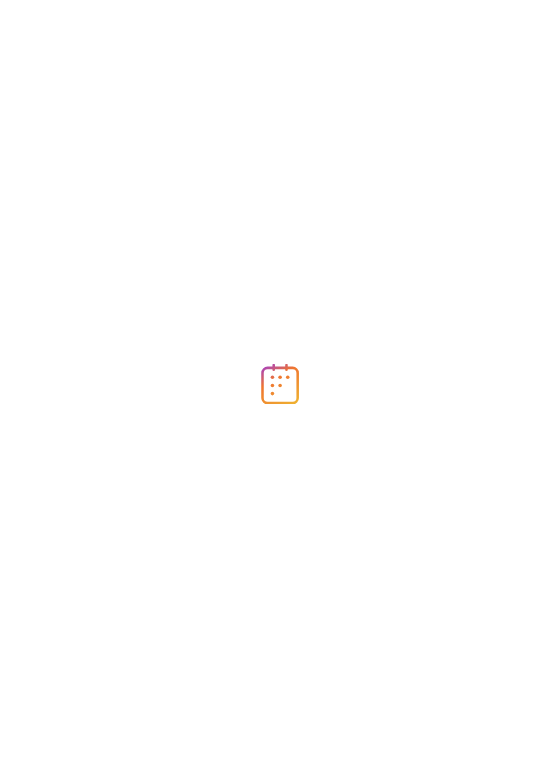 scroll, scrollTop: 0, scrollLeft: 0, axis: both 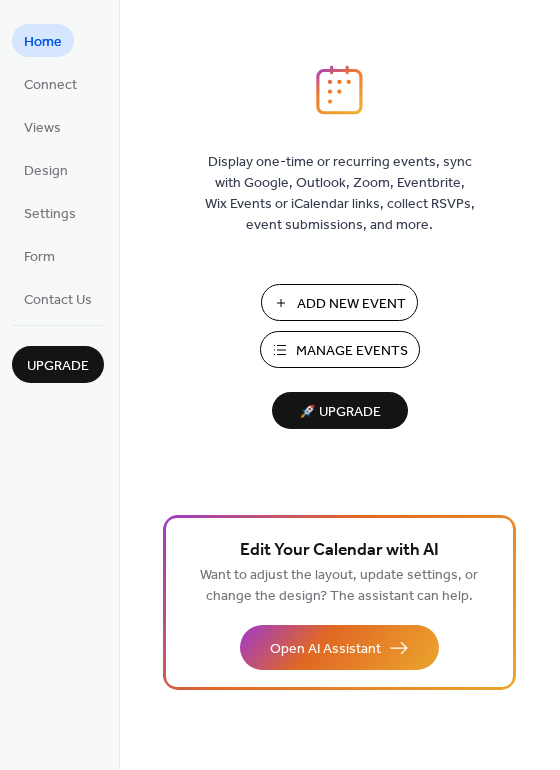 click on "Add New Event" at bounding box center [351, 304] 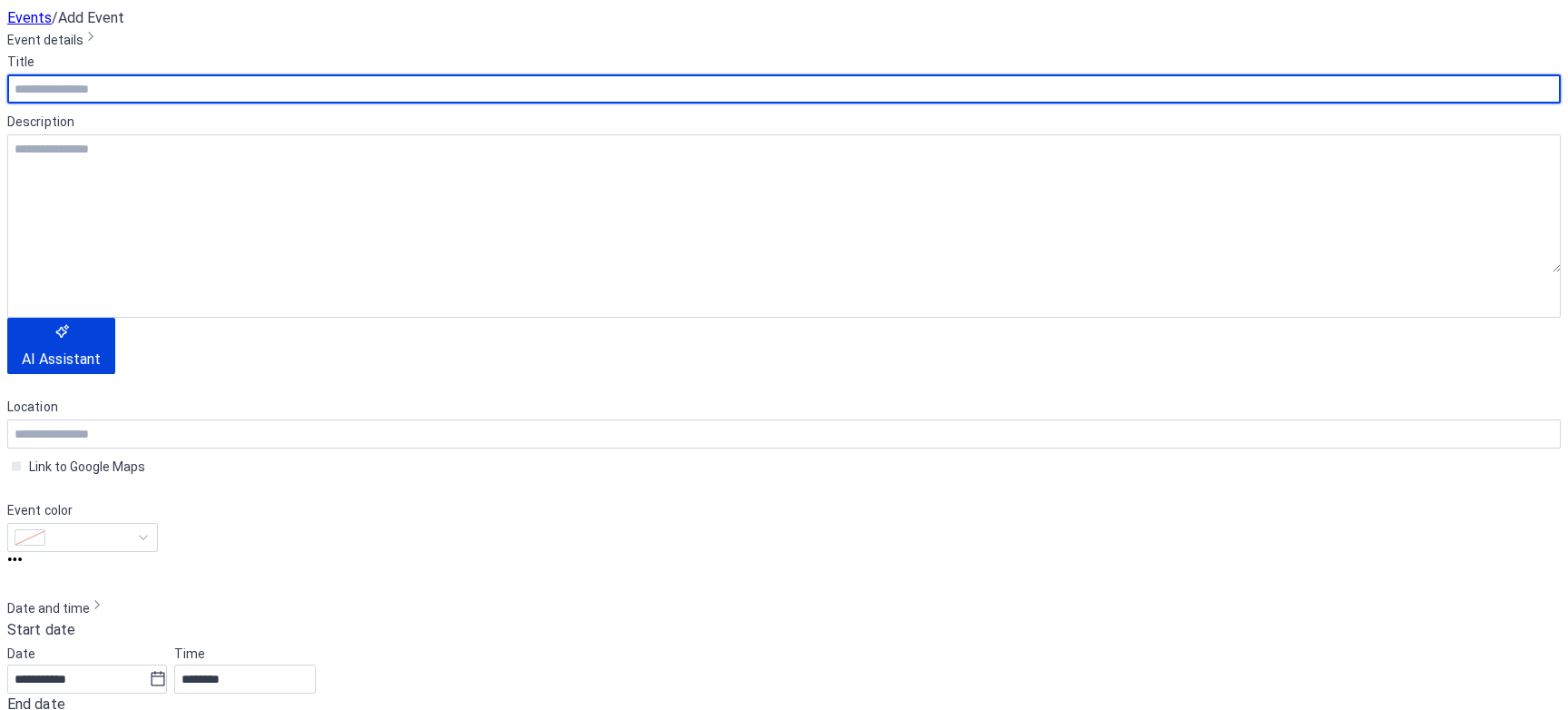 scroll, scrollTop: 0, scrollLeft: 0, axis: both 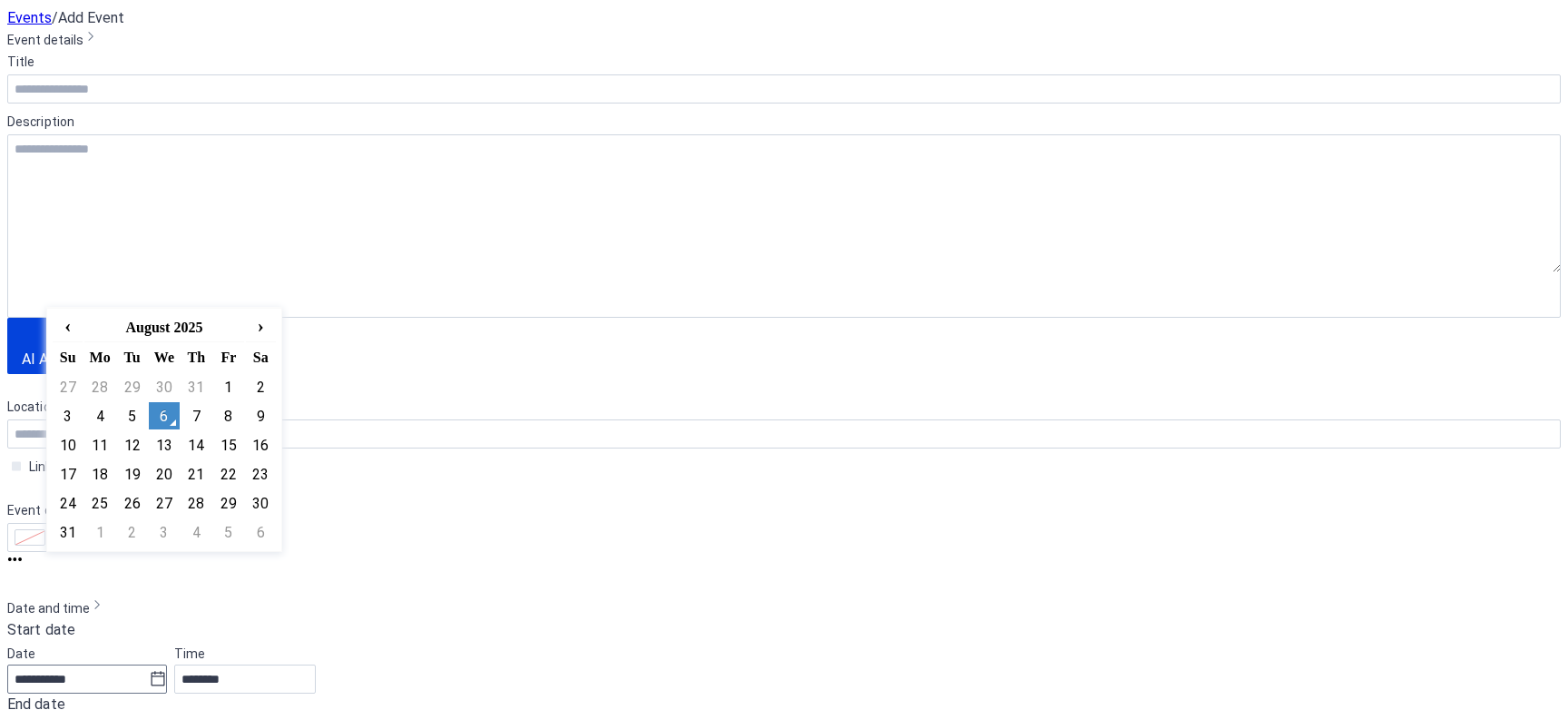 click 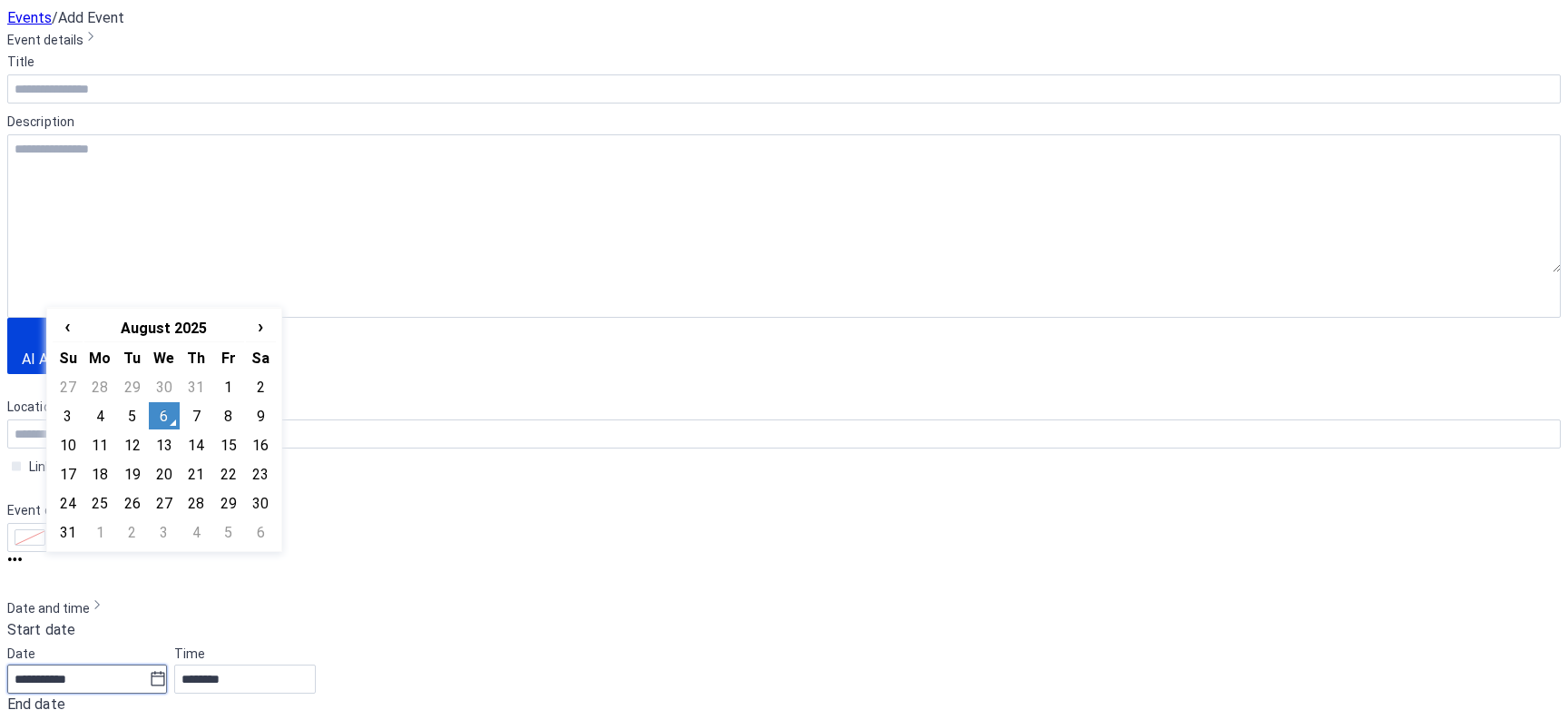 click on "**********" at bounding box center [78, 679] 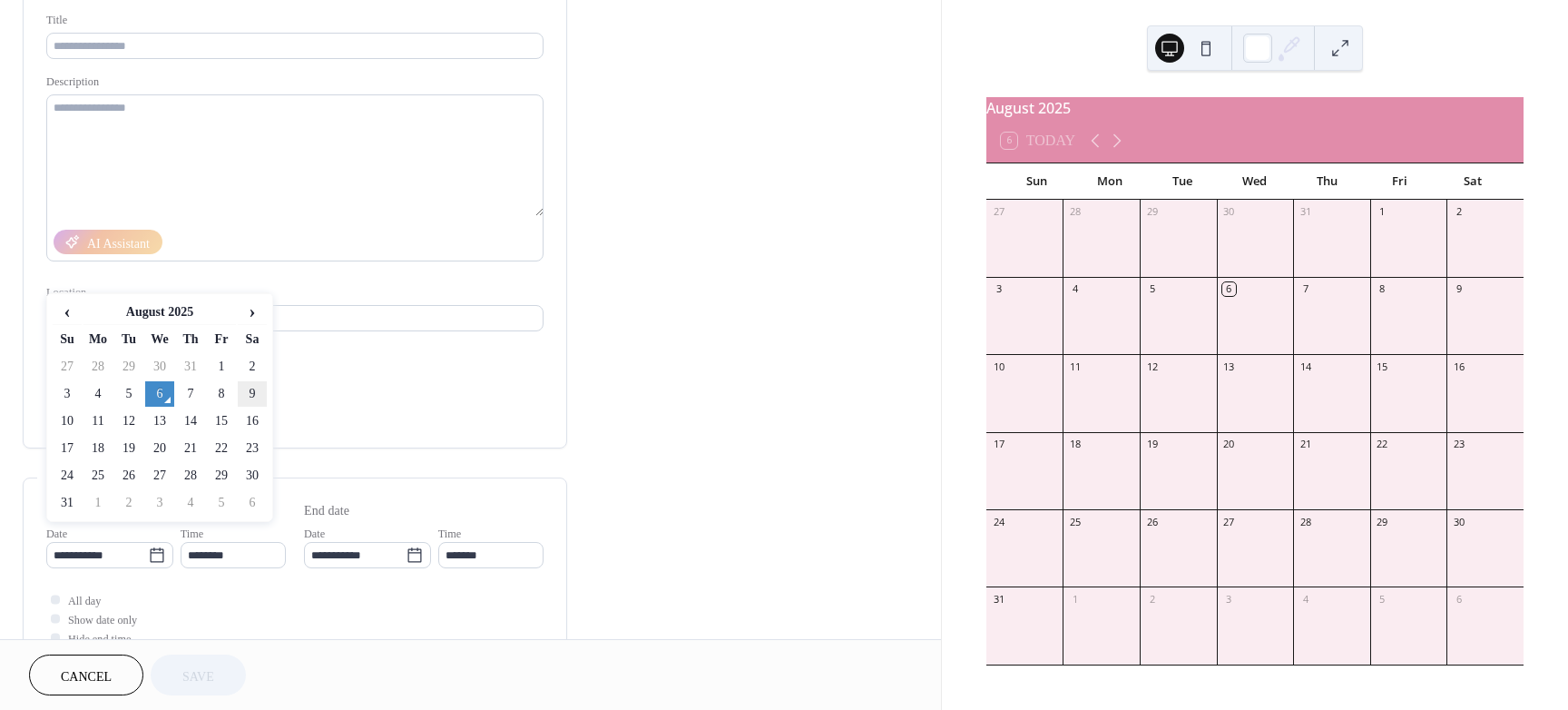 click on "9" at bounding box center (252, 394) 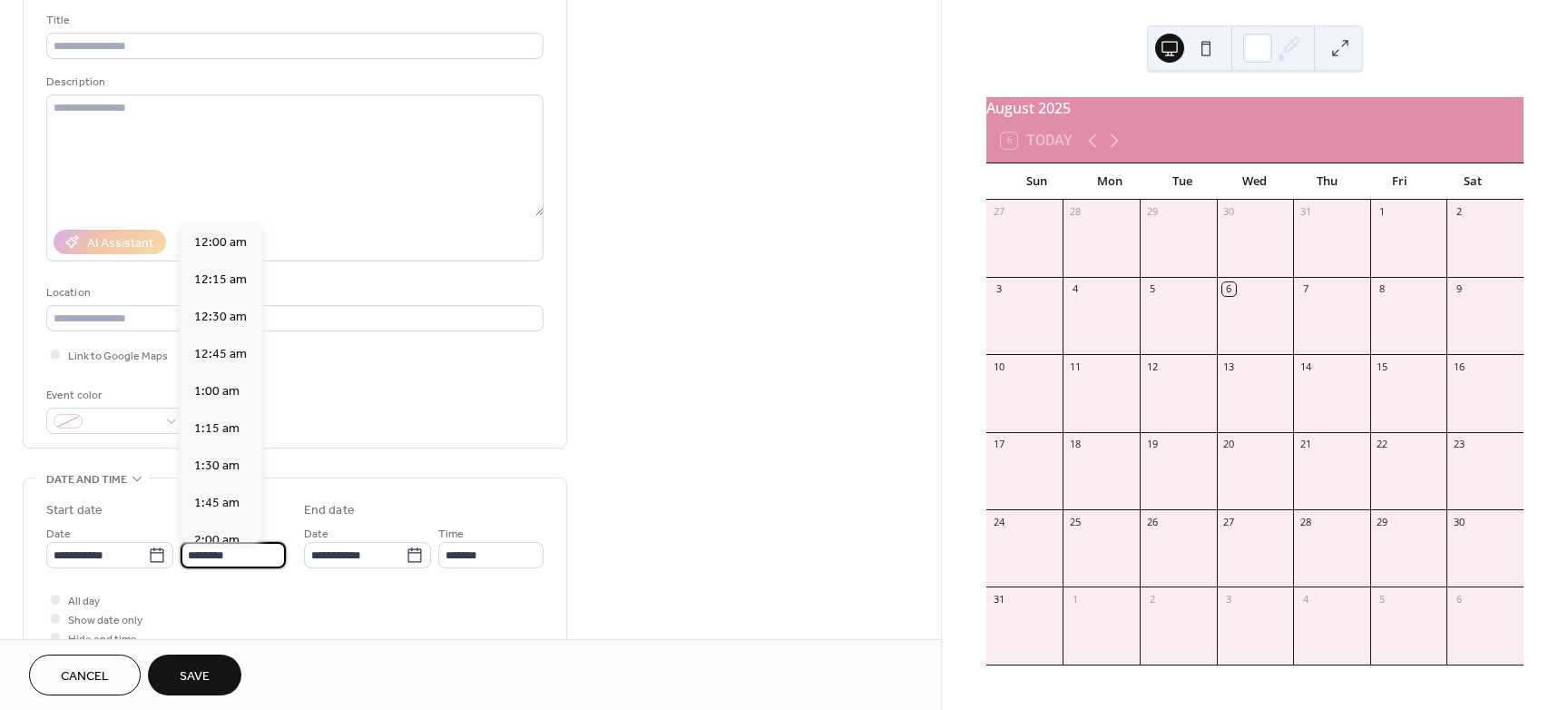 click on "********" at bounding box center [233, 555] 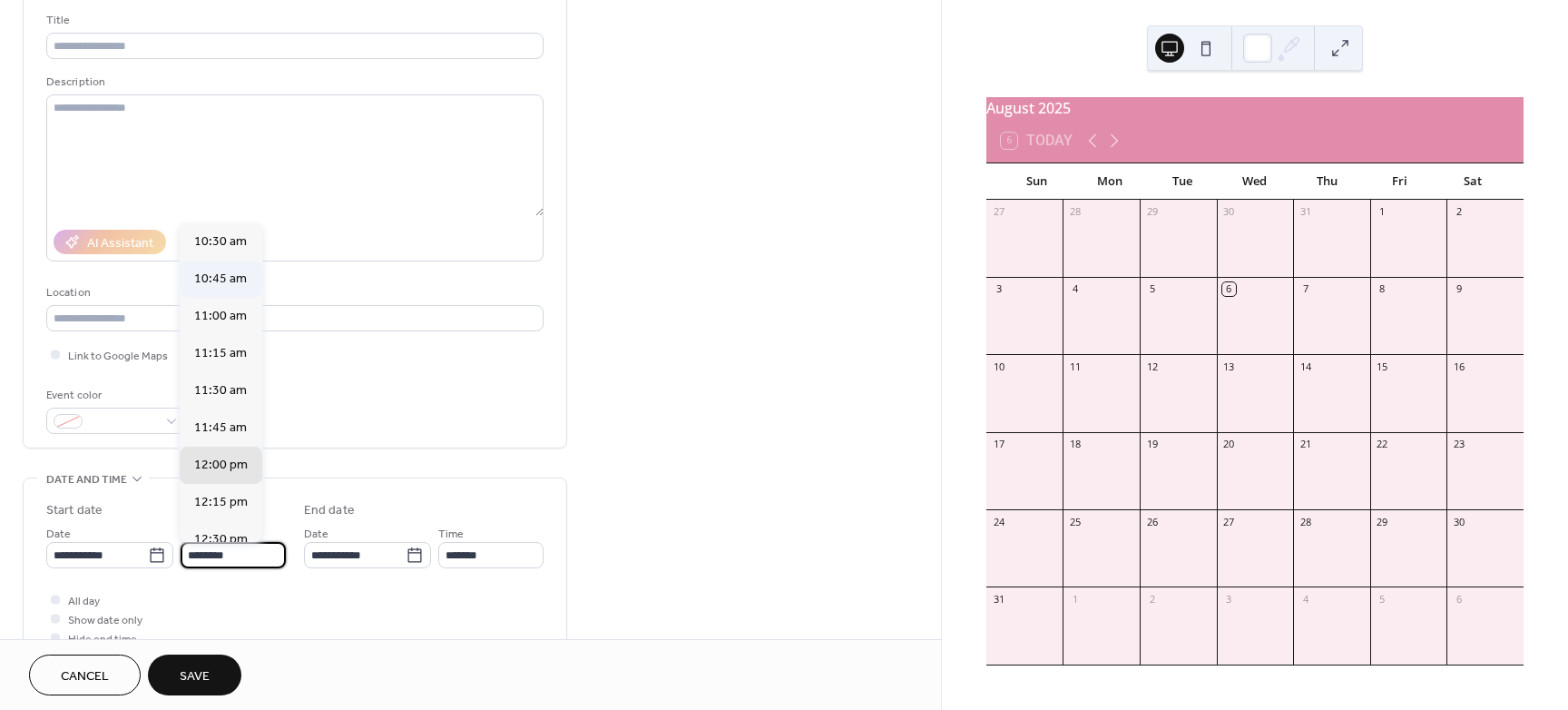 scroll, scrollTop: 1560, scrollLeft: 0, axis: vertical 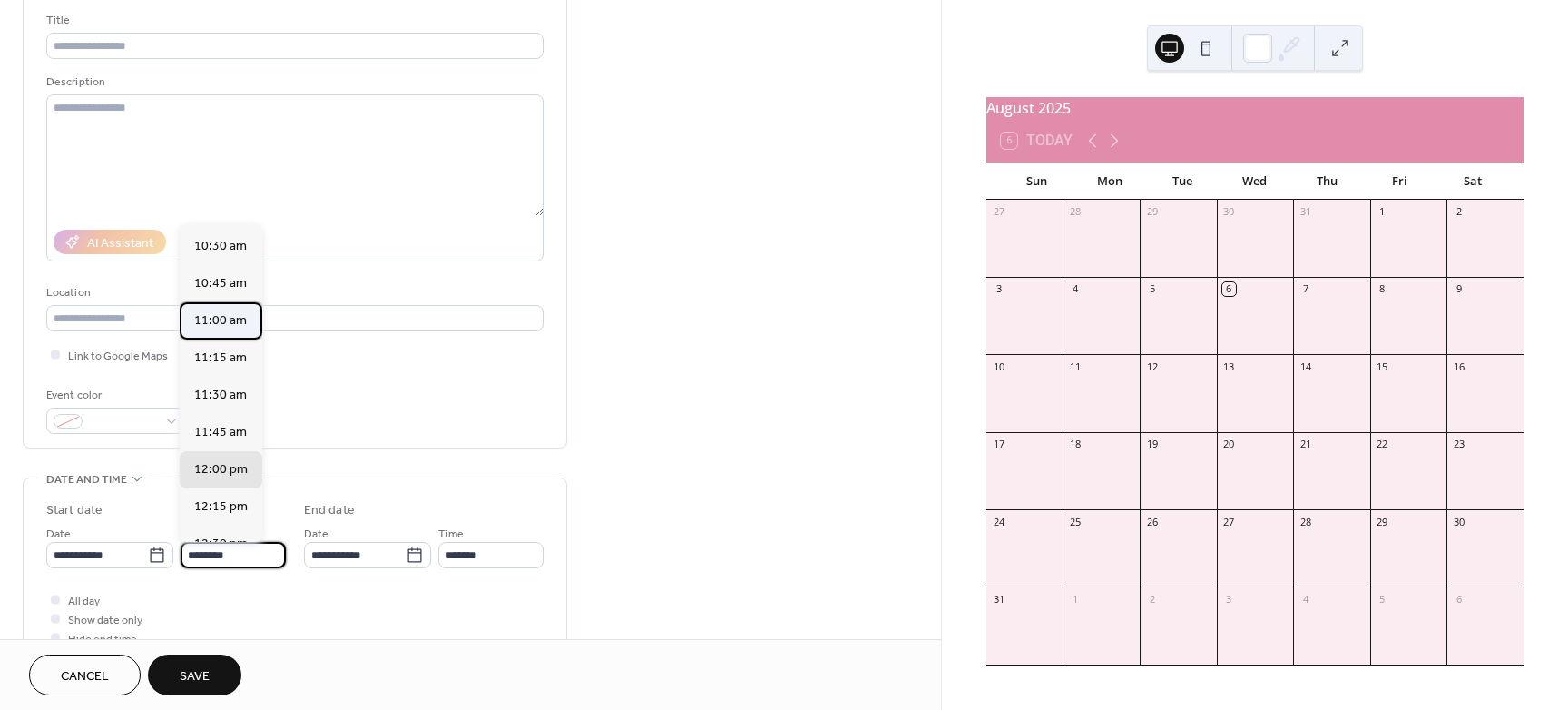 click on "11:00 am" at bounding box center [220, 320] 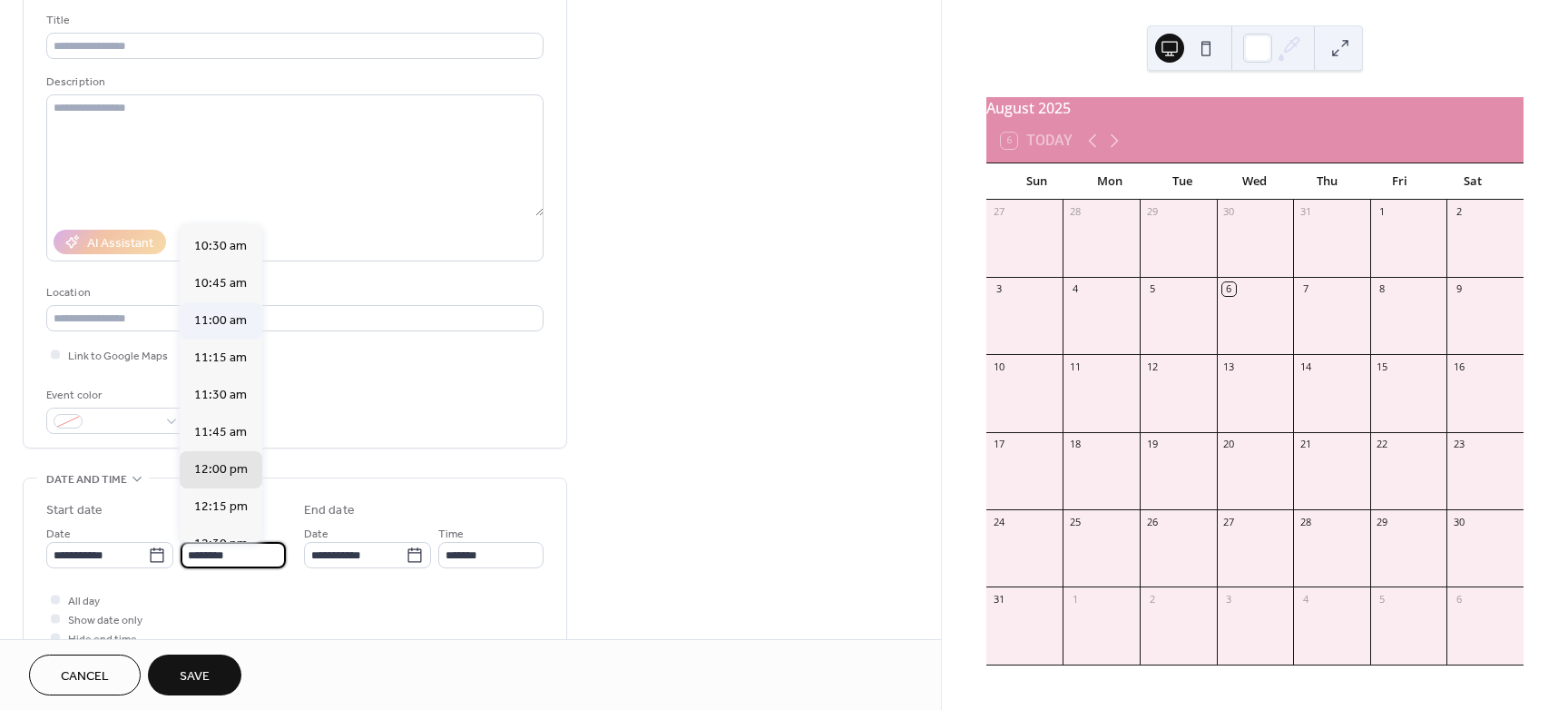 type on "********" 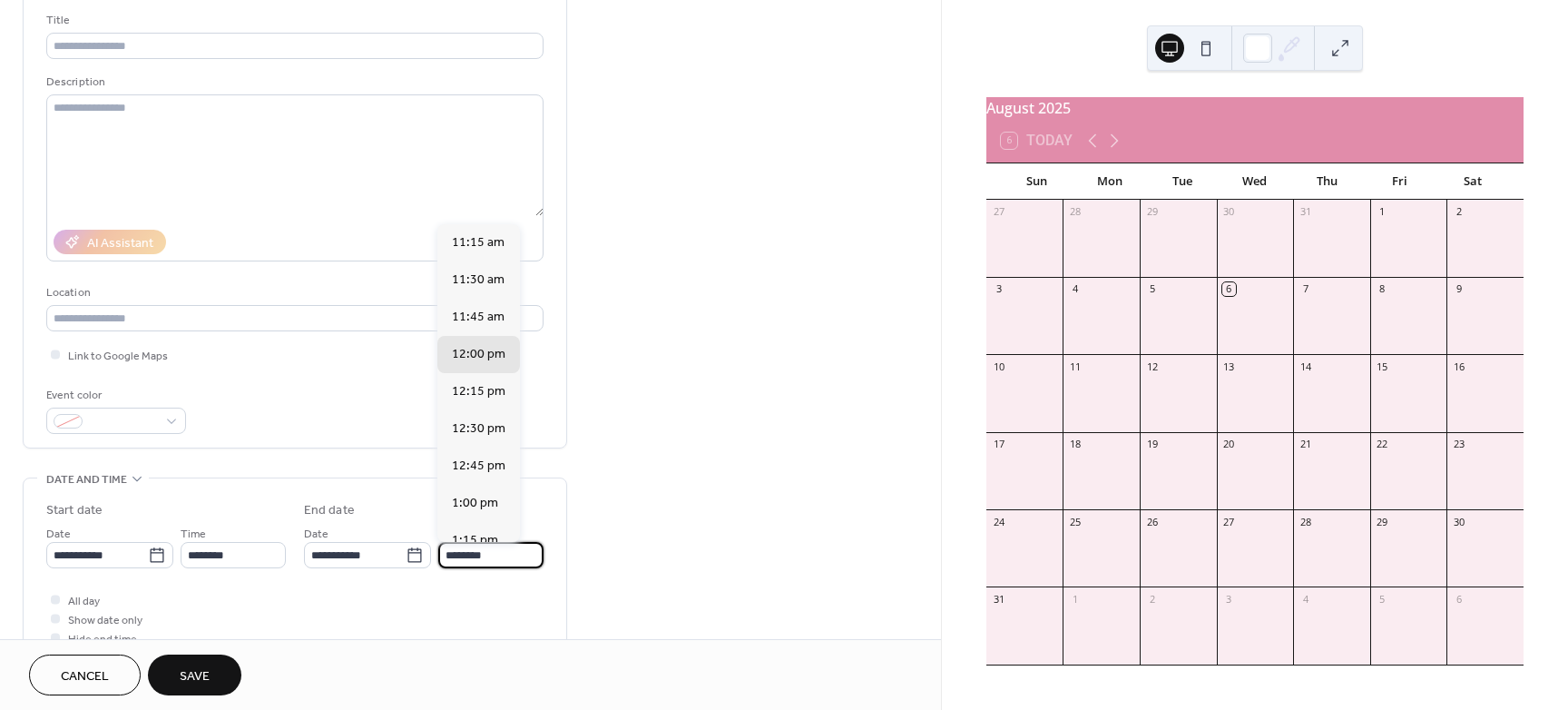click on "********" at bounding box center (491, 555) 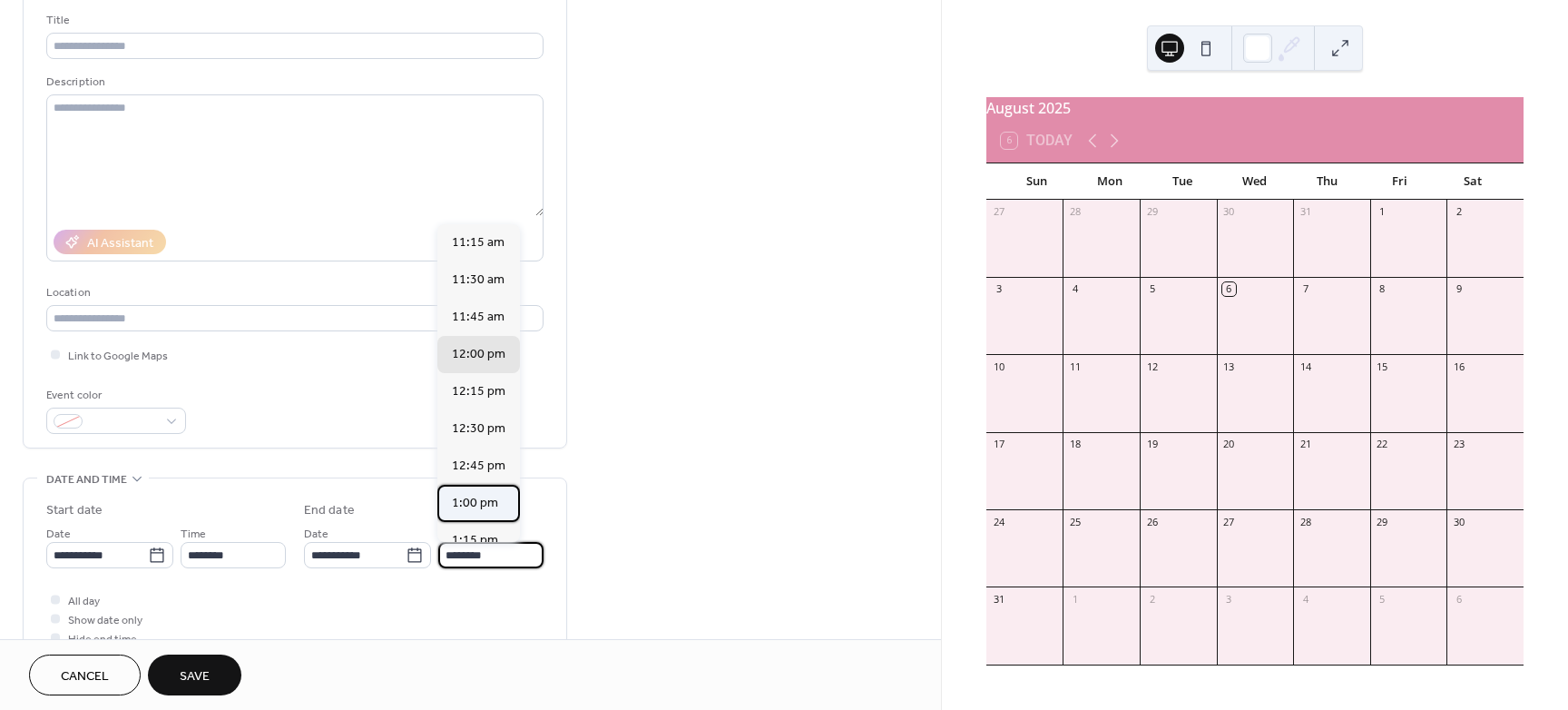 click on "1:00 pm" at bounding box center [475, 503] 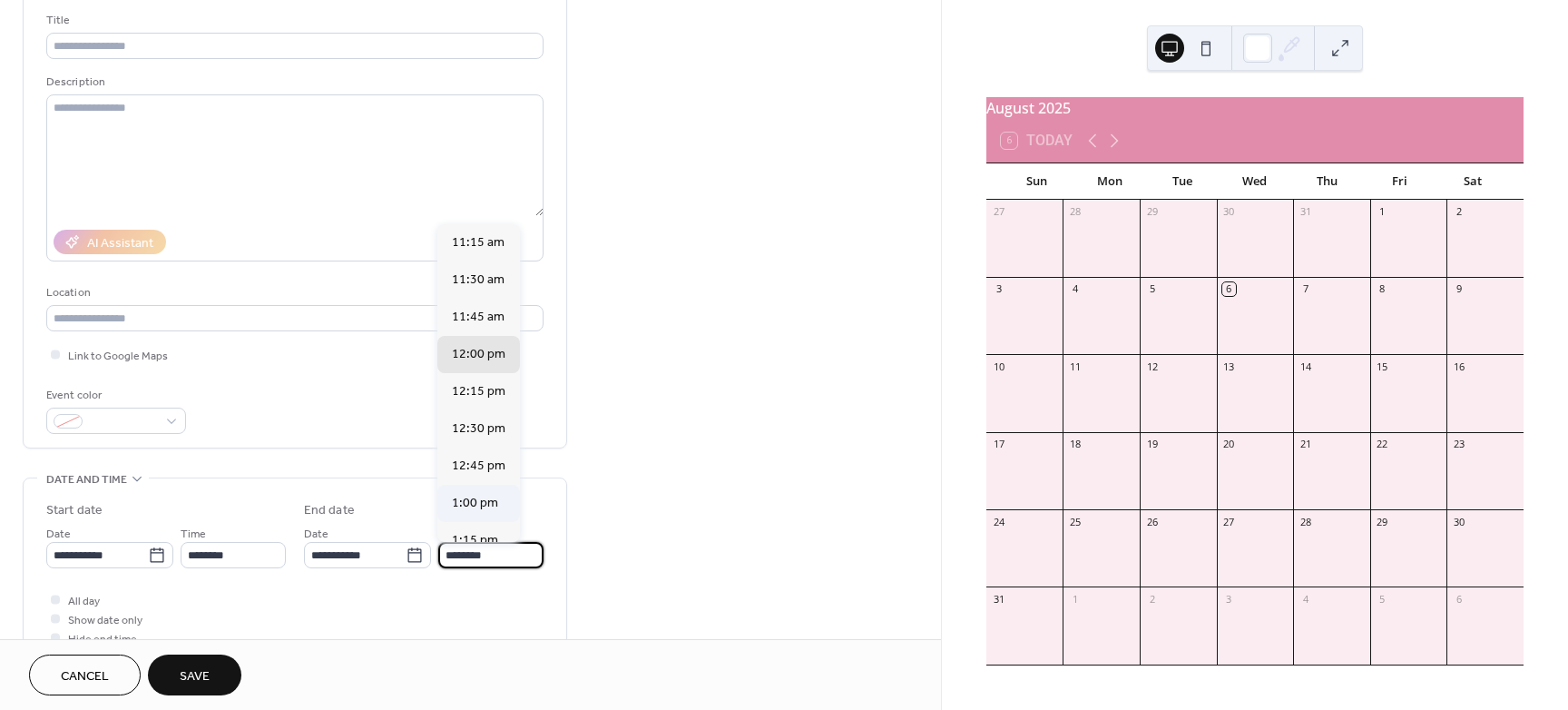 type on "*******" 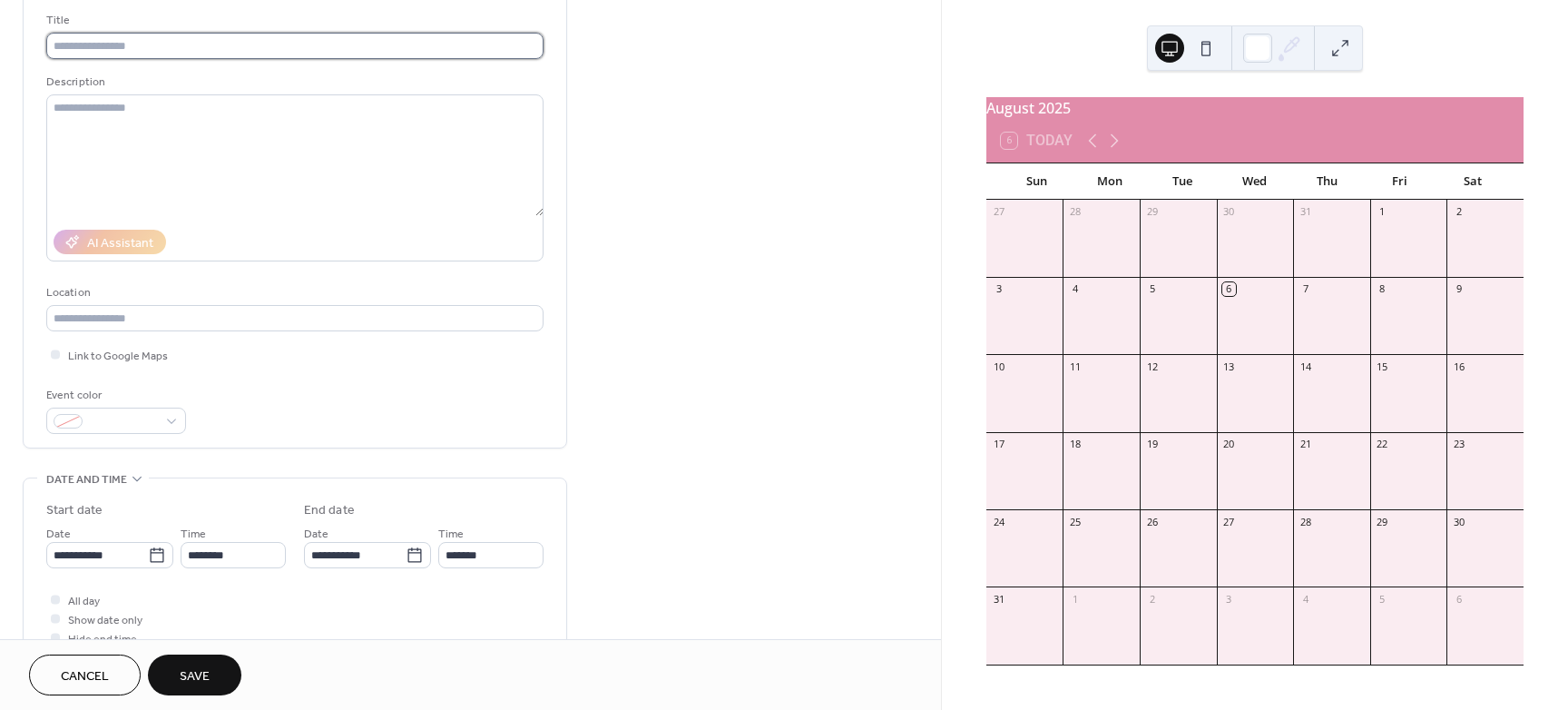 click at bounding box center [295, 45] 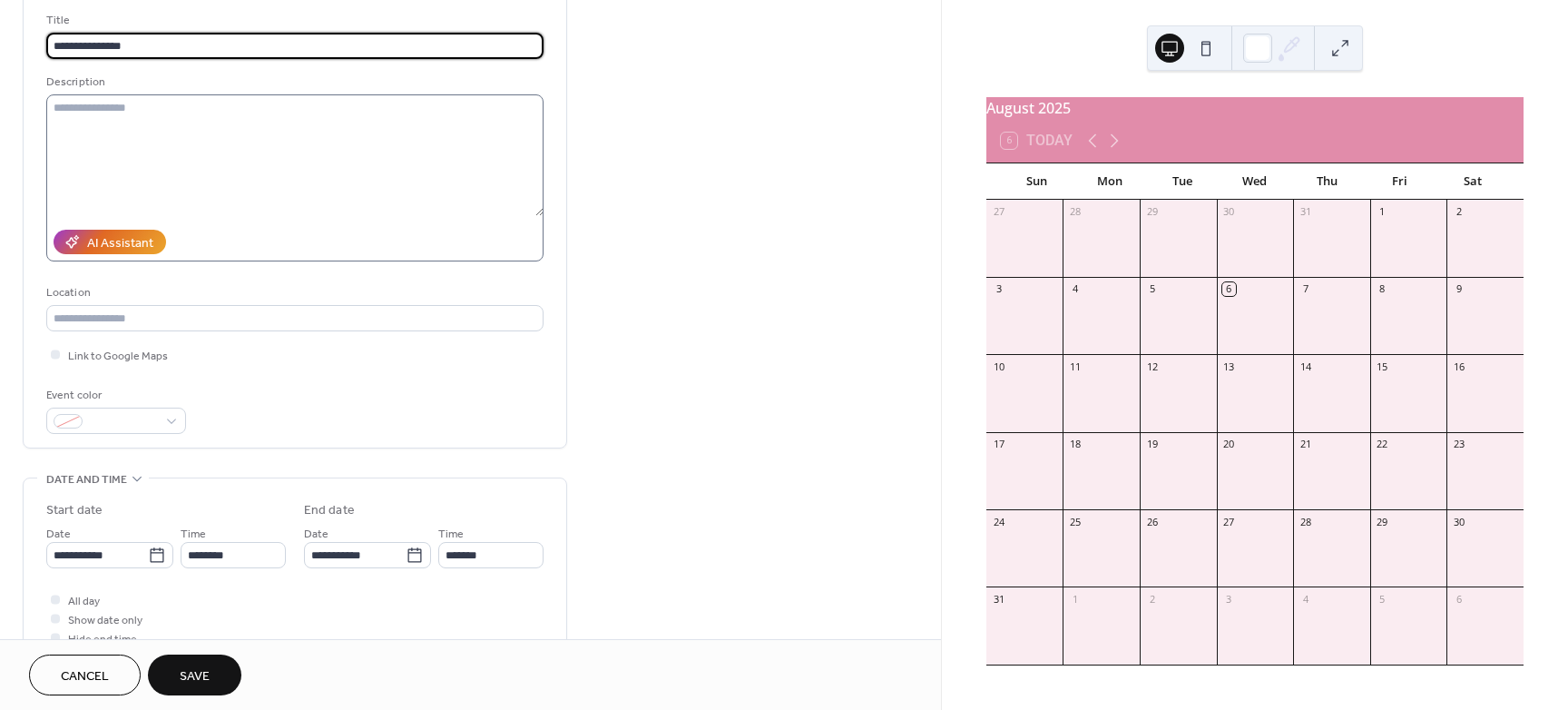 type on "**********" 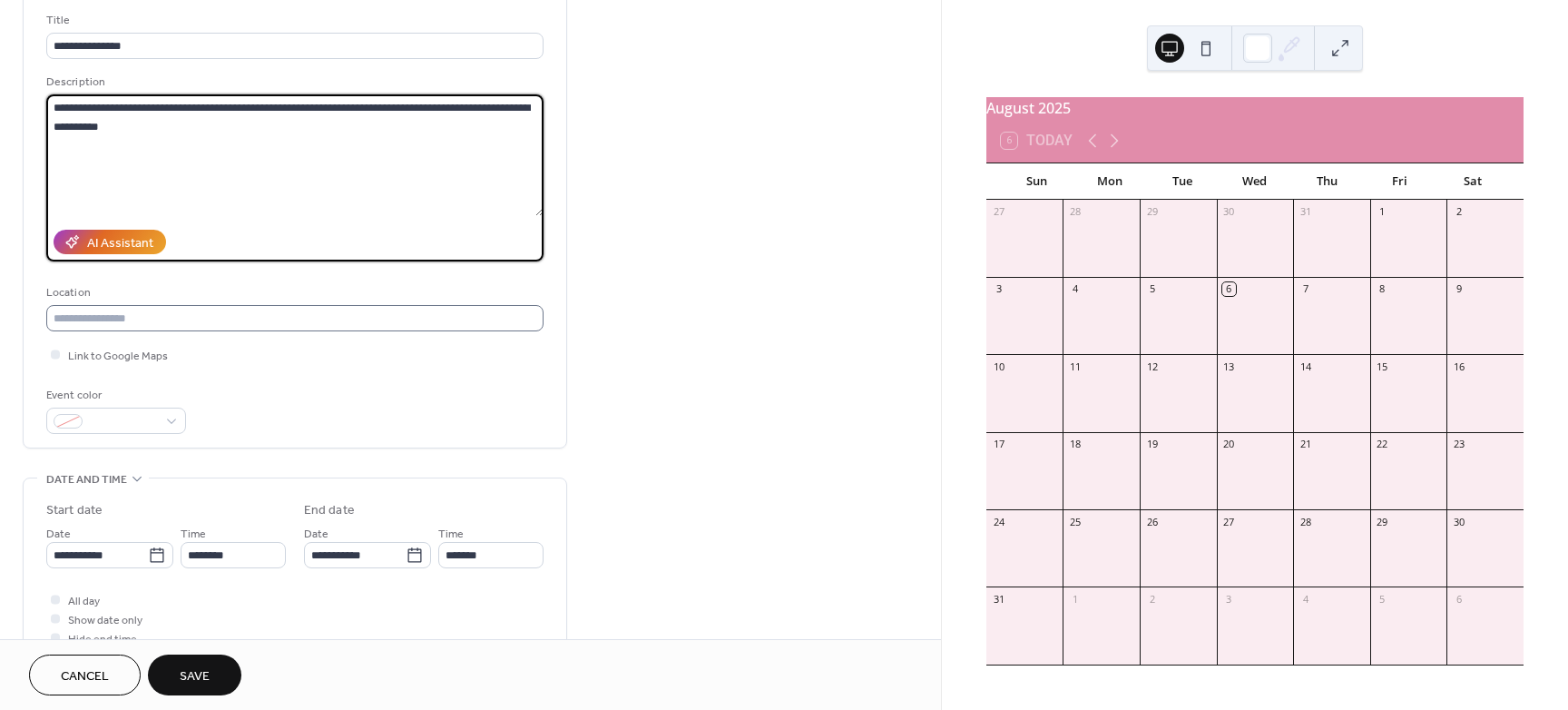 type on "**********" 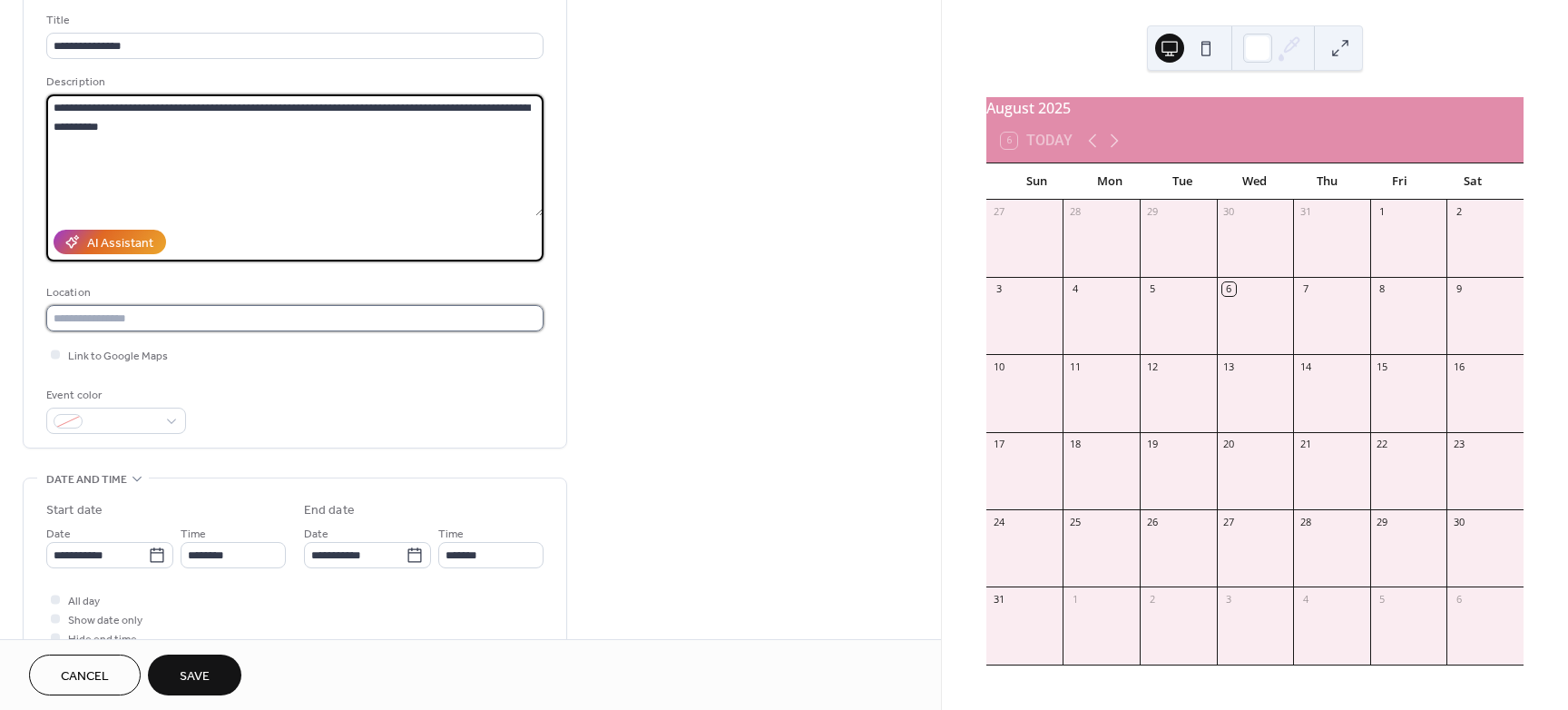 click at bounding box center (295, 318) 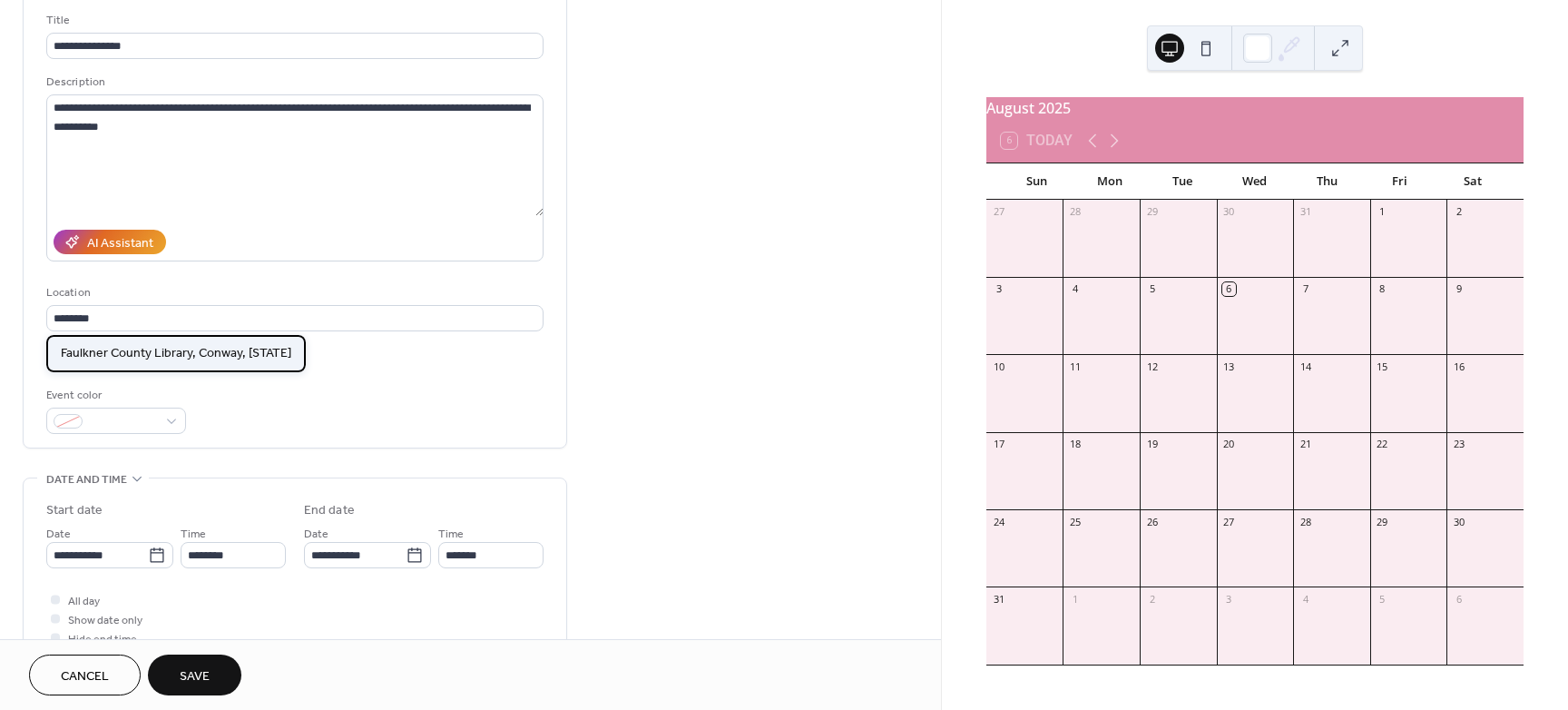 click on "Faulkner County Library, Conway, [STATE]" at bounding box center (176, 353) 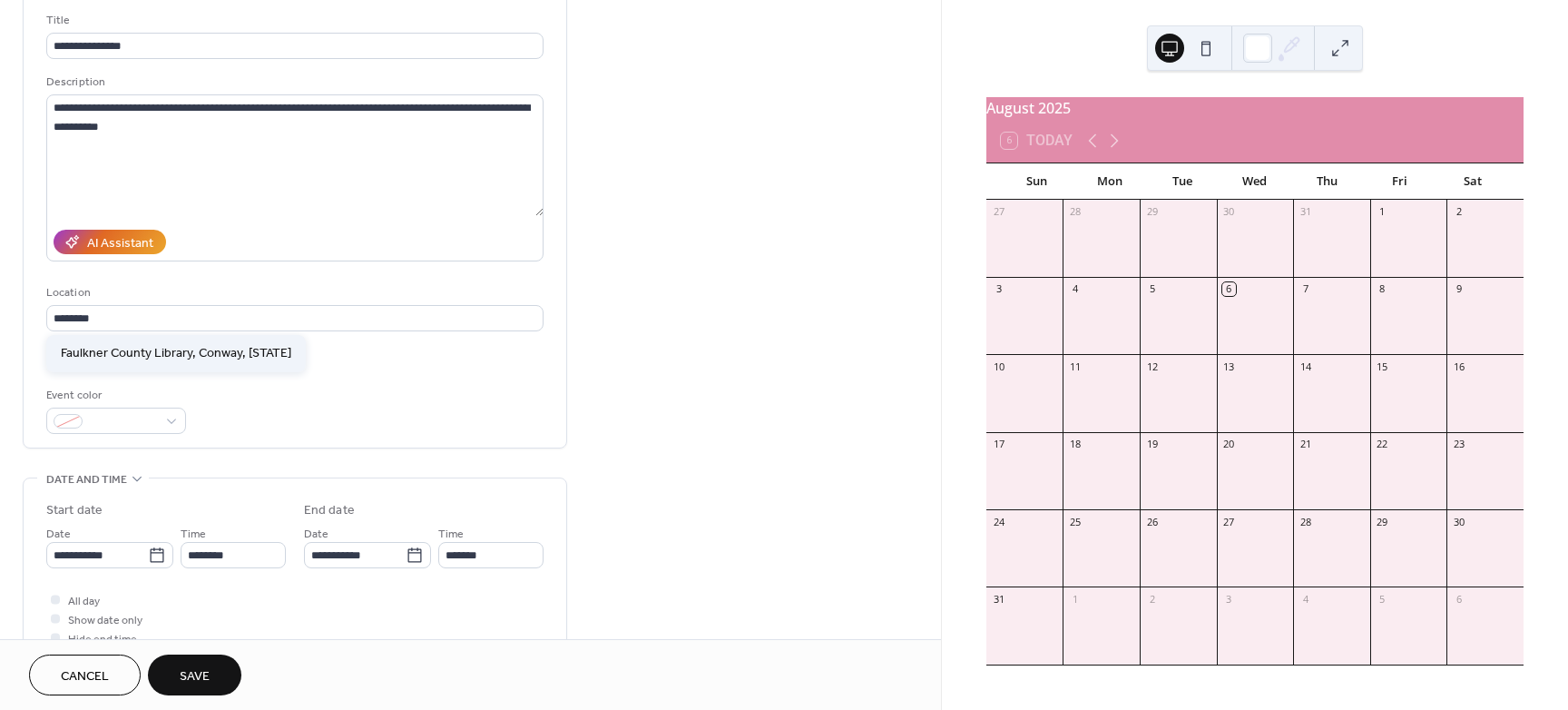 type on "**********" 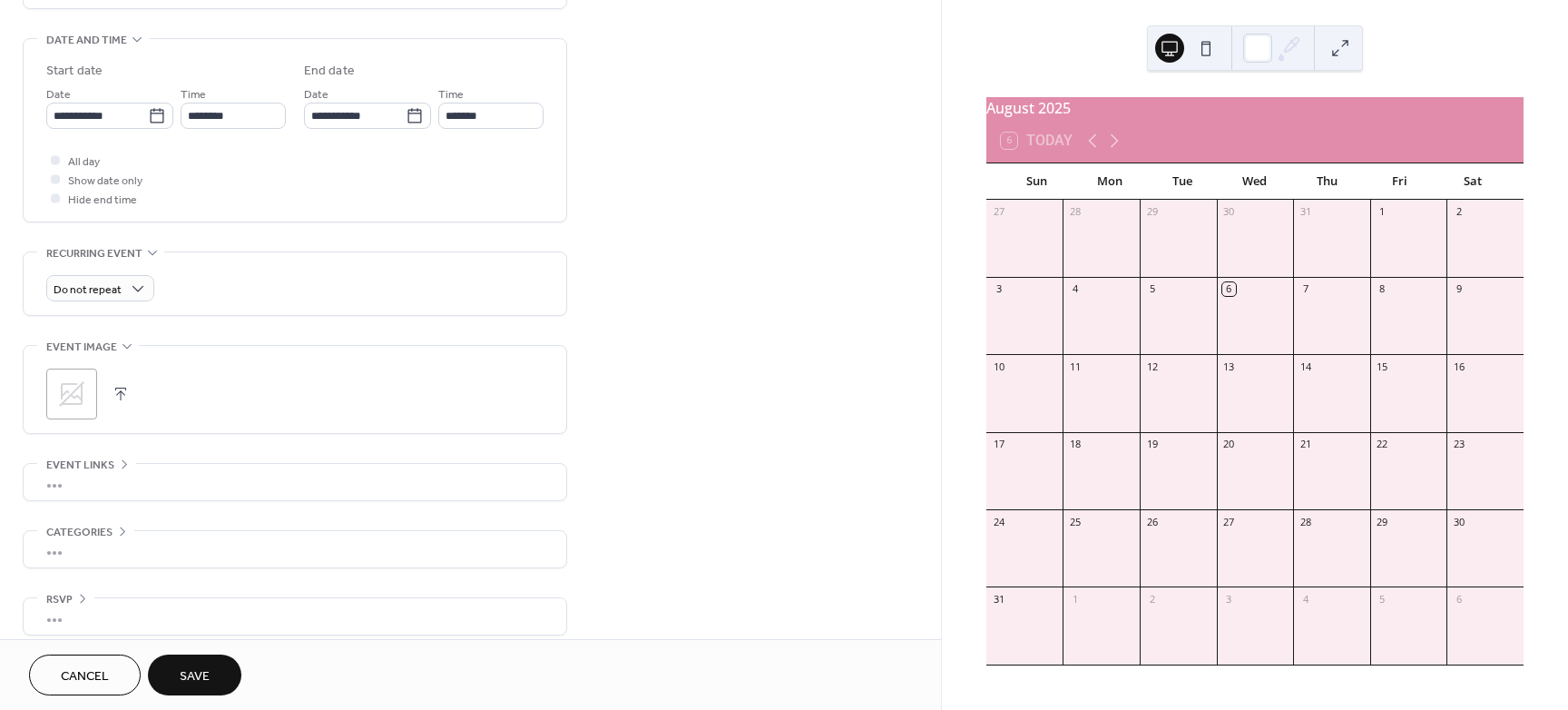 scroll, scrollTop: 567, scrollLeft: 0, axis: vertical 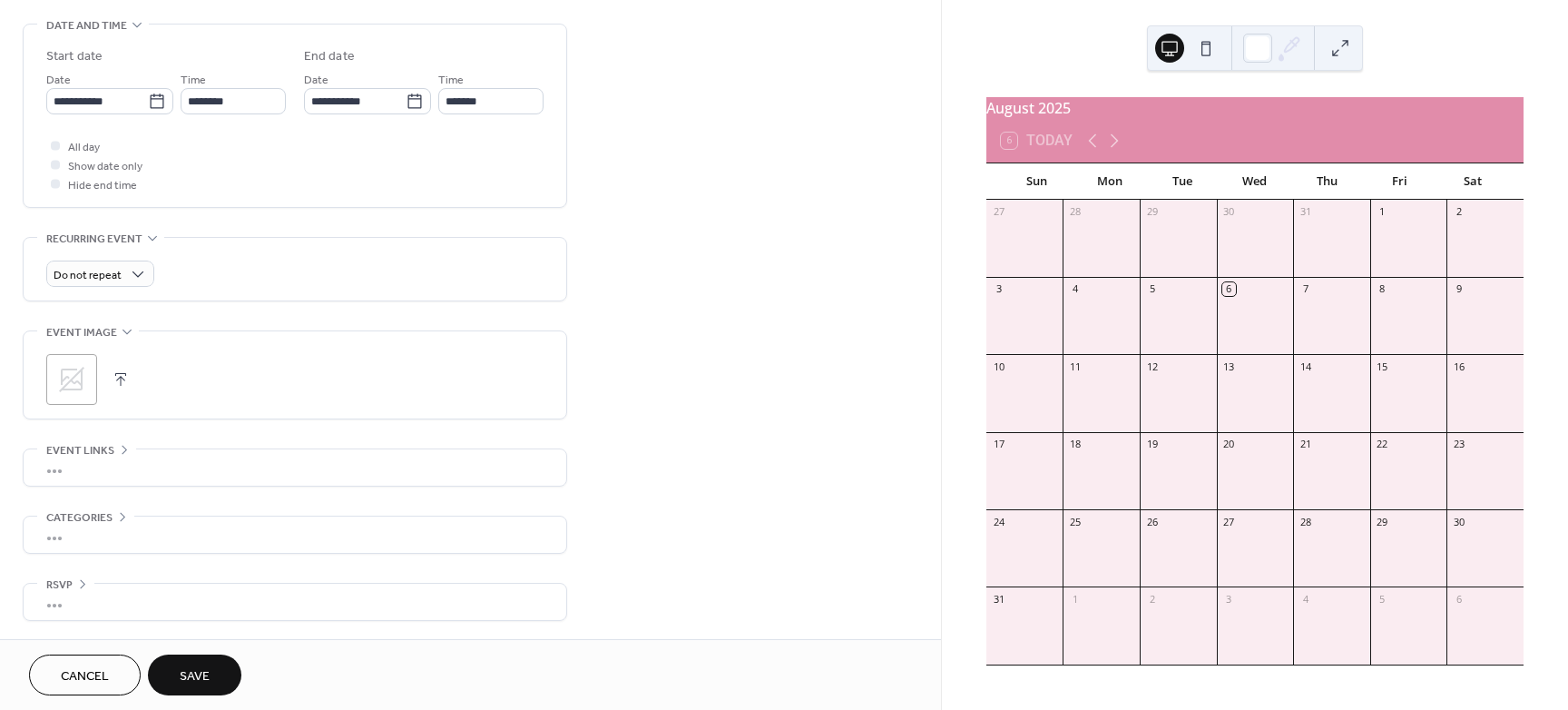 click at bounding box center [121, 380] 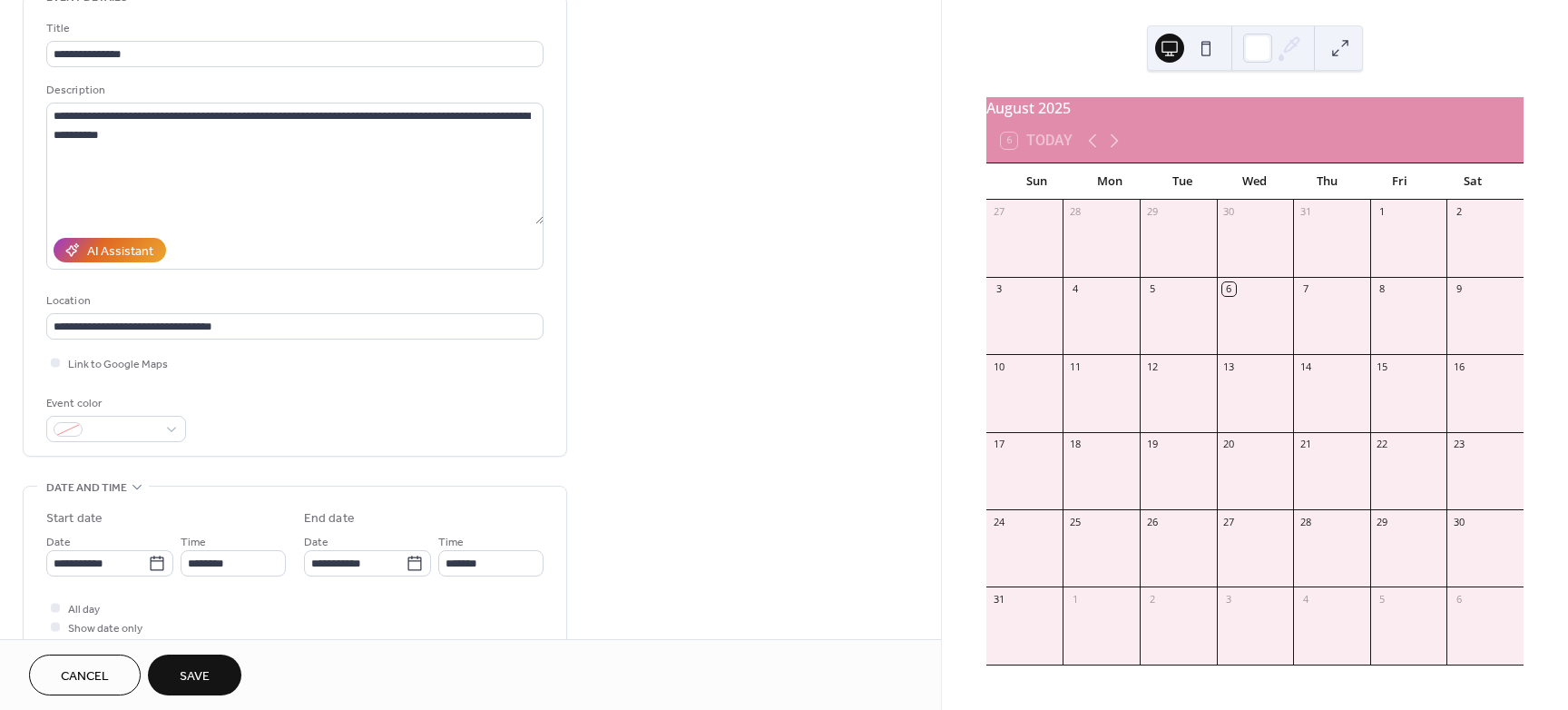 scroll, scrollTop: 0, scrollLeft: 0, axis: both 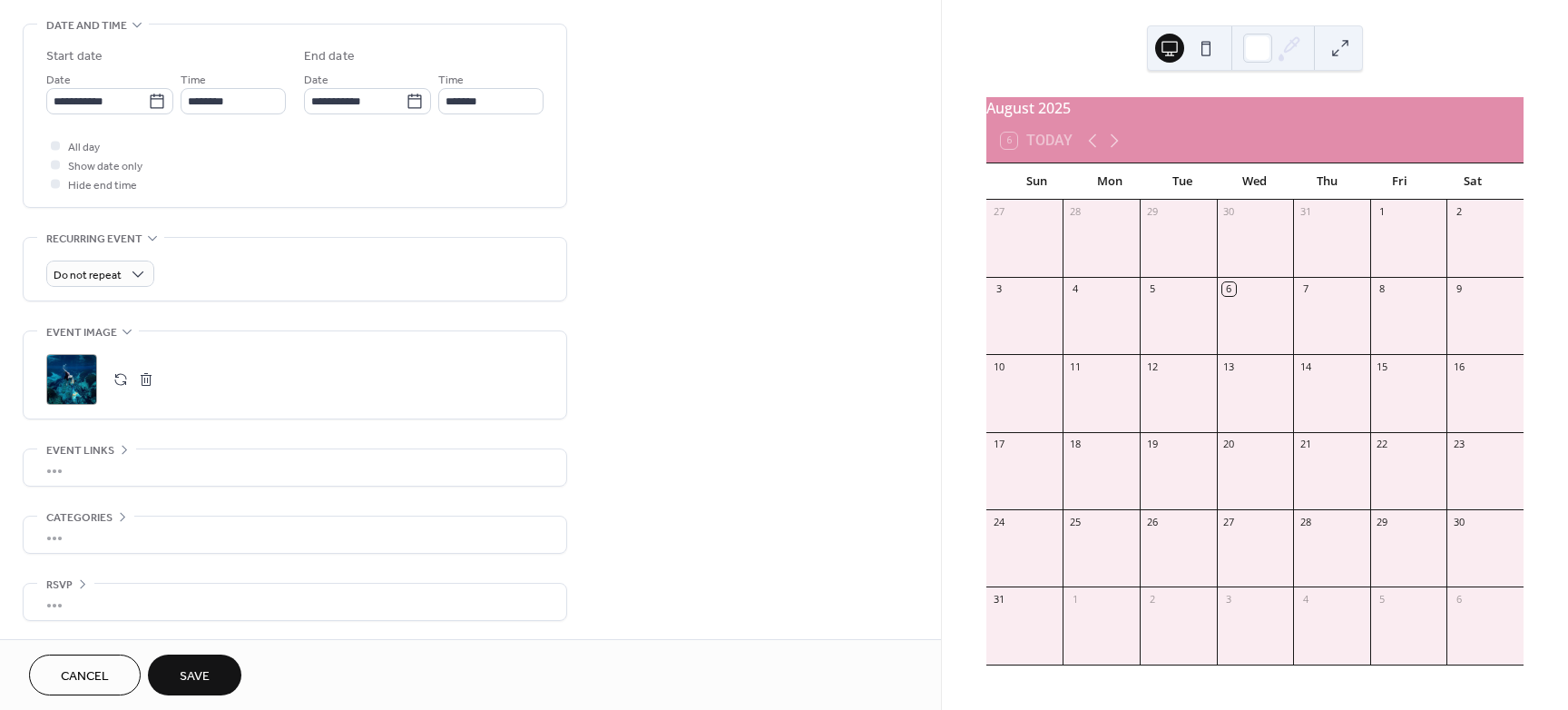 click on "Save" at bounding box center (194, 675) 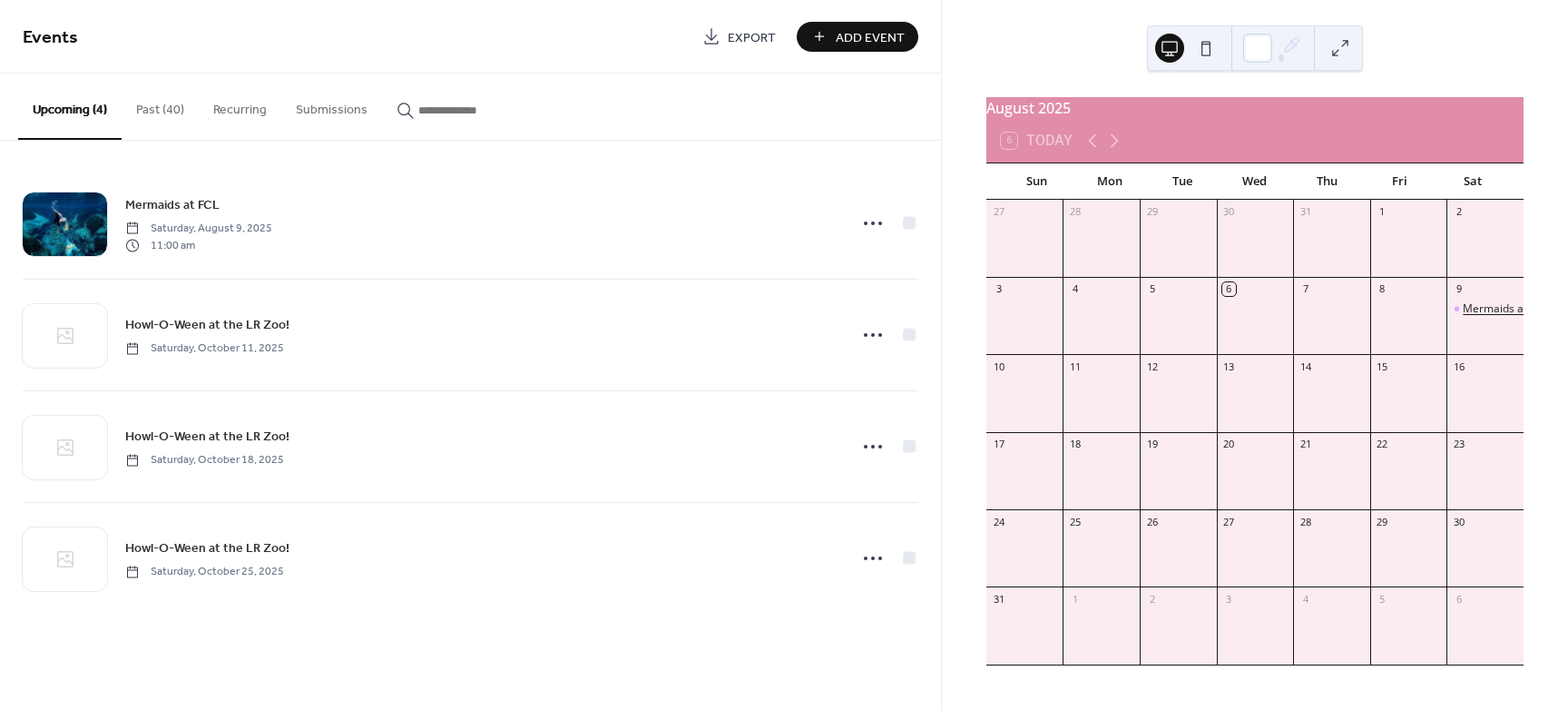 click on "Mermaids at FCL" at bounding box center [1505, 309] 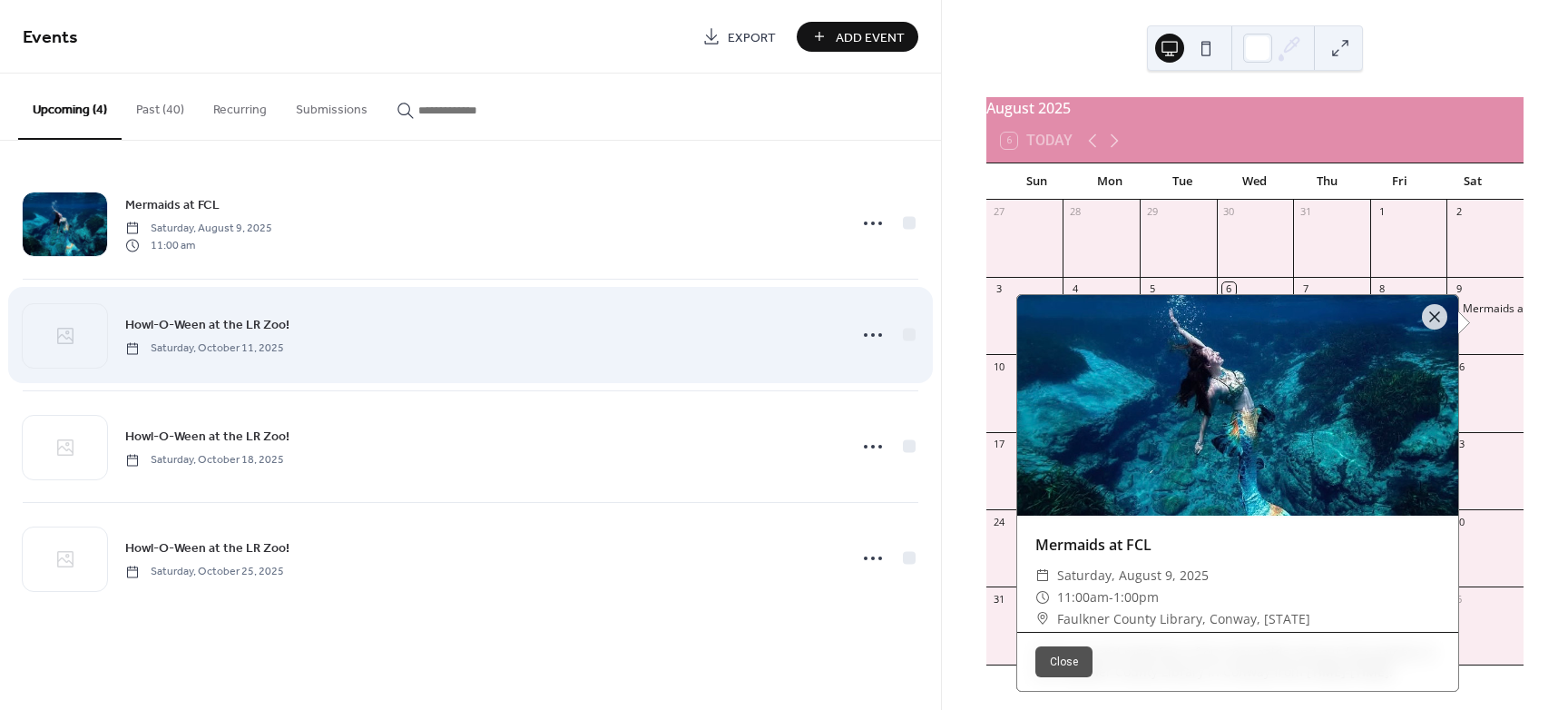 click on "Howl-O-Ween at the LR Zoo! [DAY], [MONTH] [NUMBER], [YEAR]" at bounding box center (480, 334) 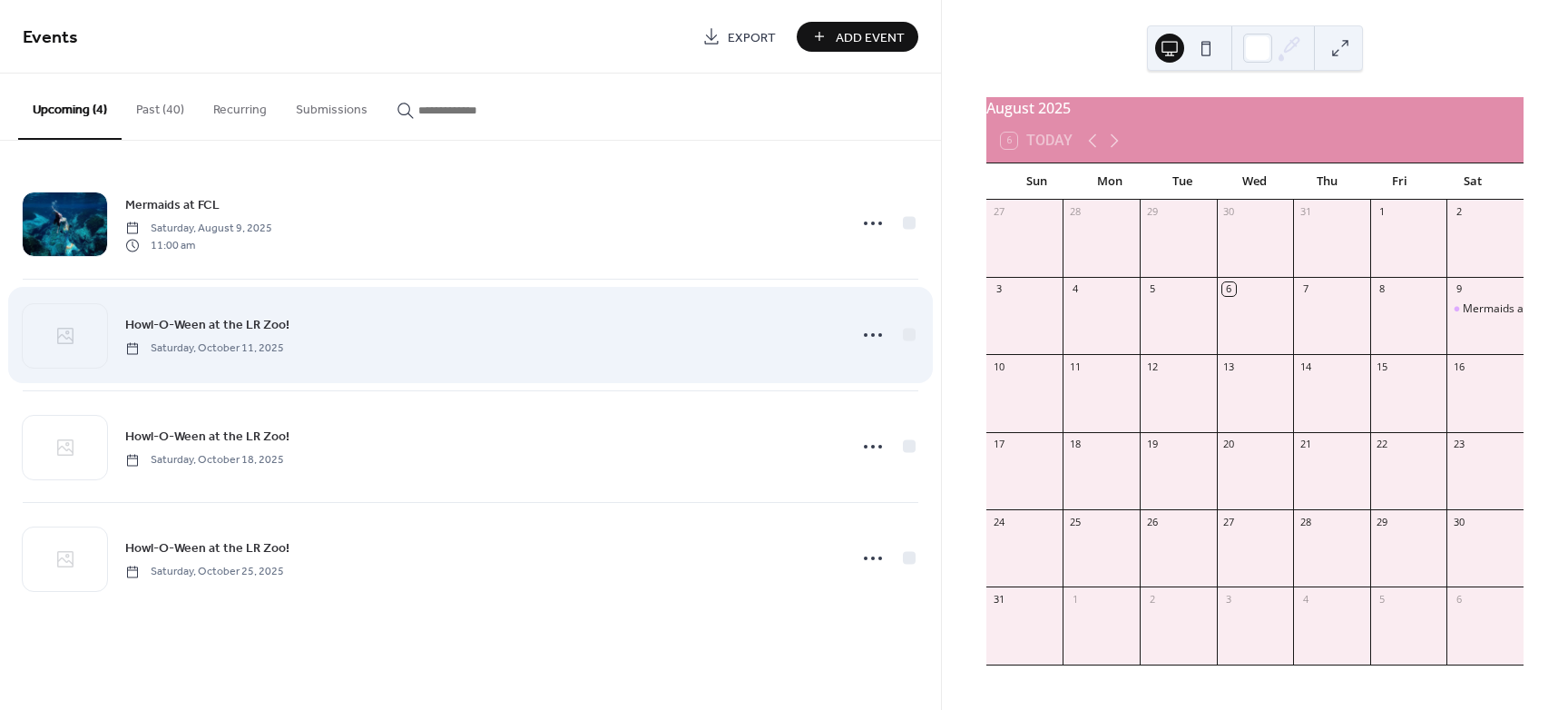 click on "Howl-O-Ween at the LR Zoo! [DAY], [MONTH] [NUMBER], [YEAR]" at bounding box center (480, 334) 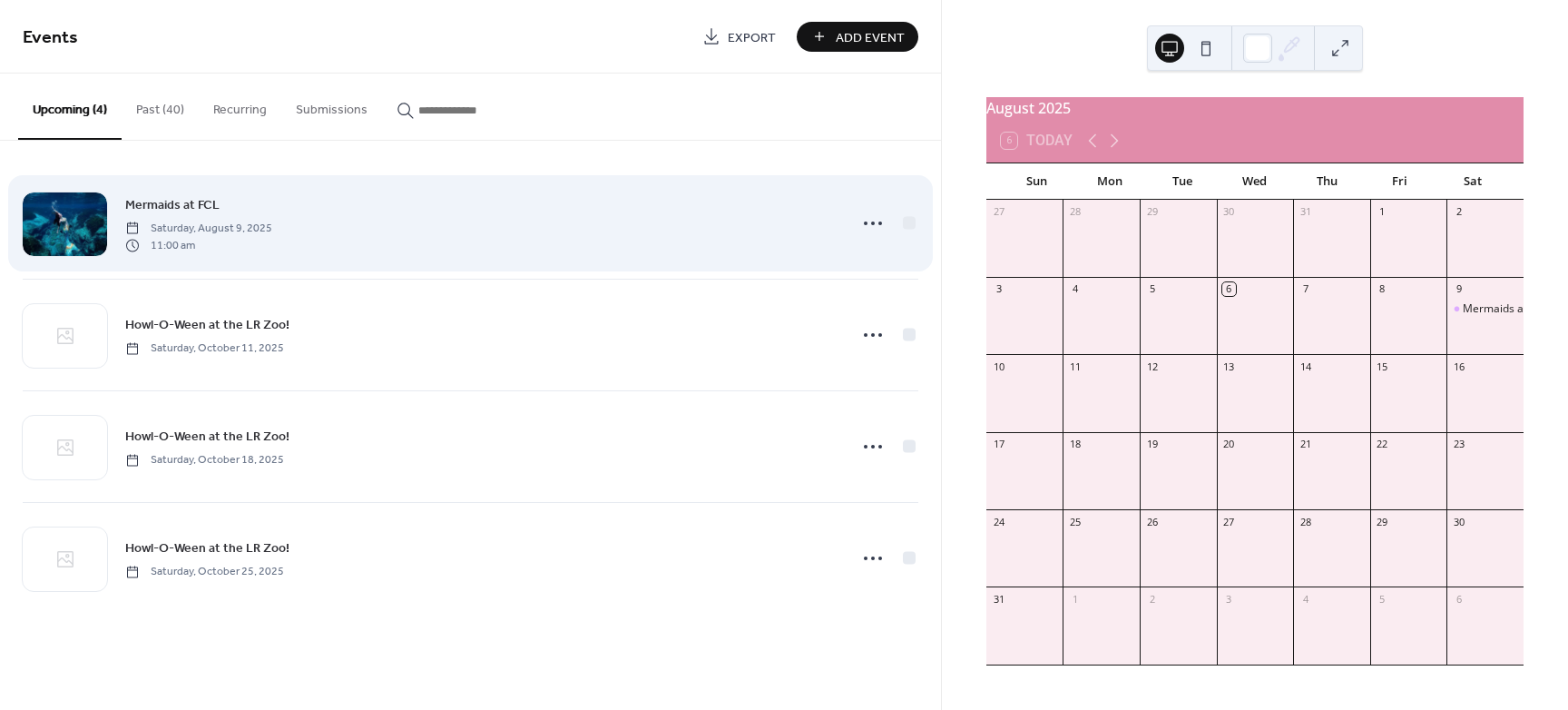 click on "Mermaids at FCL [DAY], [MONTH] [NUMBER], [YEAR] [TIME]" at bounding box center [480, 223] 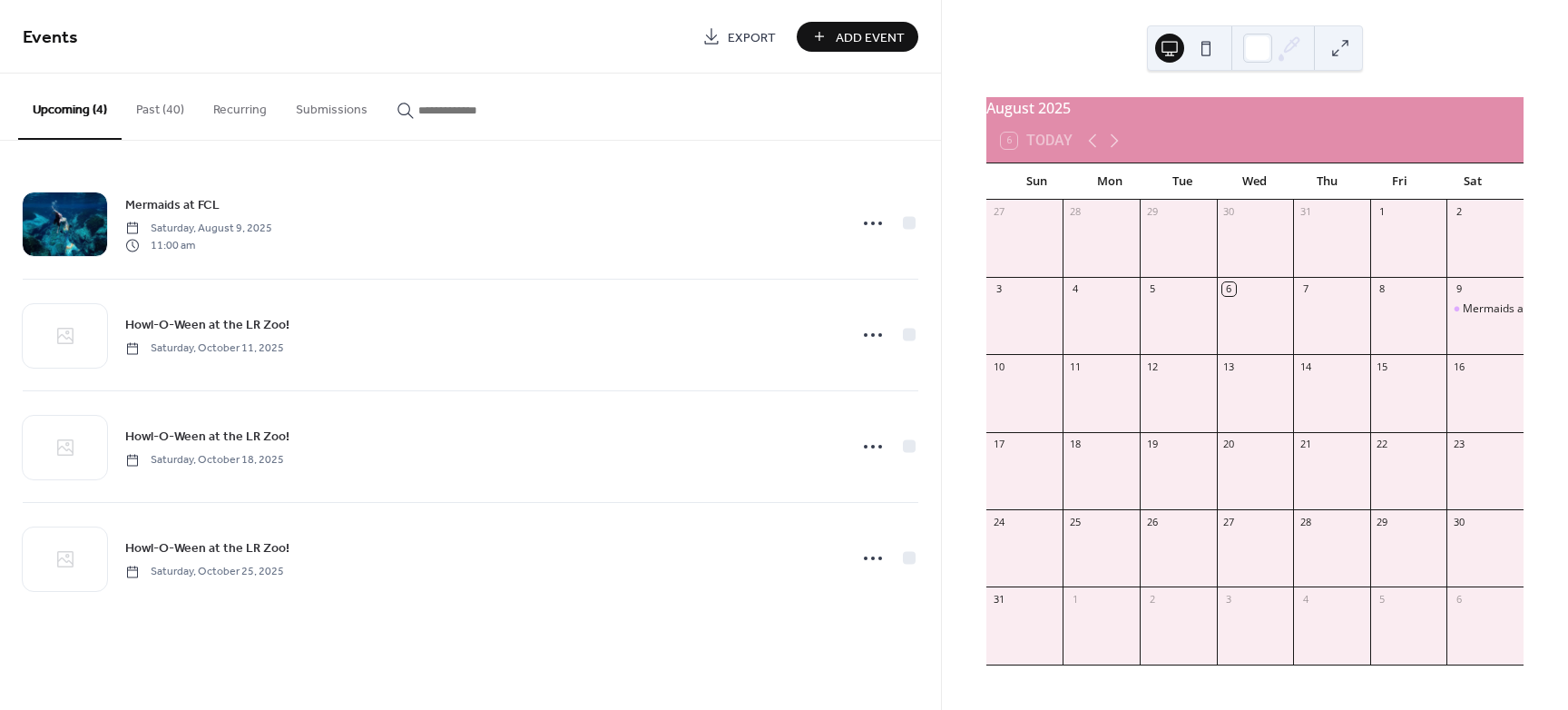 click on "Add Event" at bounding box center (870, 37) 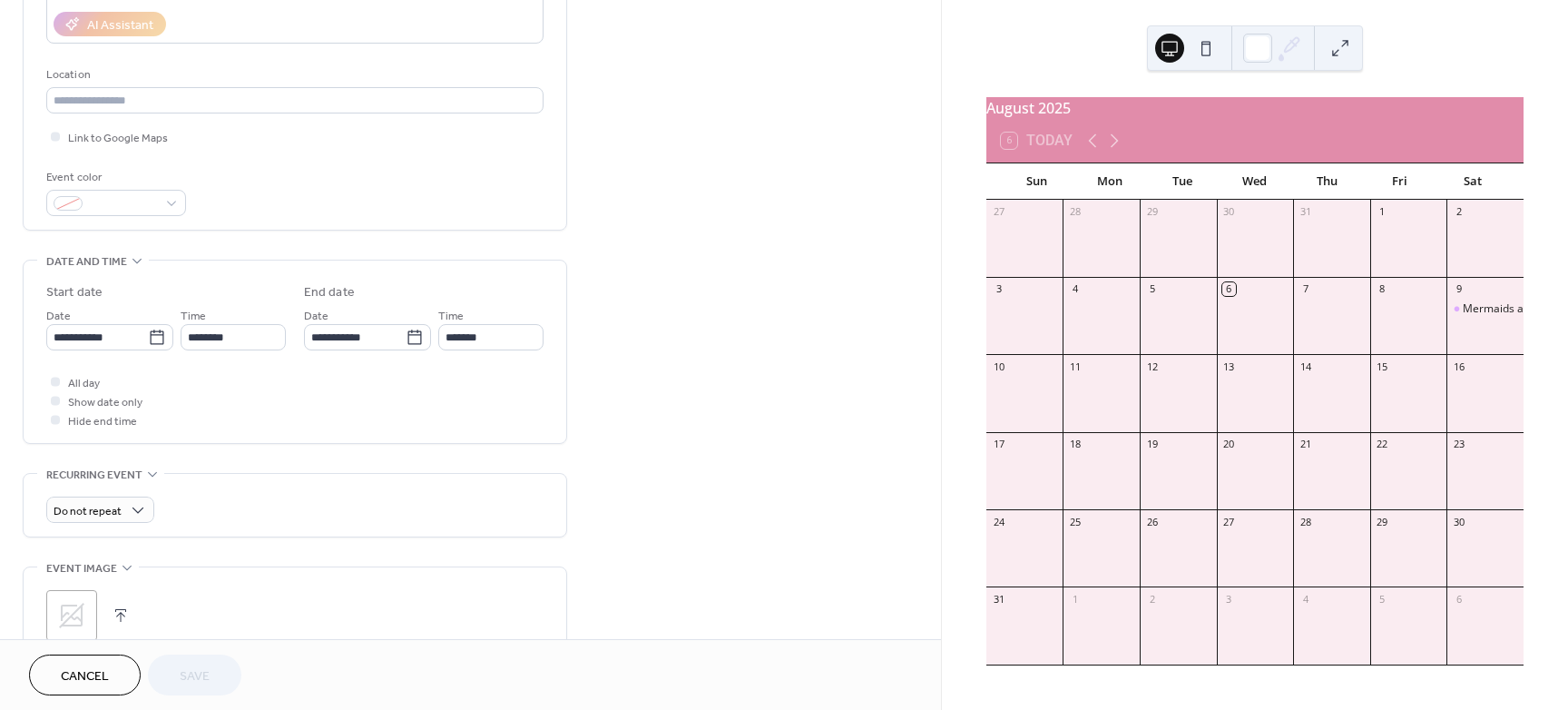 scroll, scrollTop: 340, scrollLeft: 0, axis: vertical 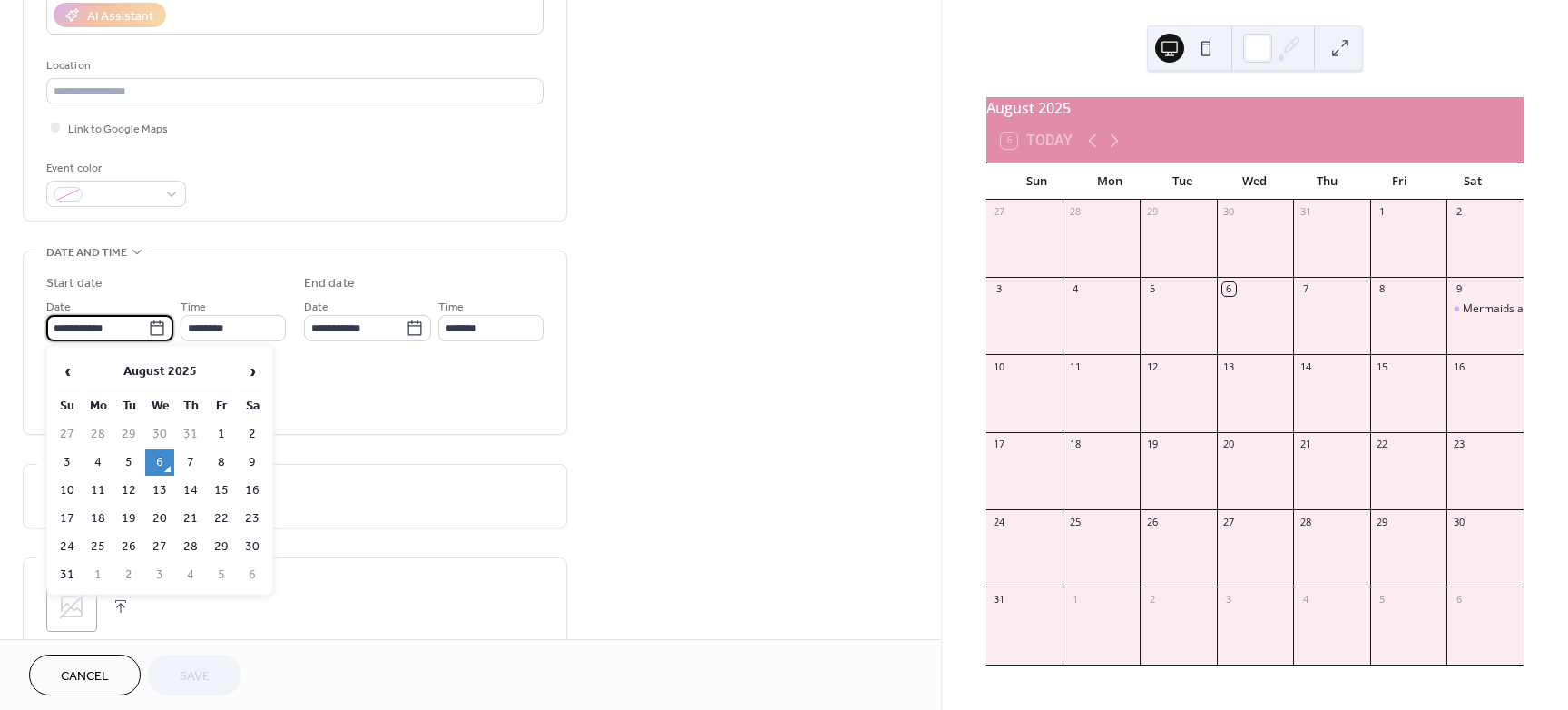 click on "**********" at bounding box center (97, 328) 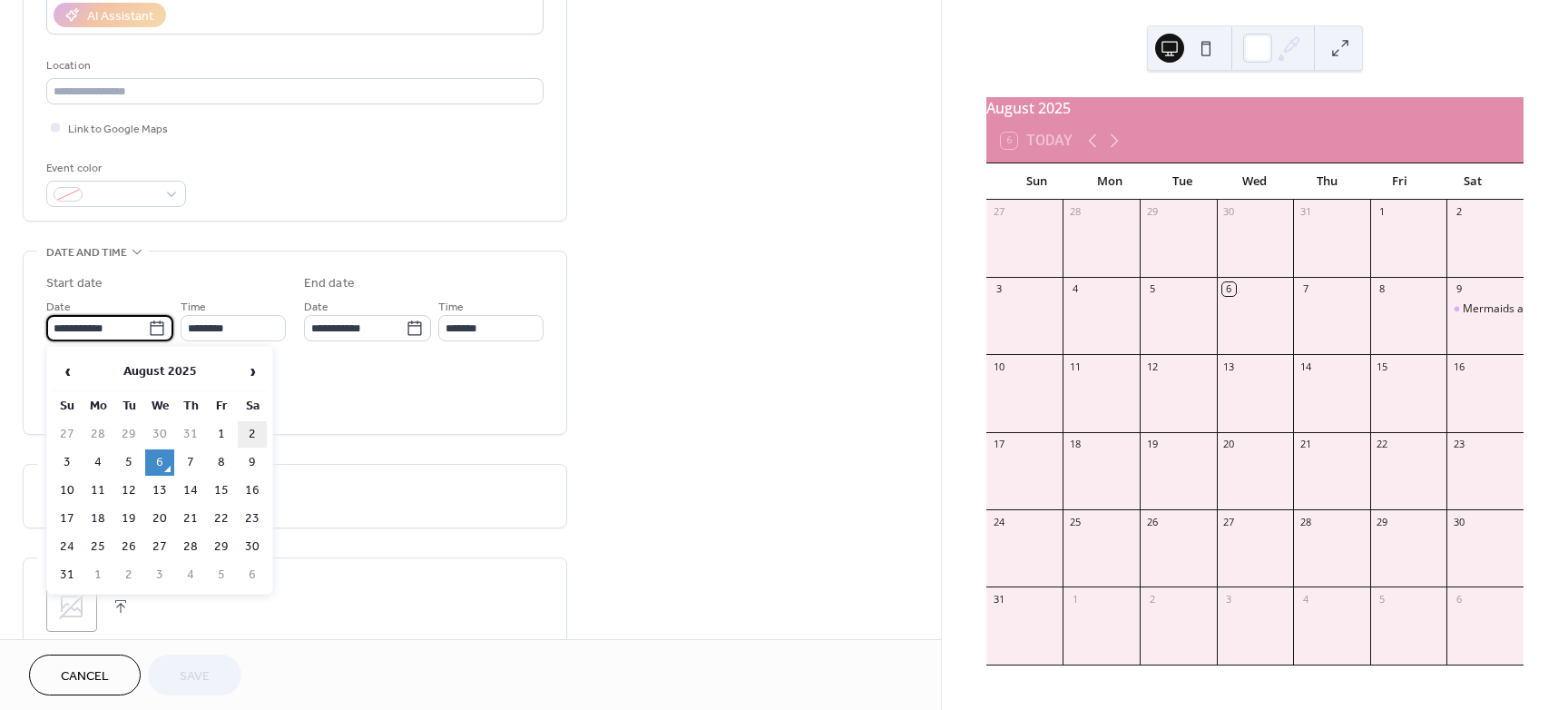 click on "2" at bounding box center (252, 434) 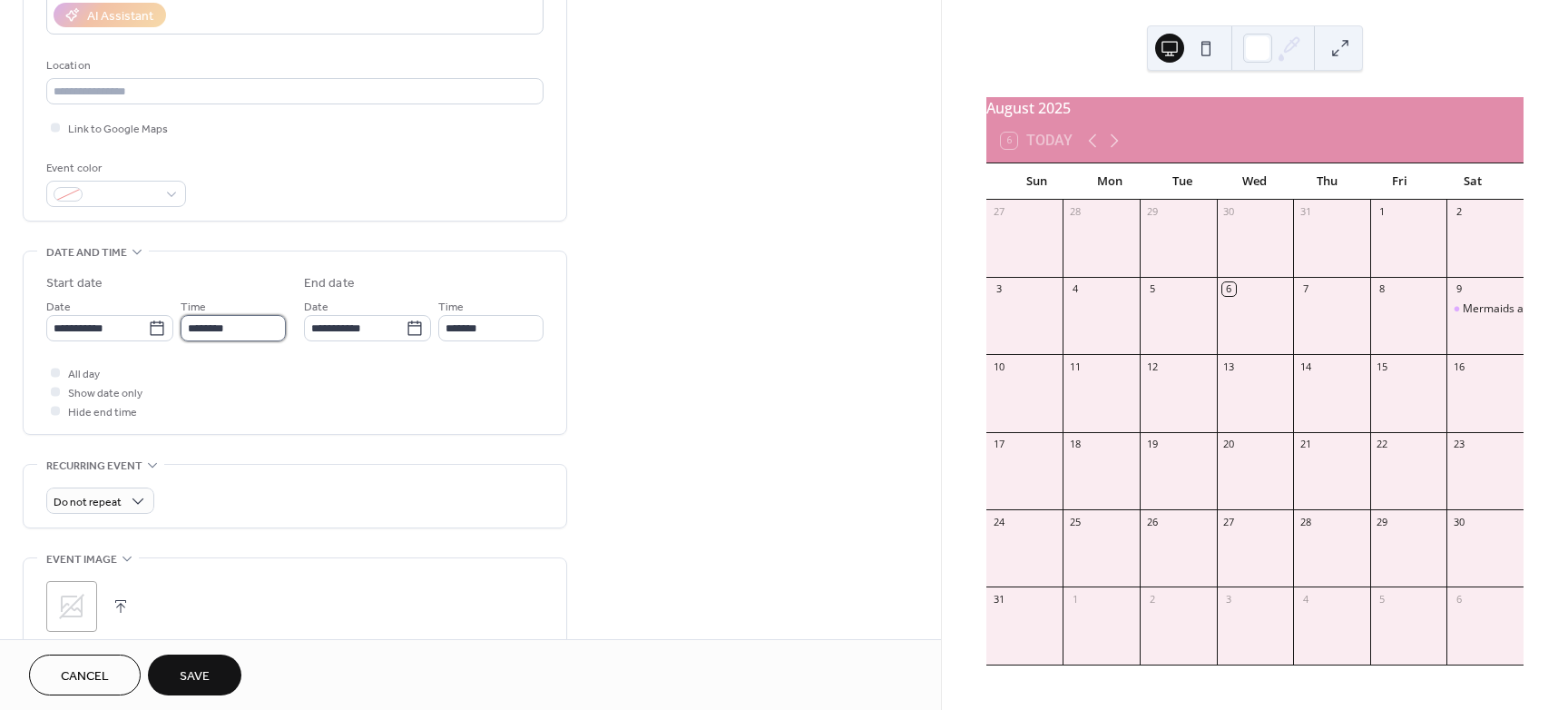 click on "********" at bounding box center (233, 328) 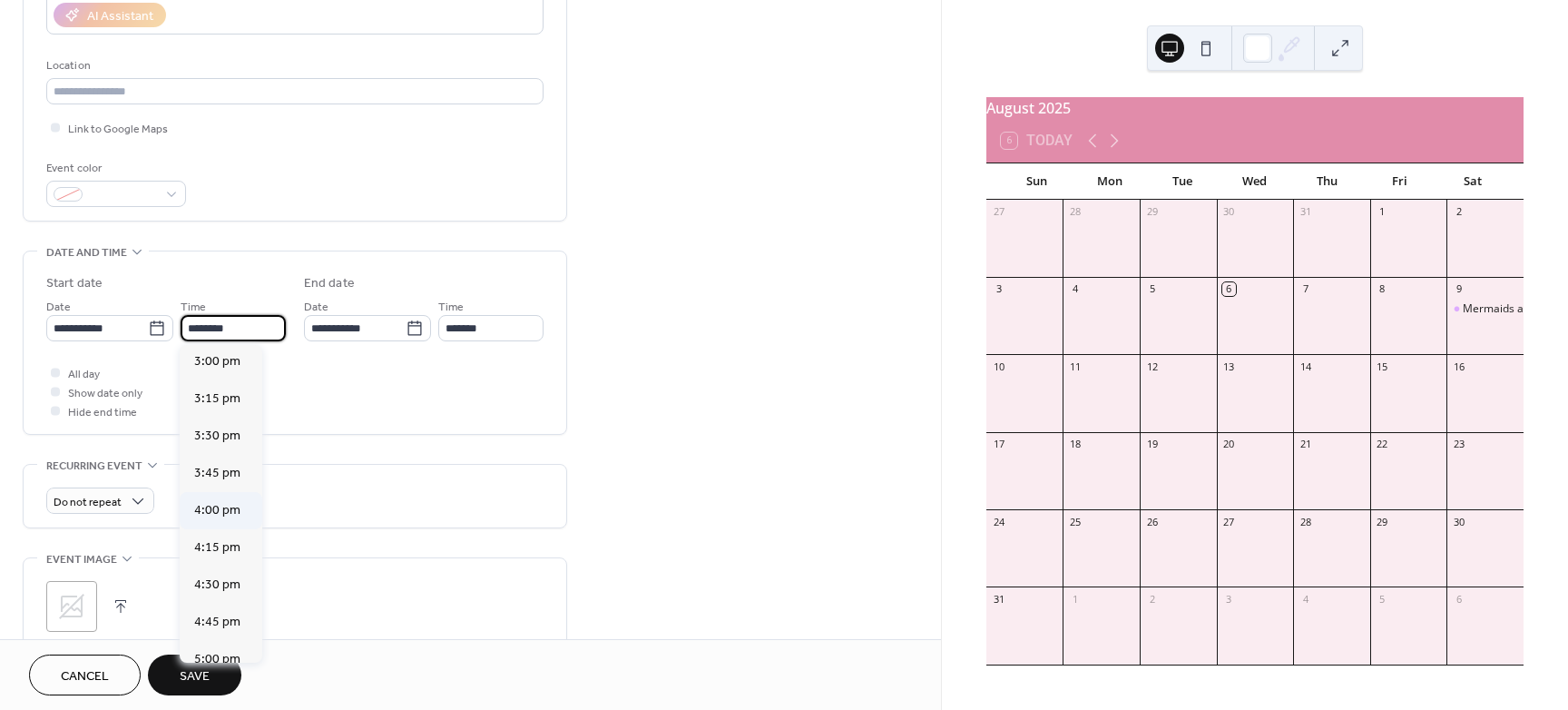 scroll, scrollTop: 2241, scrollLeft: 0, axis: vertical 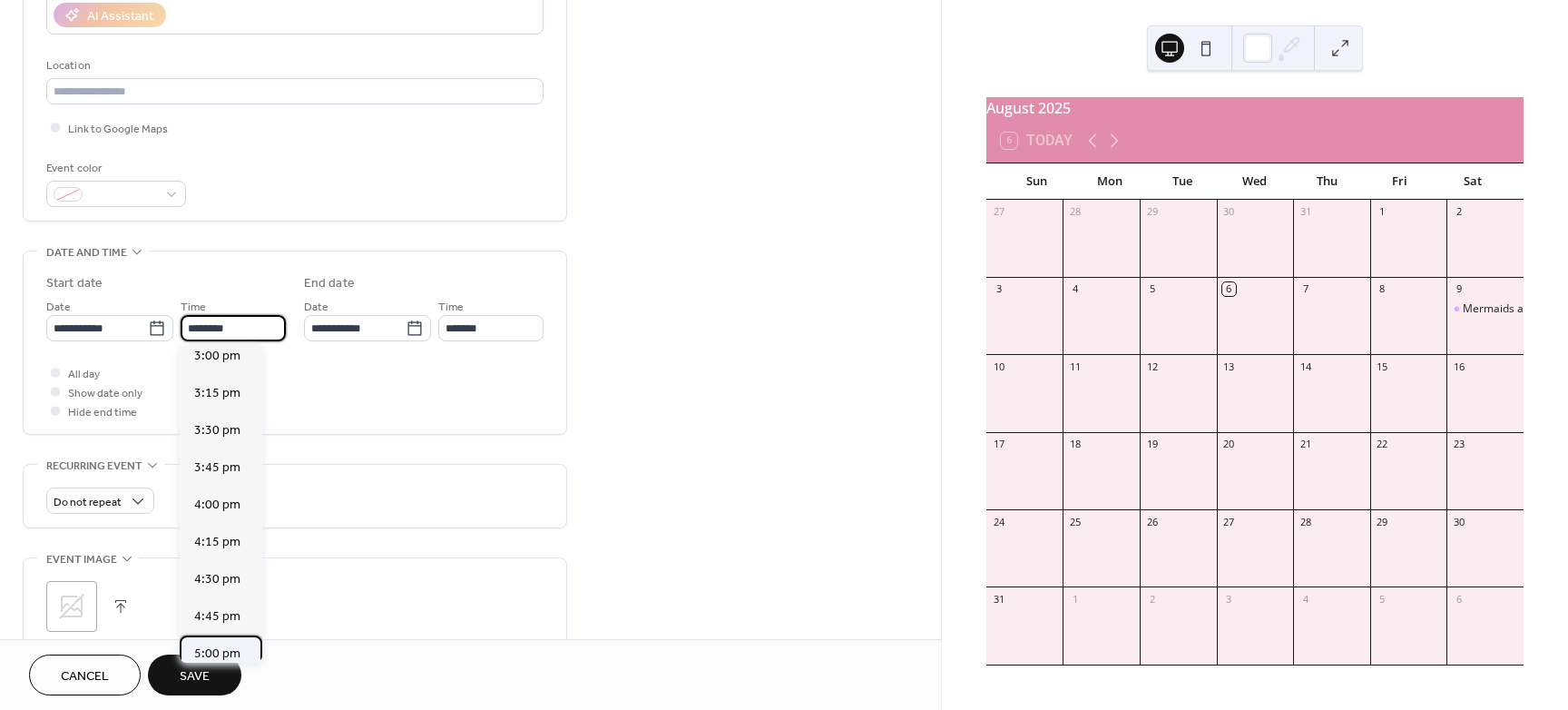 click on "5:00 pm" at bounding box center (217, 654) 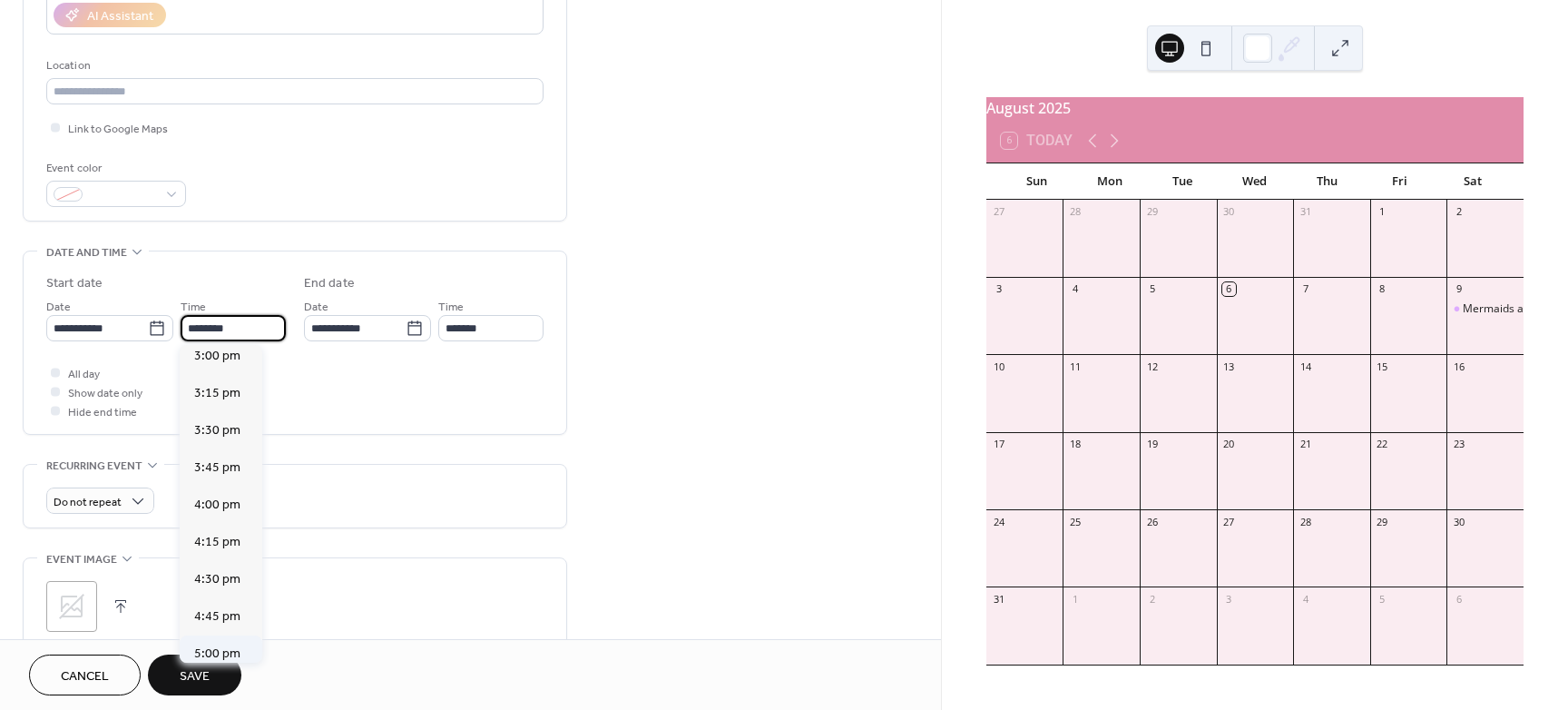 type on "*******" 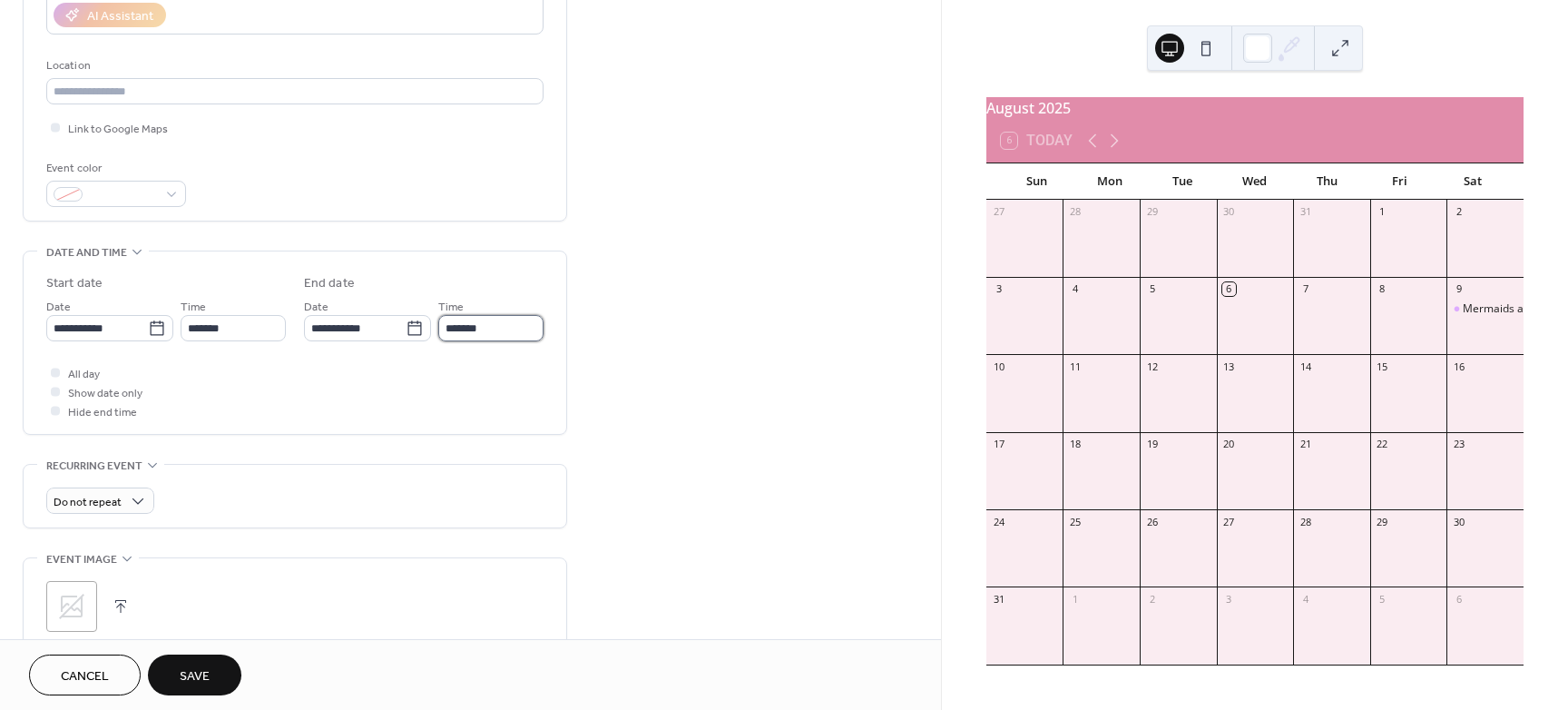 click on "*******" at bounding box center (491, 328) 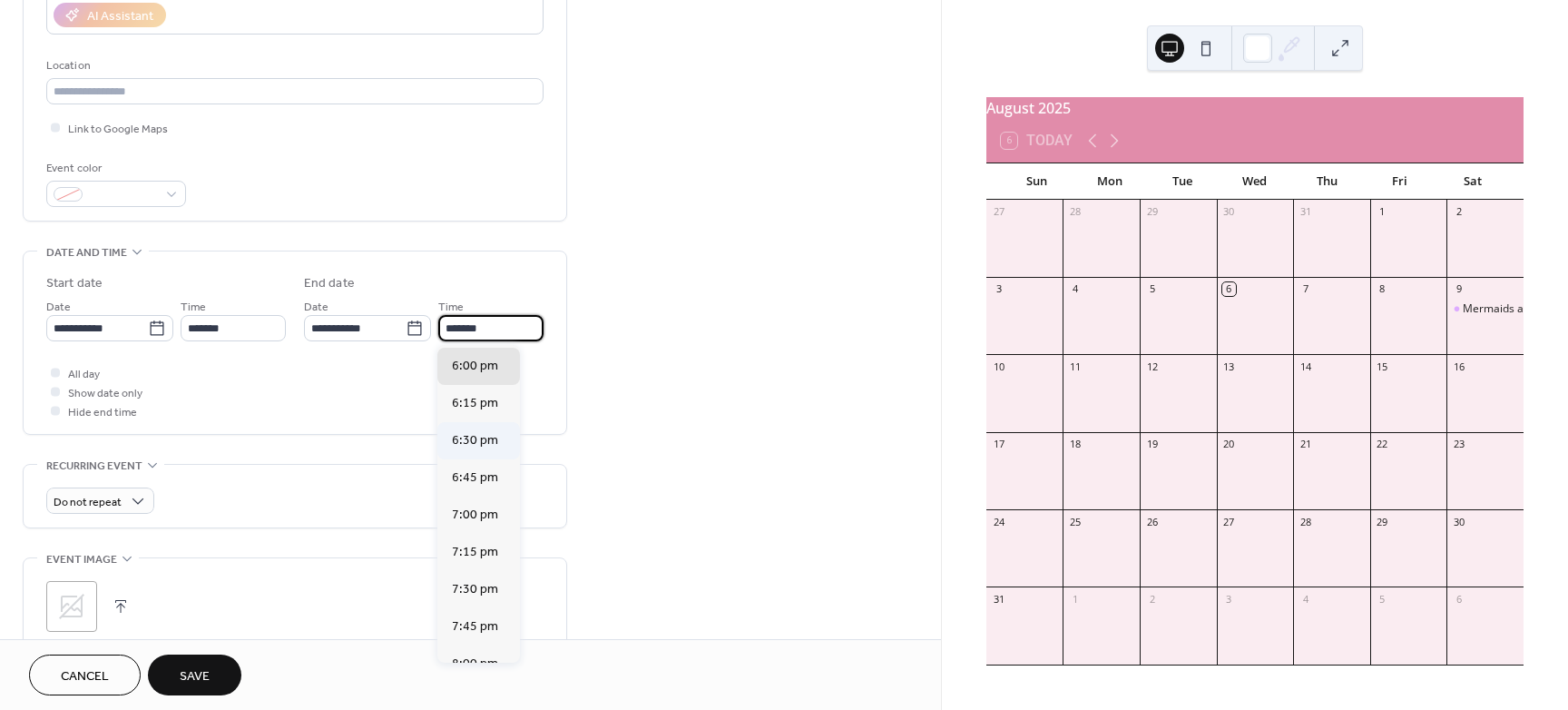 scroll, scrollTop: 113, scrollLeft: 0, axis: vertical 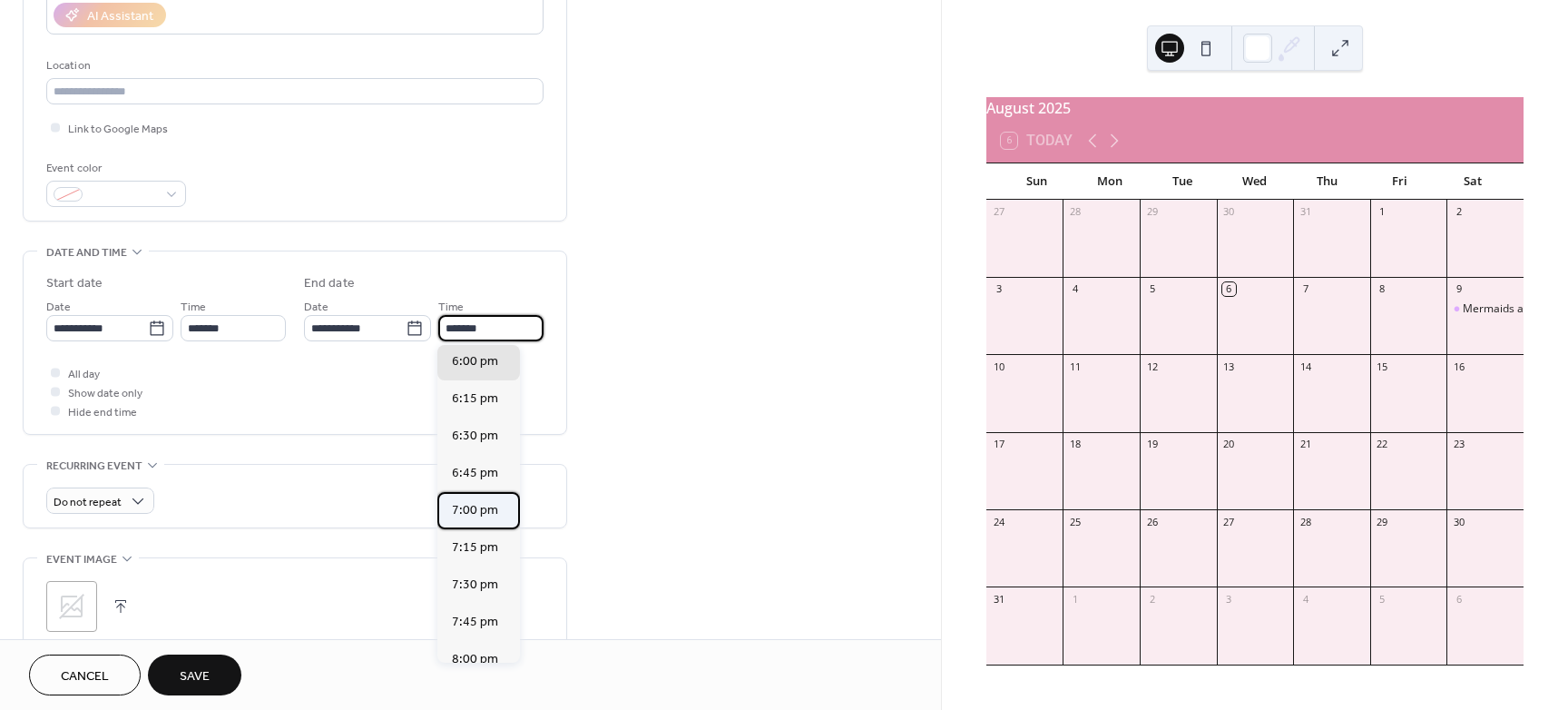 click on "7:00 pm" at bounding box center (475, 510) 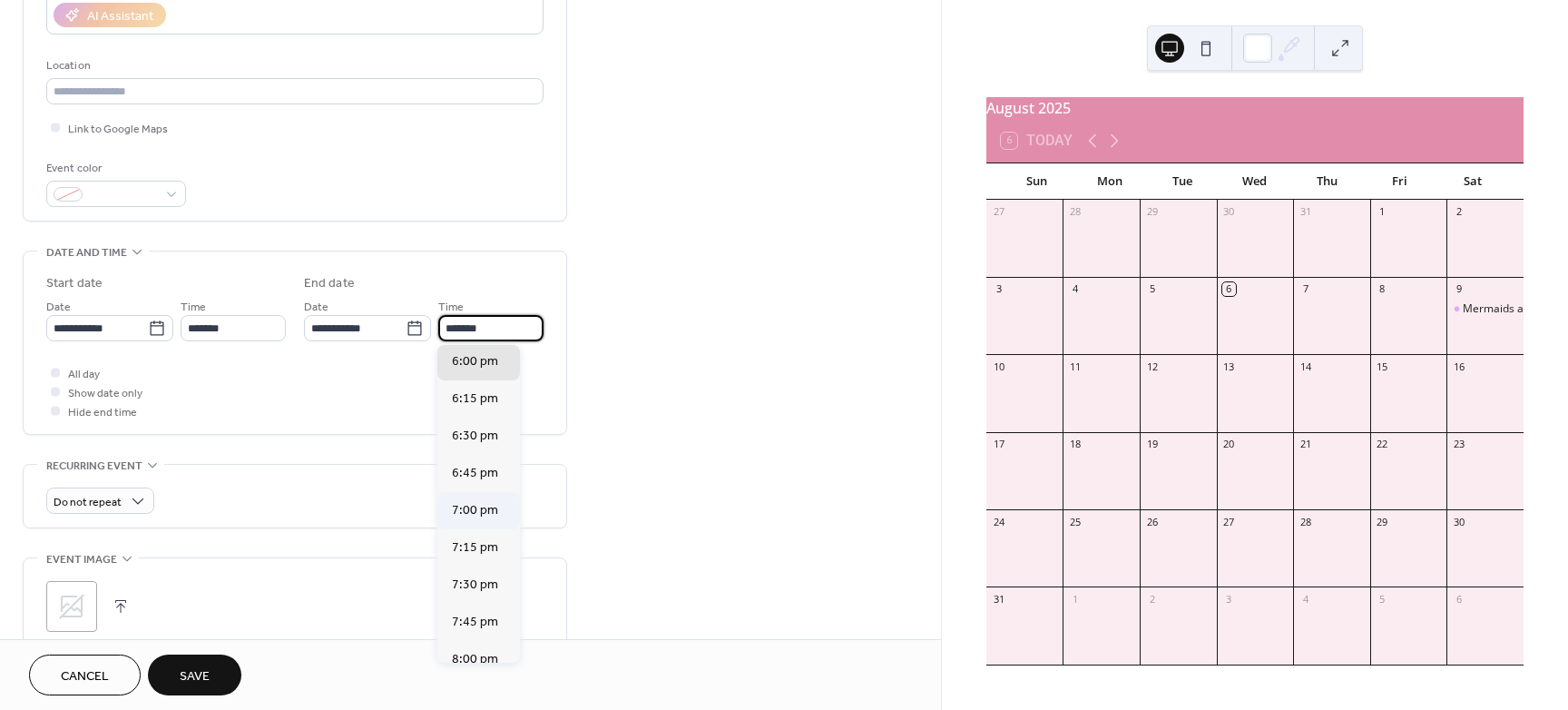type on "*******" 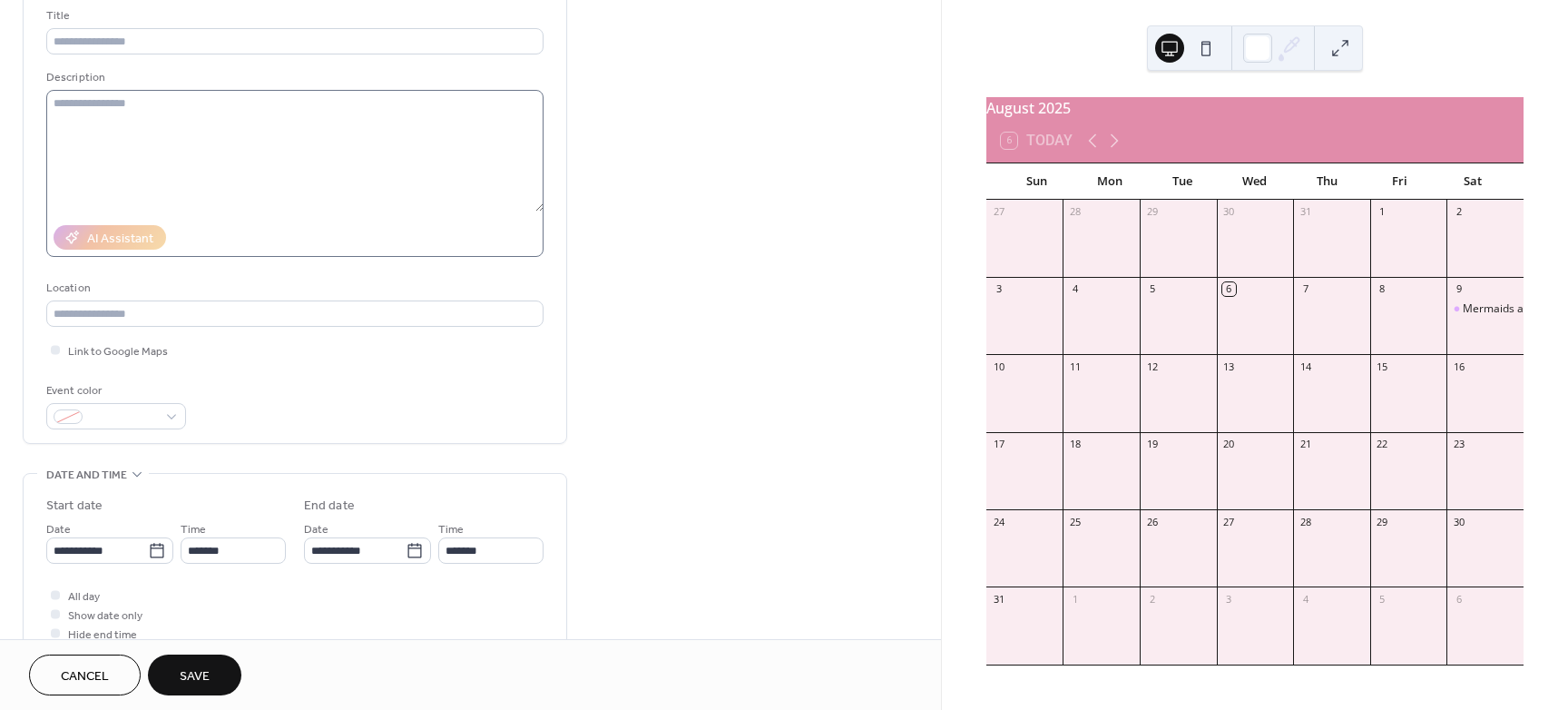 scroll, scrollTop: 113, scrollLeft: 0, axis: vertical 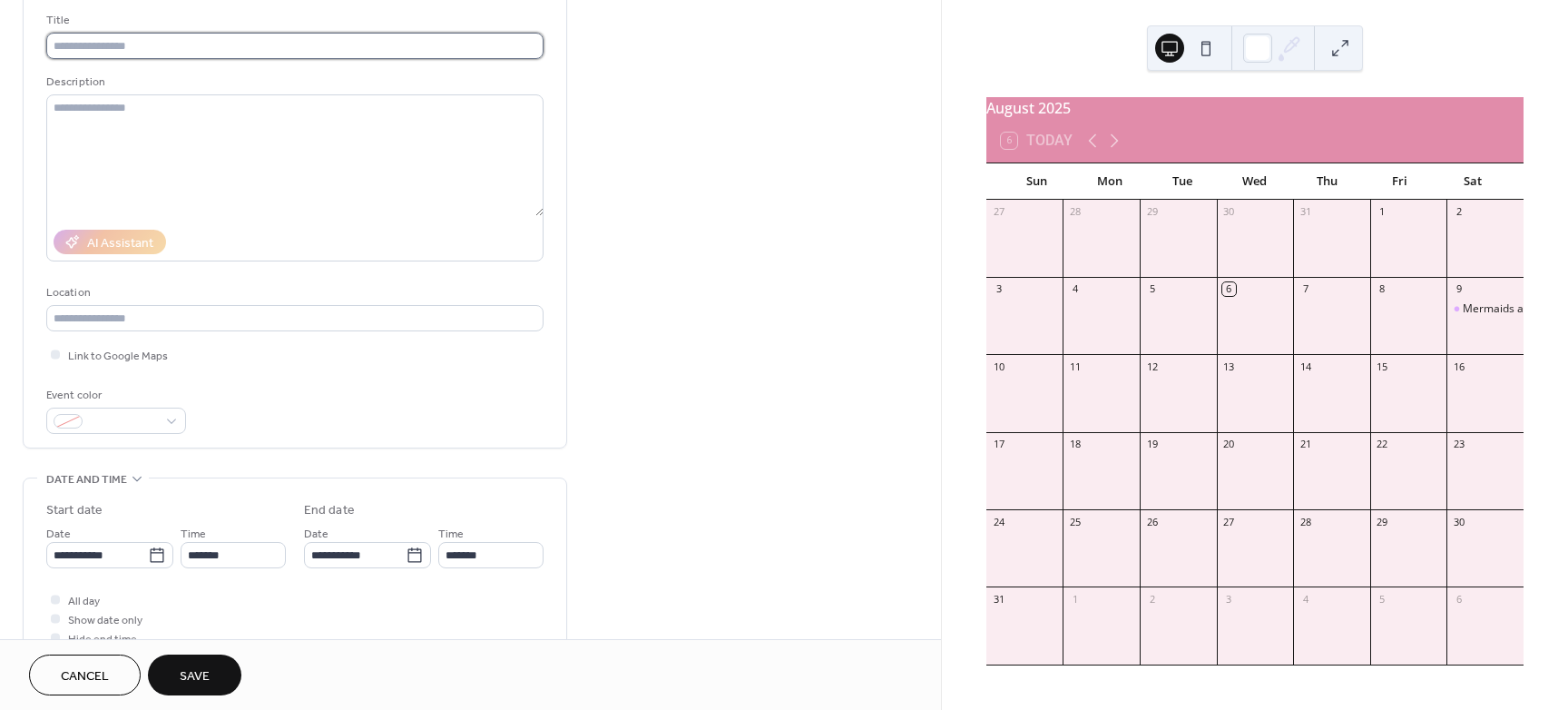 click at bounding box center [295, 45] 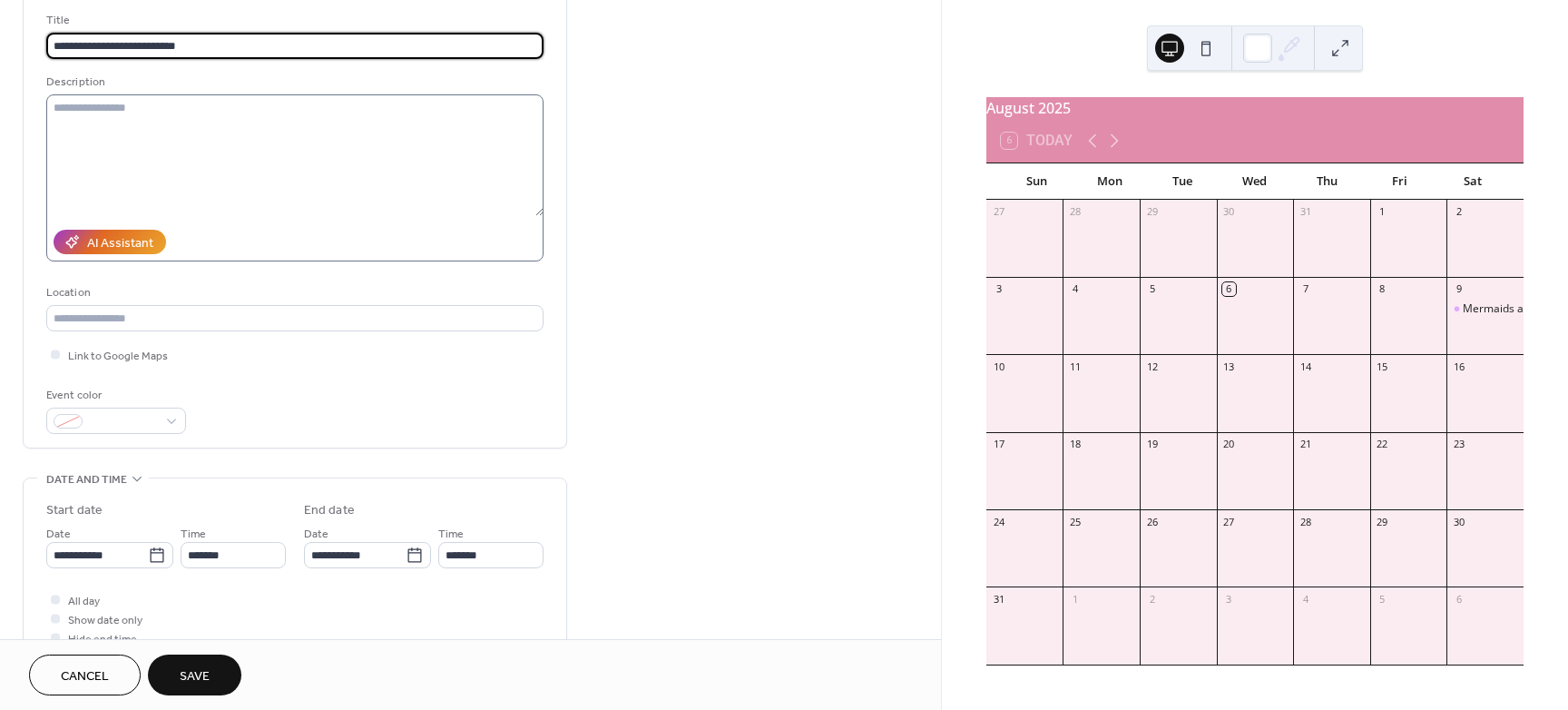 type on "**********" 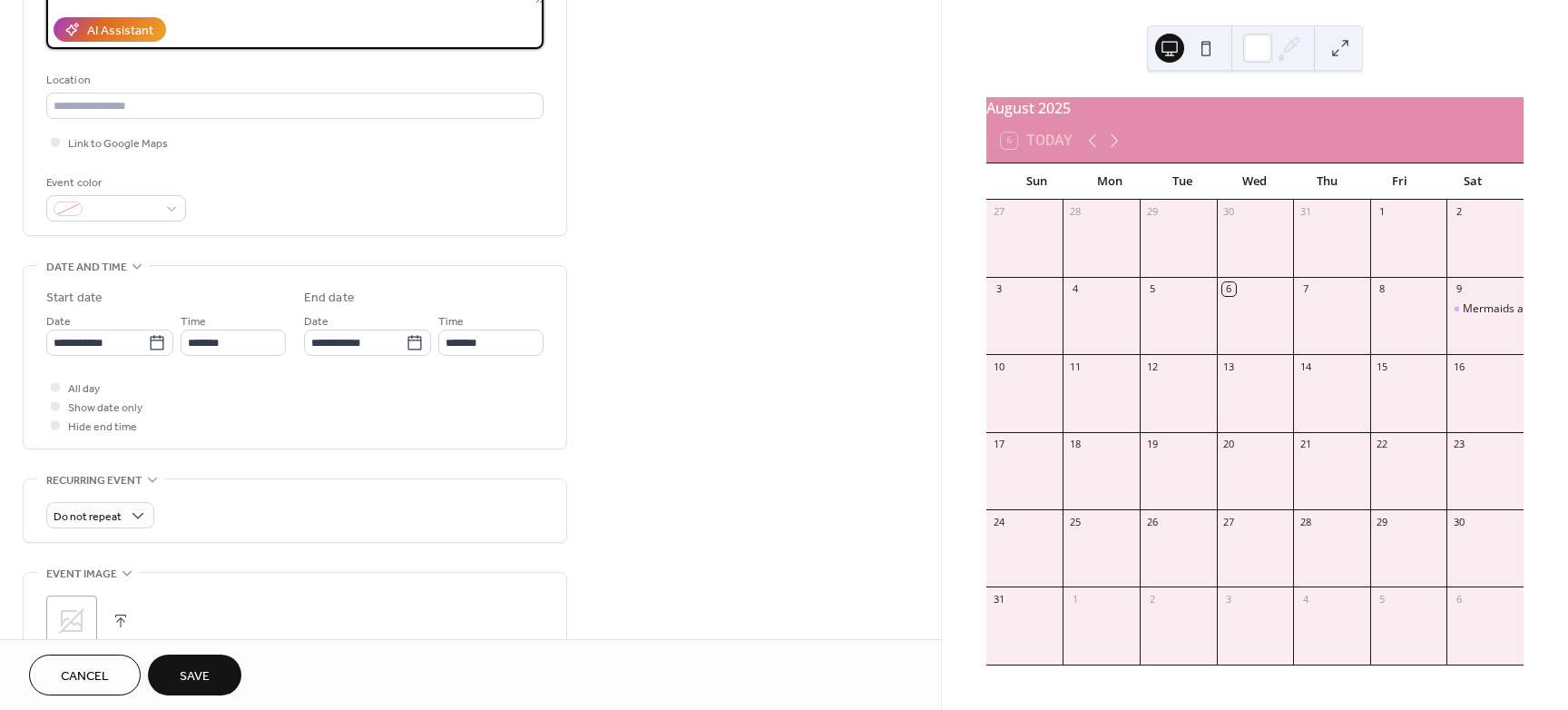 scroll, scrollTop: 340, scrollLeft: 0, axis: vertical 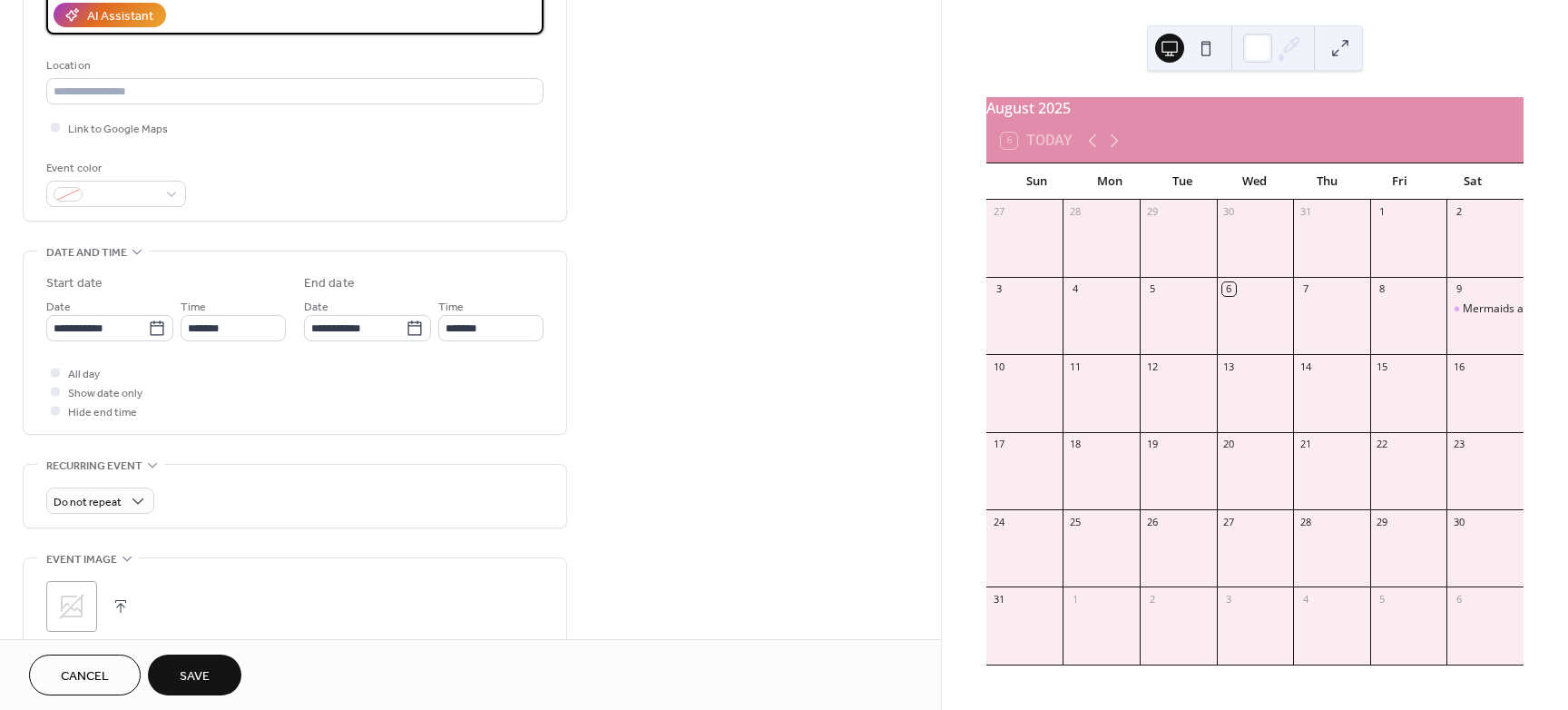 type on "**********" 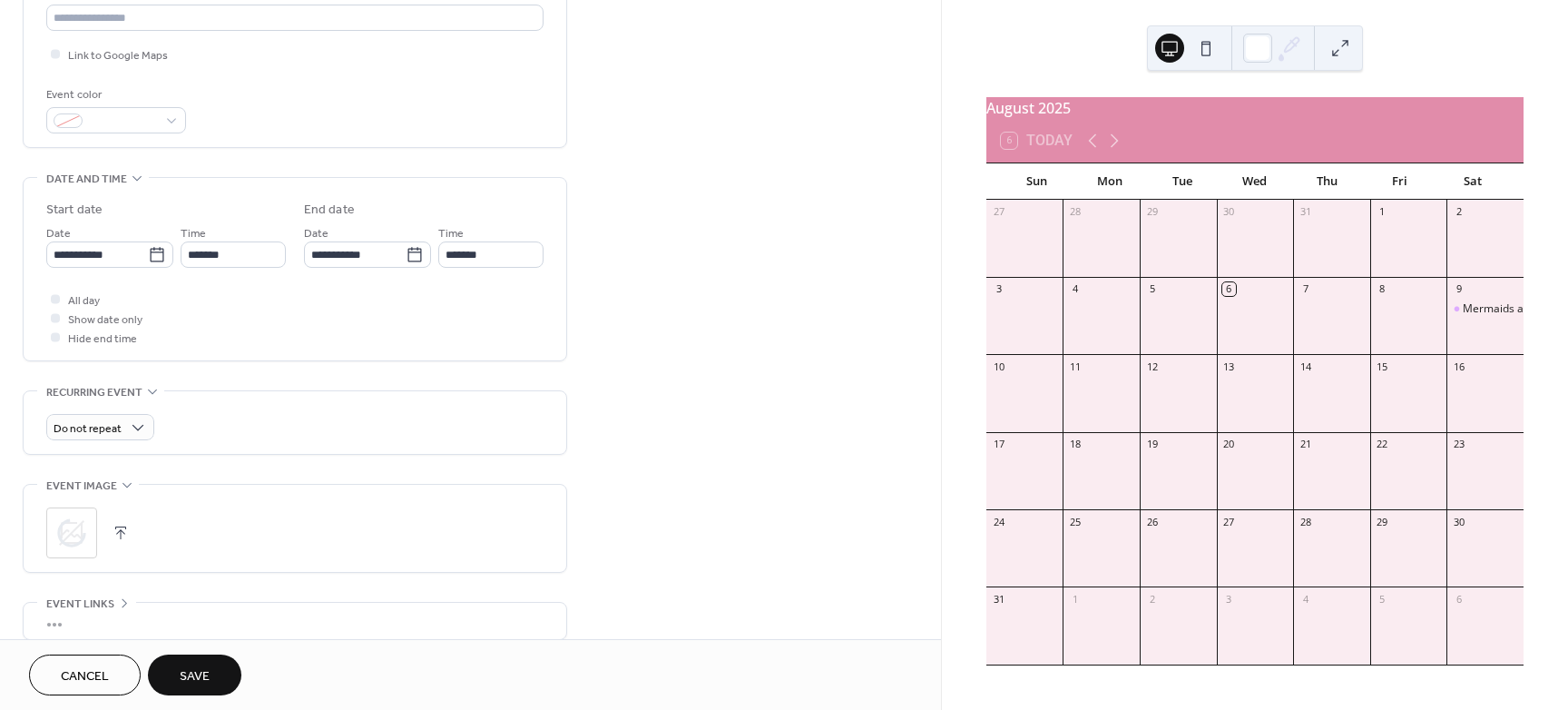 scroll, scrollTop: 567, scrollLeft: 0, axis: vertical 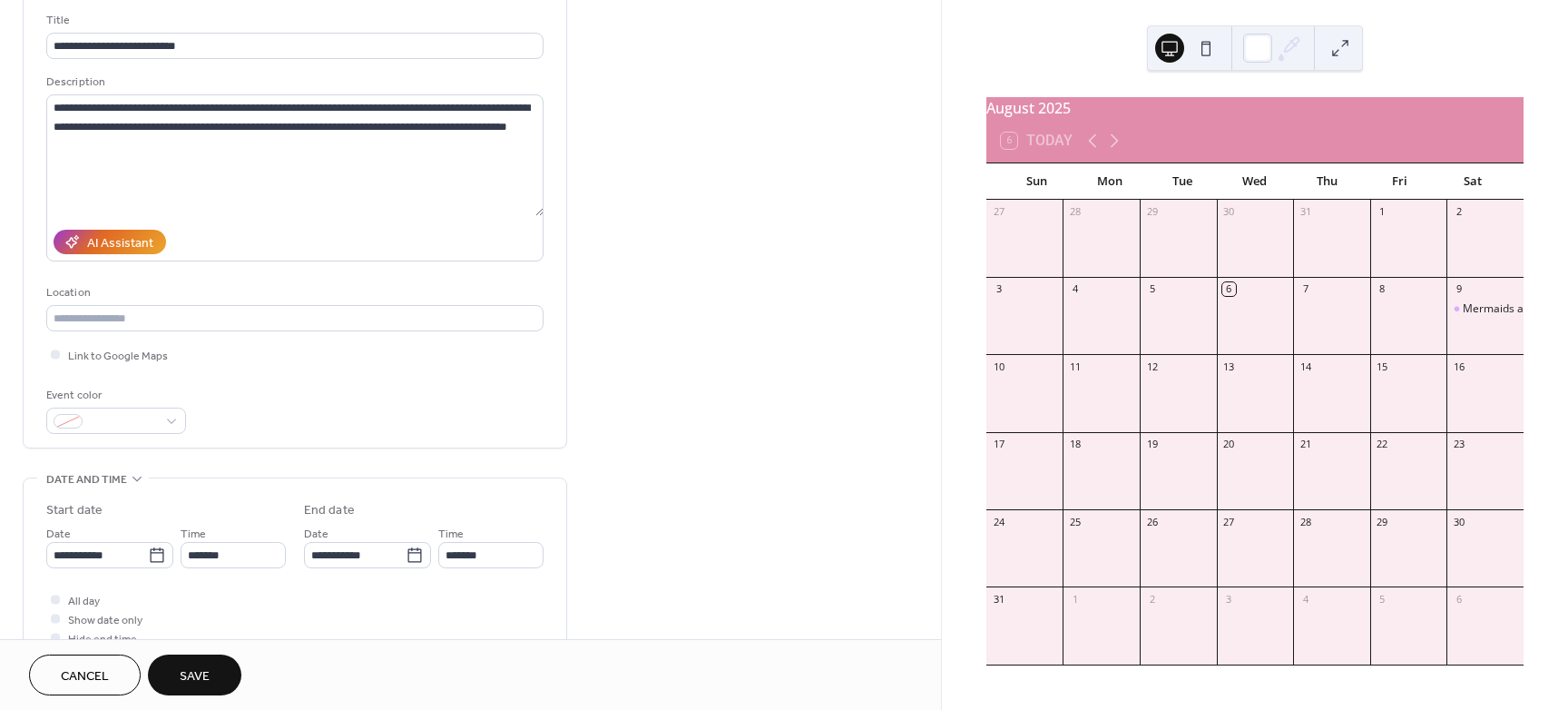 click on "Save" at bounding box center [194, 675] 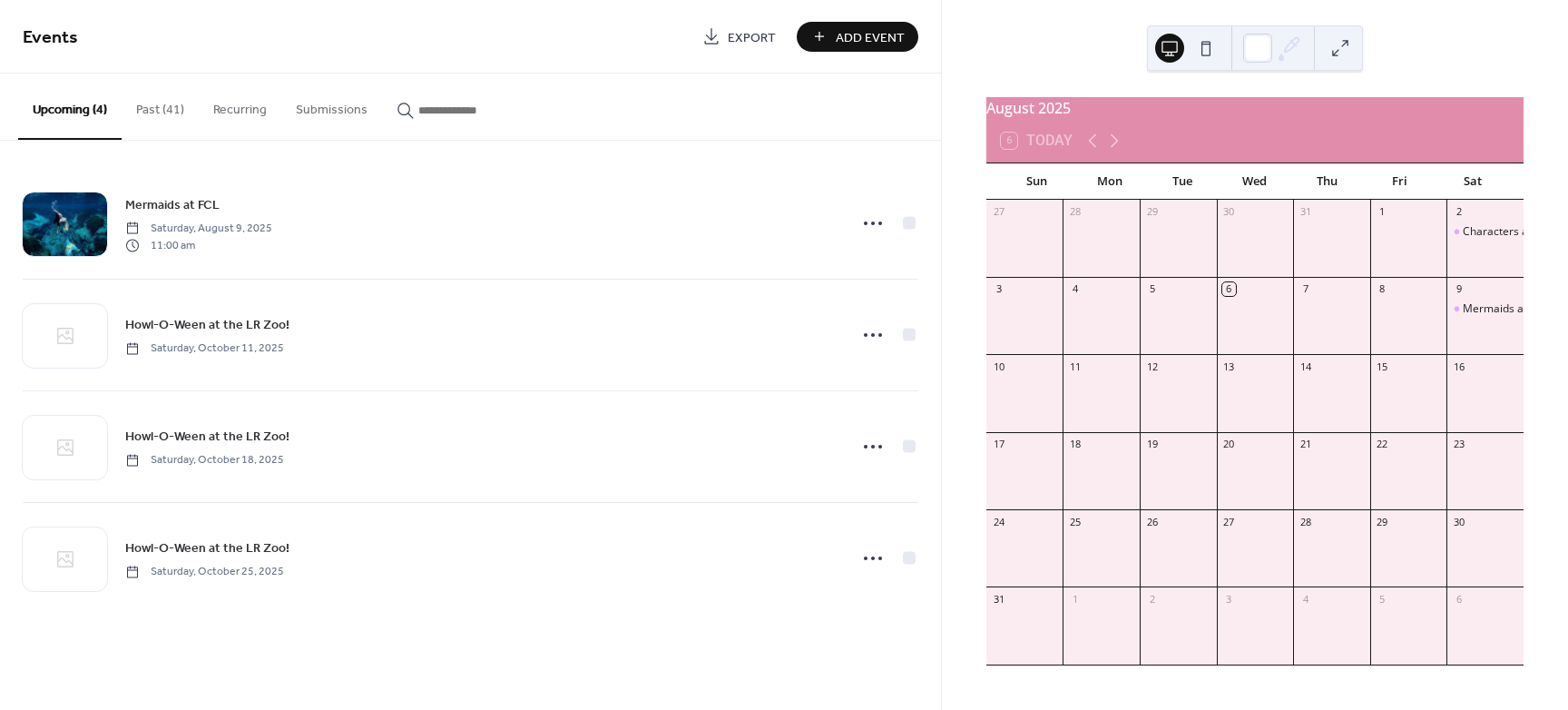 click on "Past (41)" at bounding box center [160, 105] 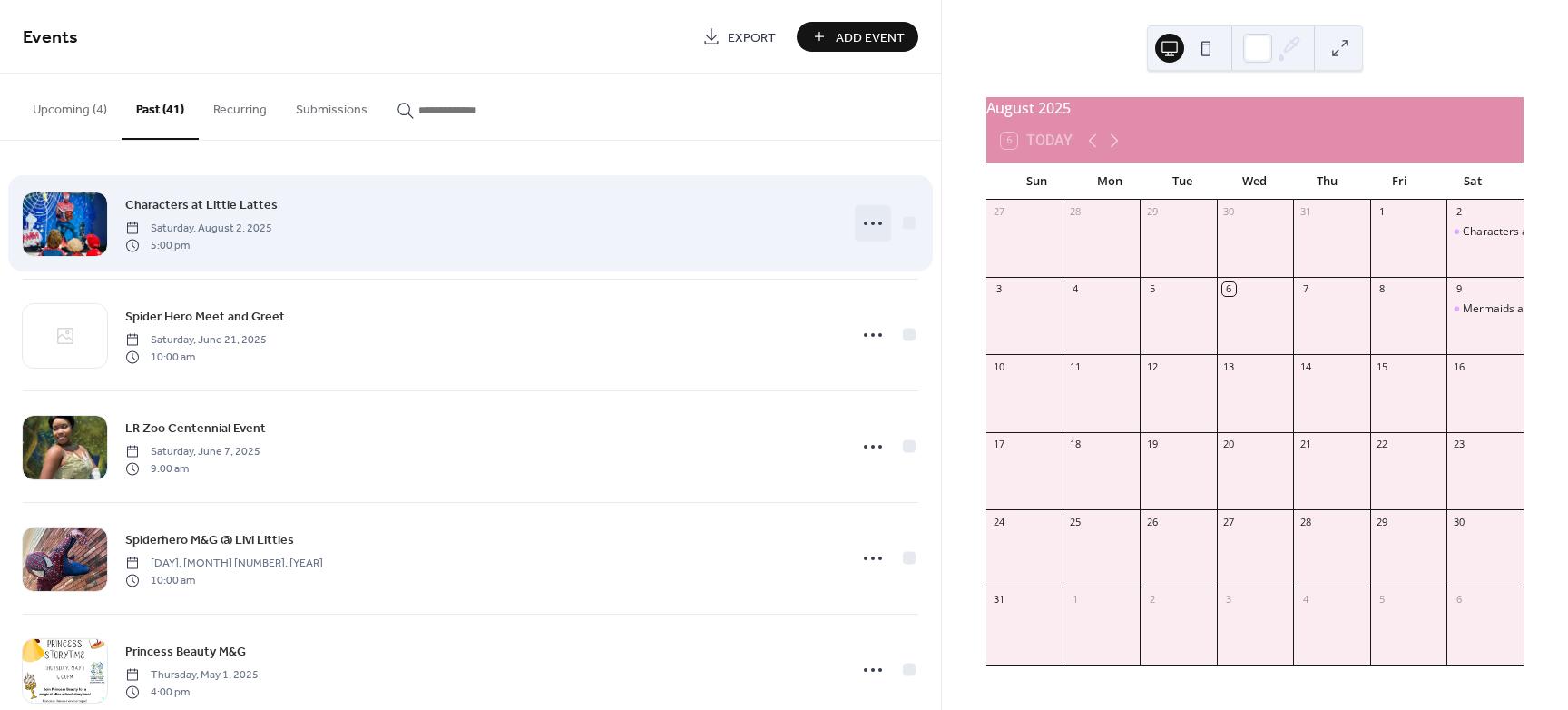 click 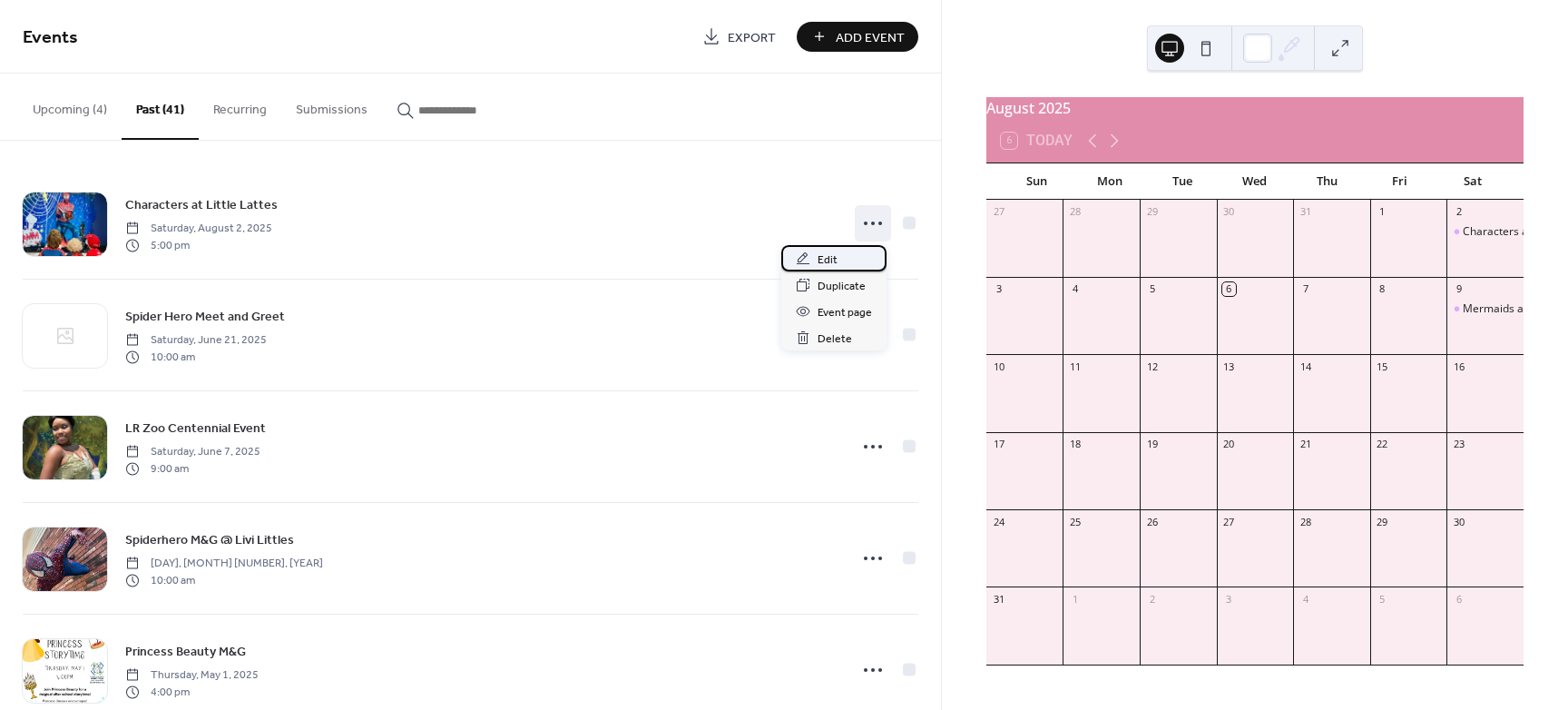 click on "Edit" at bounding box center (834, 258) 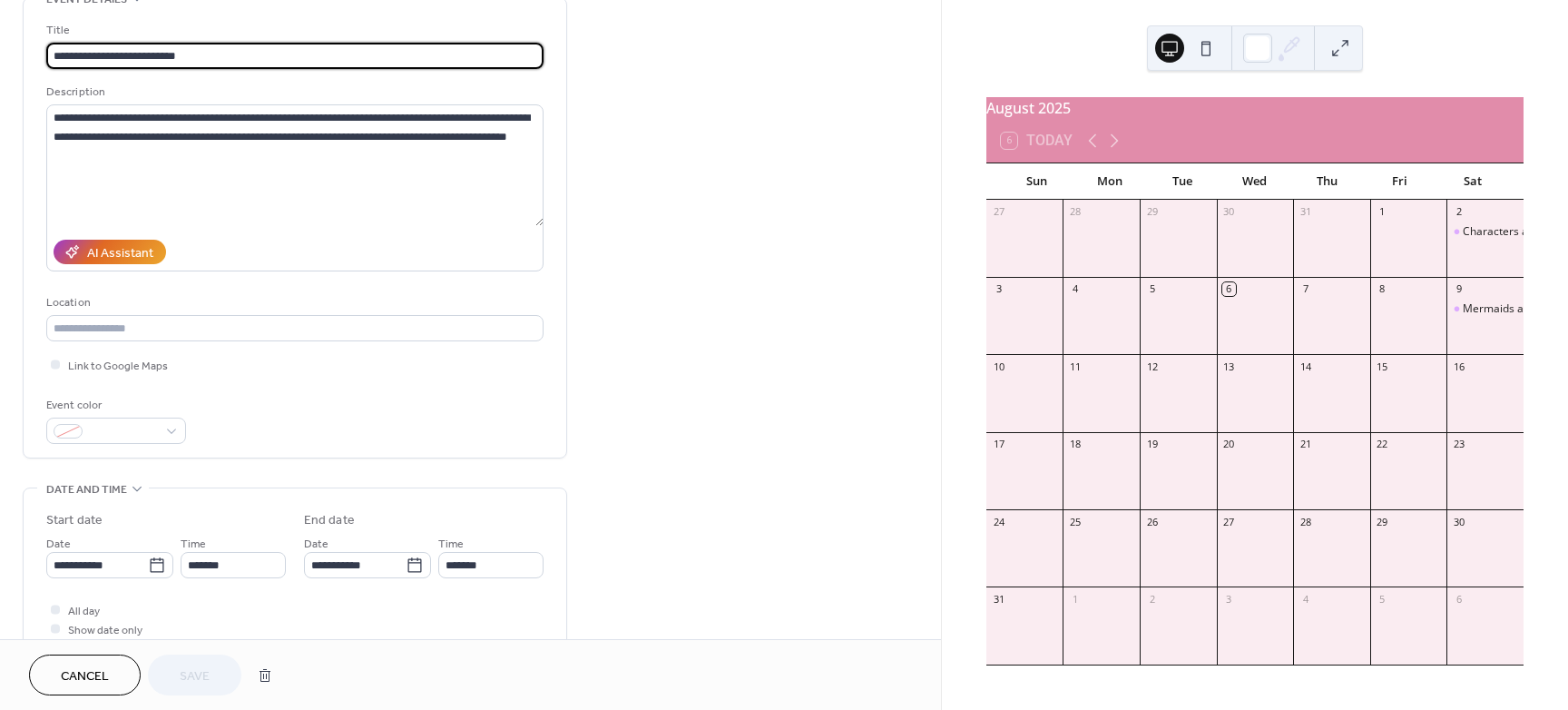 scroll, scrollTop: 340, scrollLeft: 0, axis: vertical 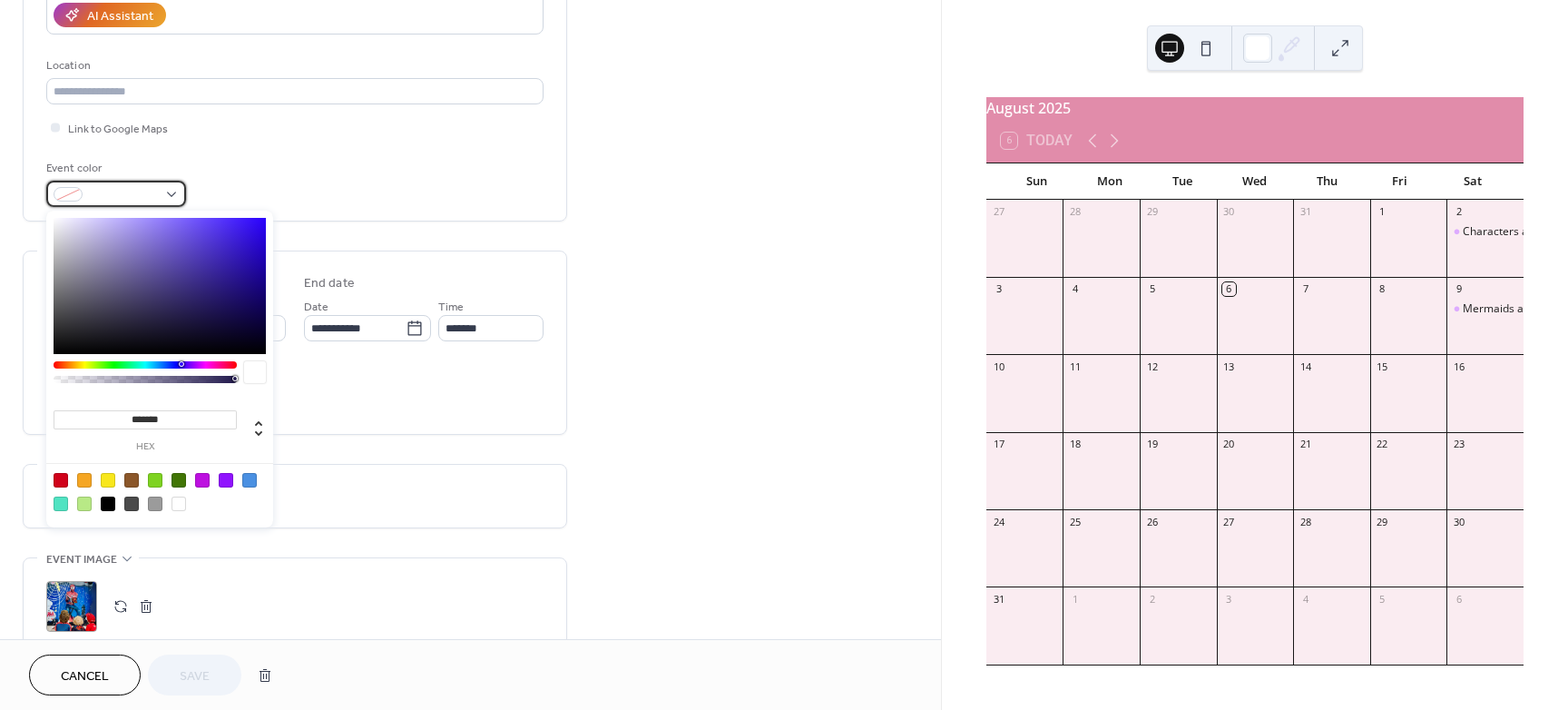 click at bounding box center [123, 195] 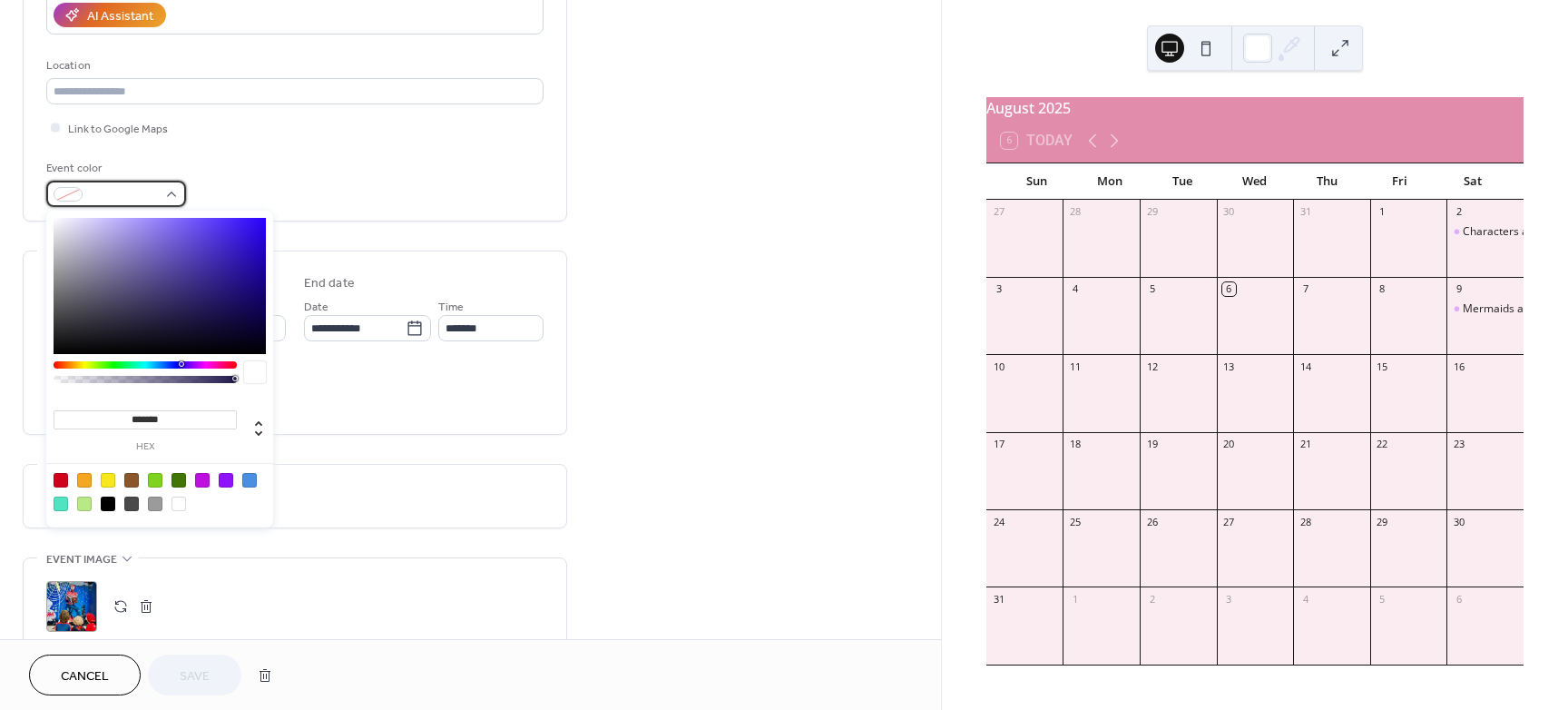 click at bounding box center [123, 195] 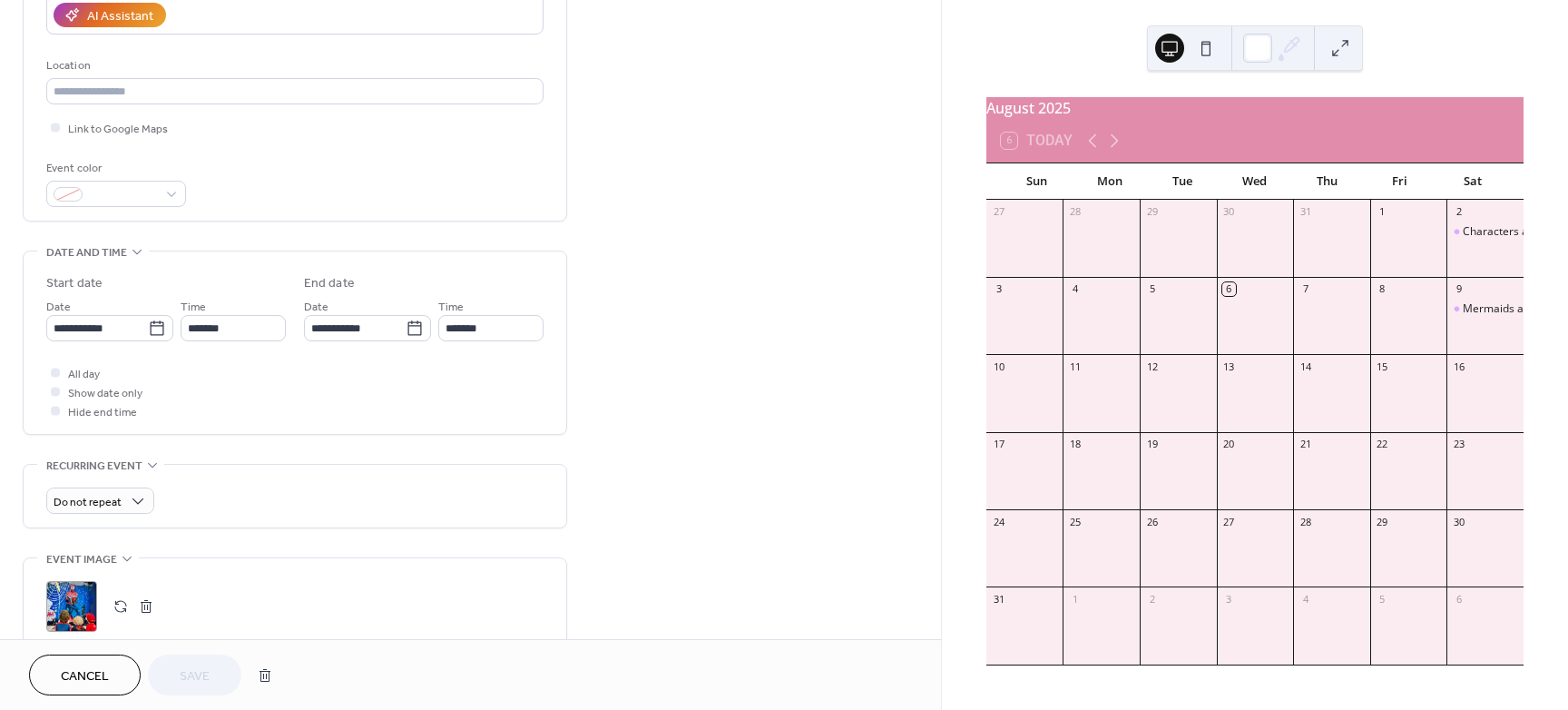 click on "Event color" at bounding box center [295, 182] 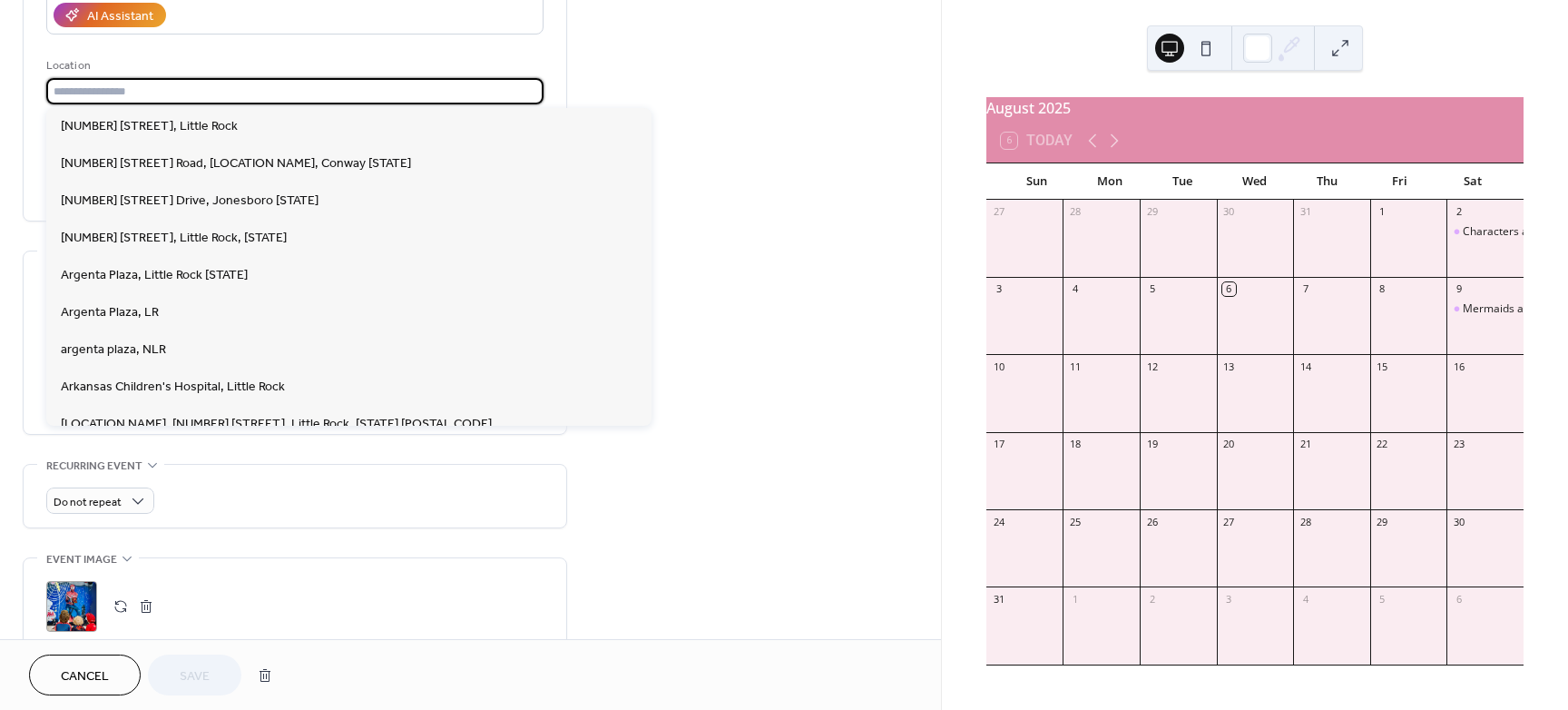 click at bounding box center [295, 91] 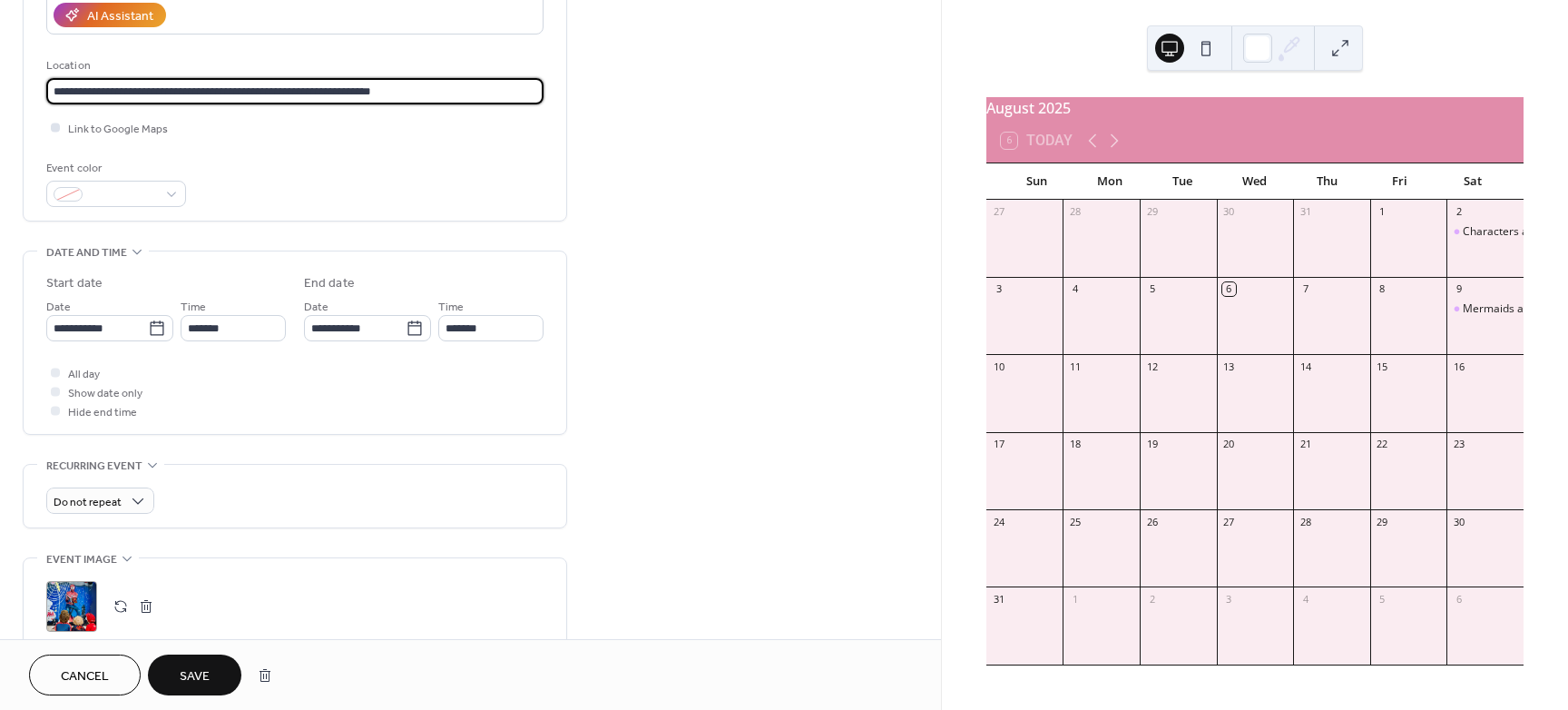 type on "**********" 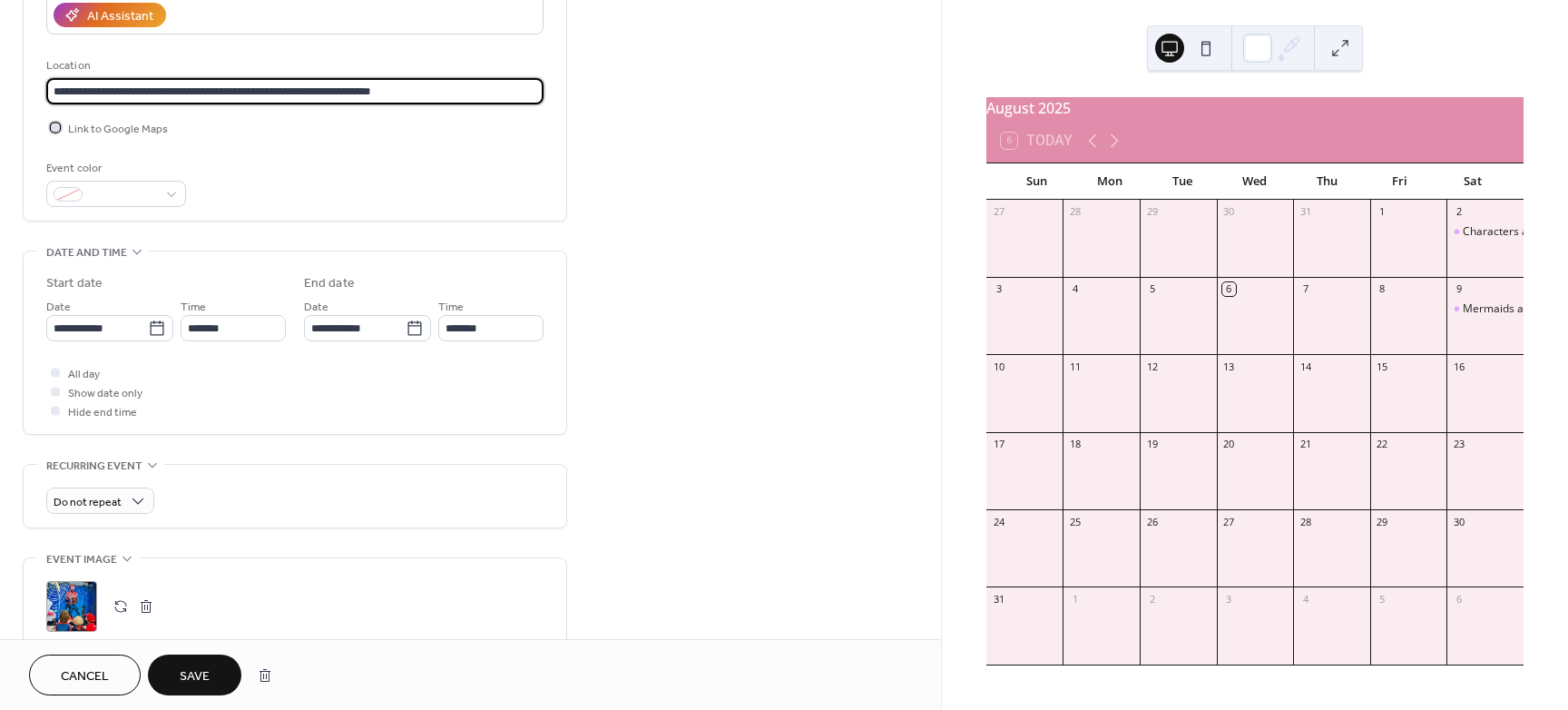 click at bounding box center [55, 127] 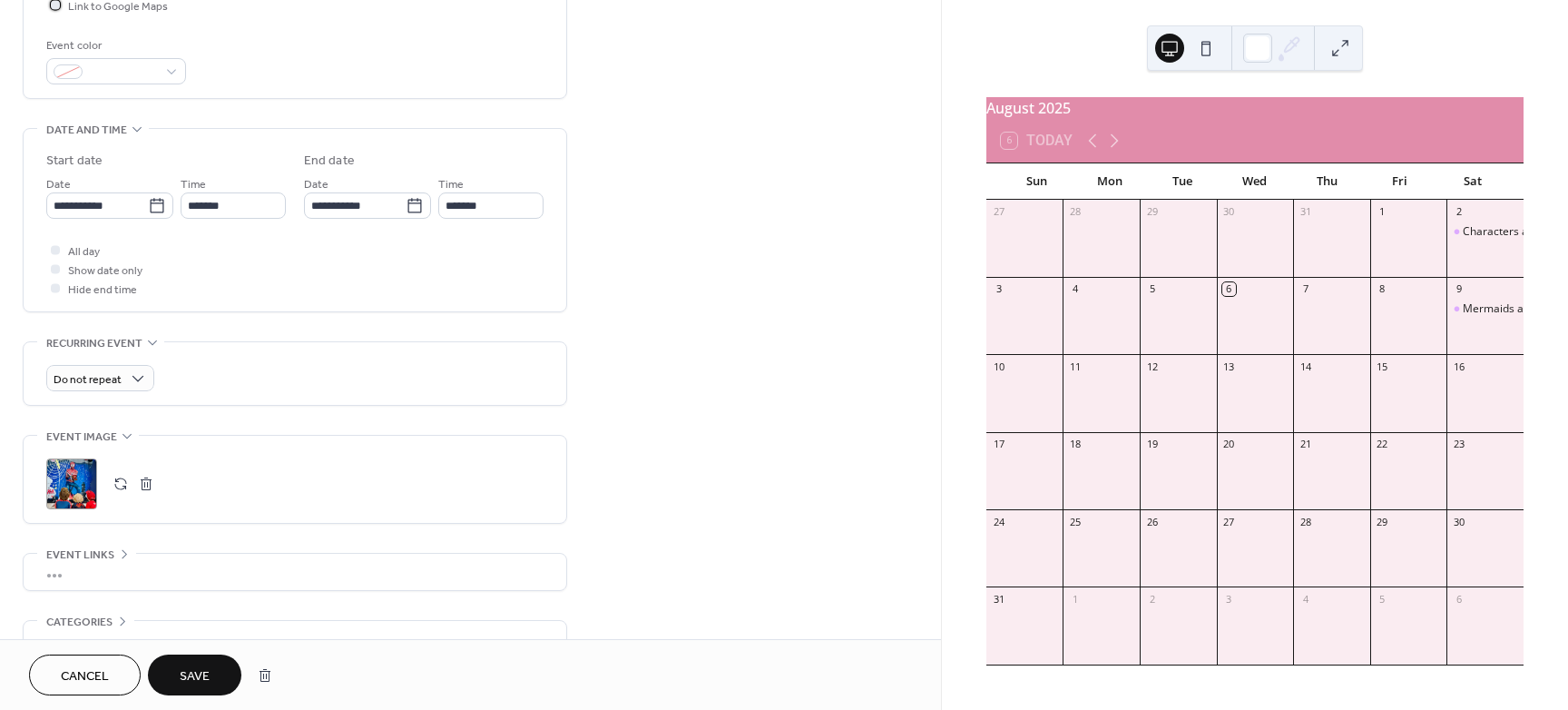 scroll, scrollTop: 567, scrollLeft: 0, axis: vertical 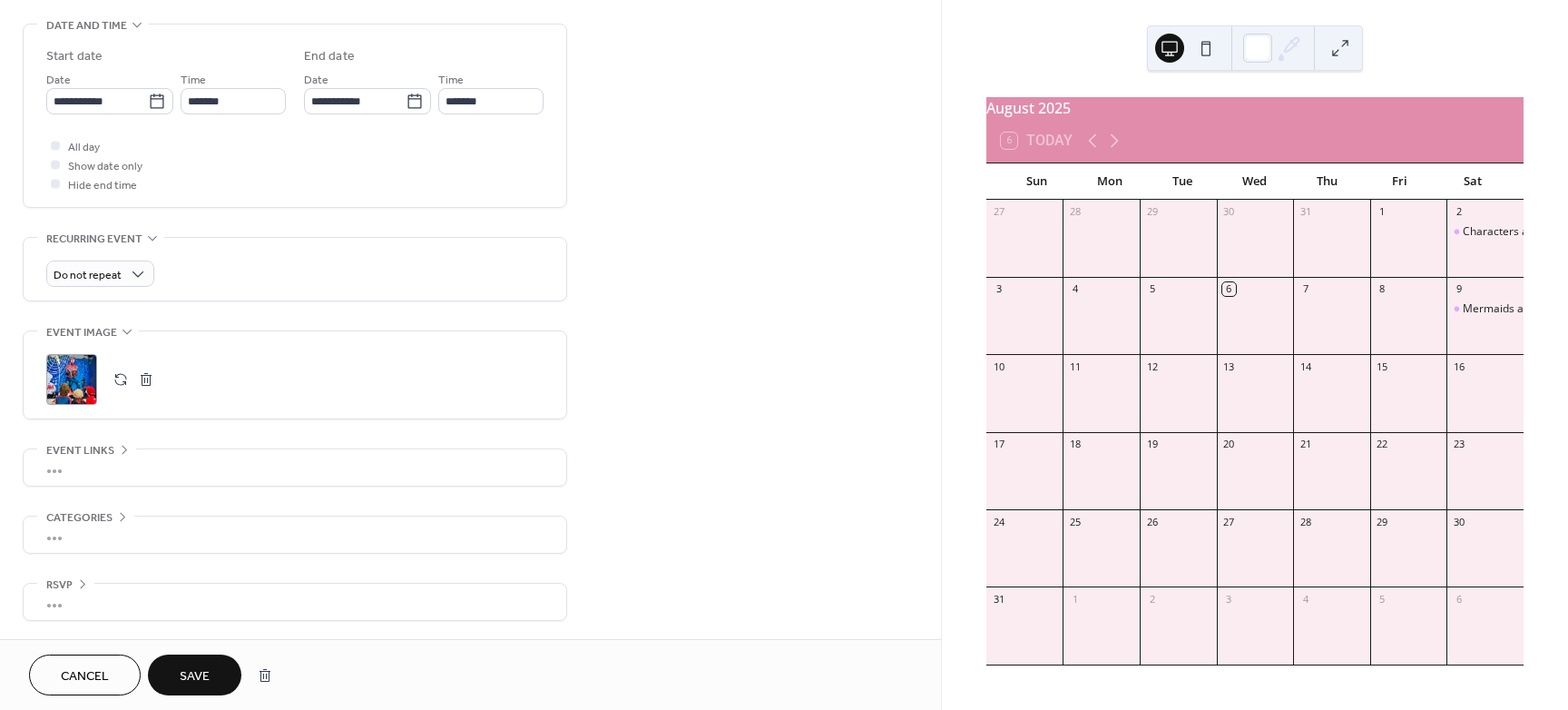 click on "Save" at bounding box center [194, 676] 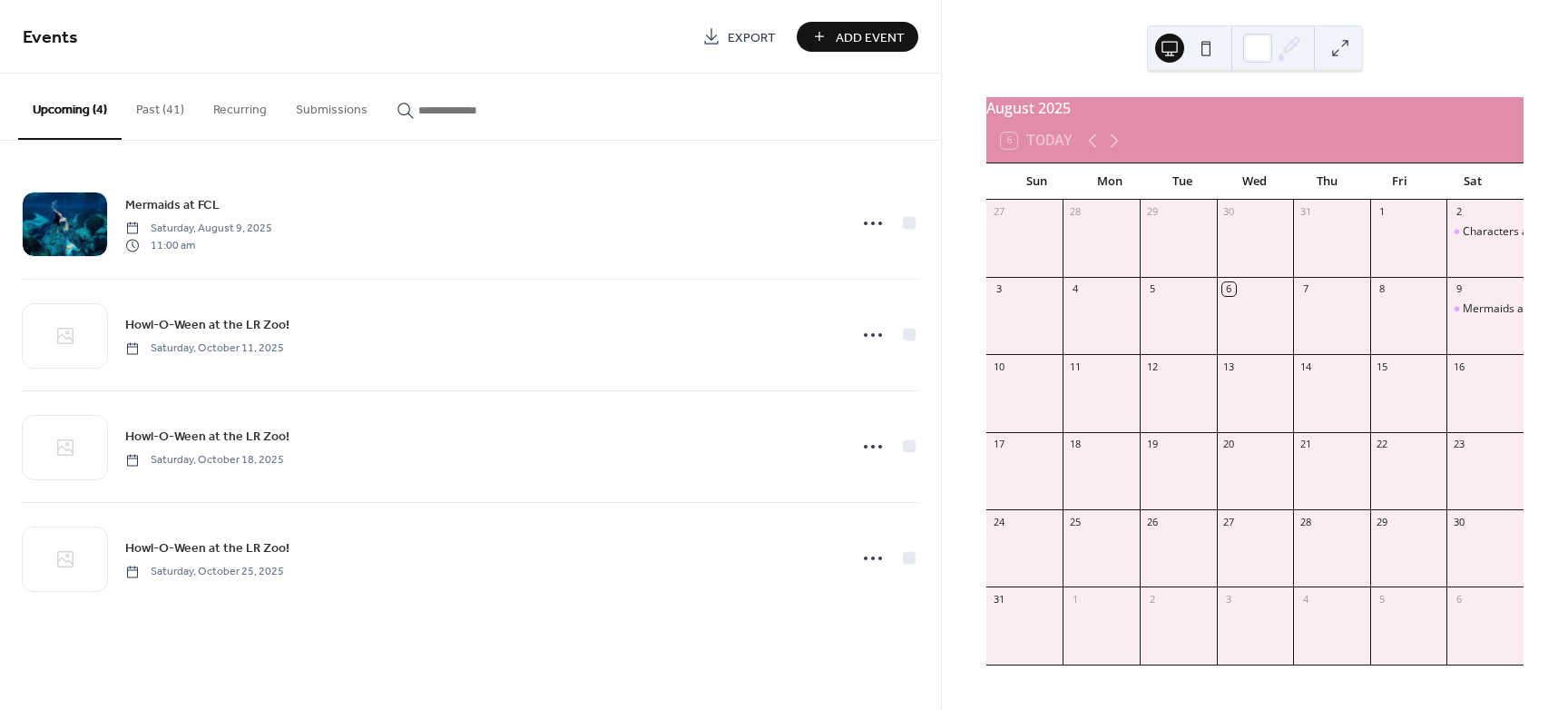 click on "Add Event" at bounding box center [870, 37] 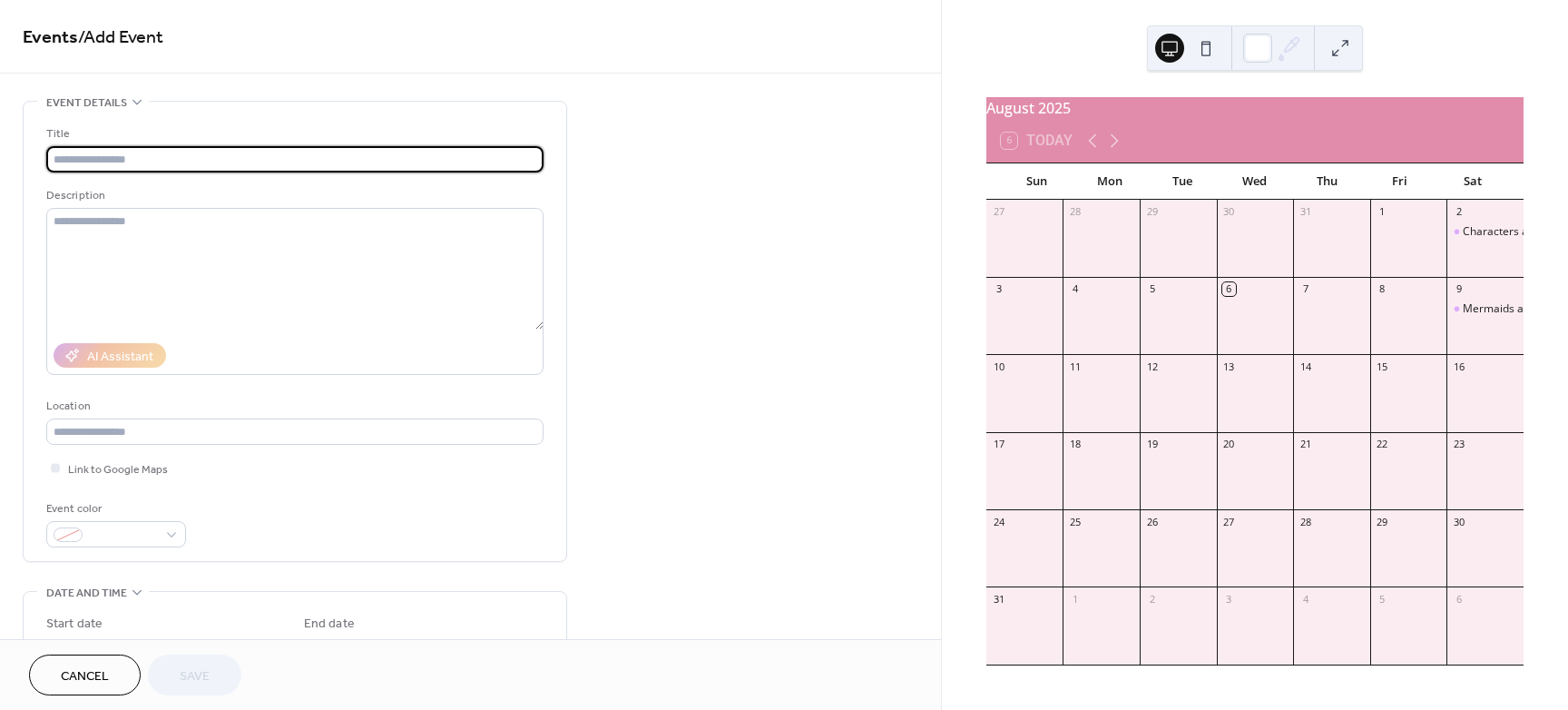 click at bounding box center [295, 159] 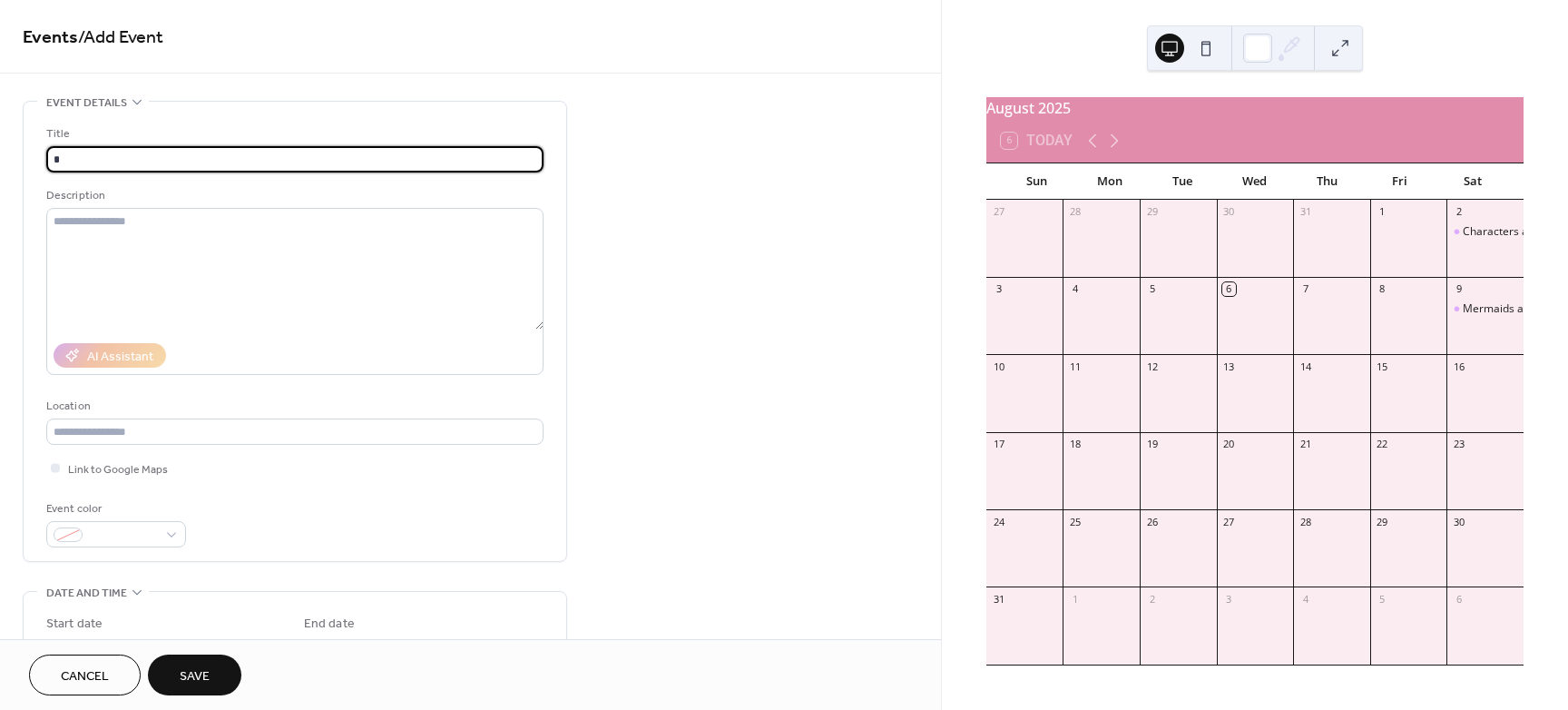 type on "*" 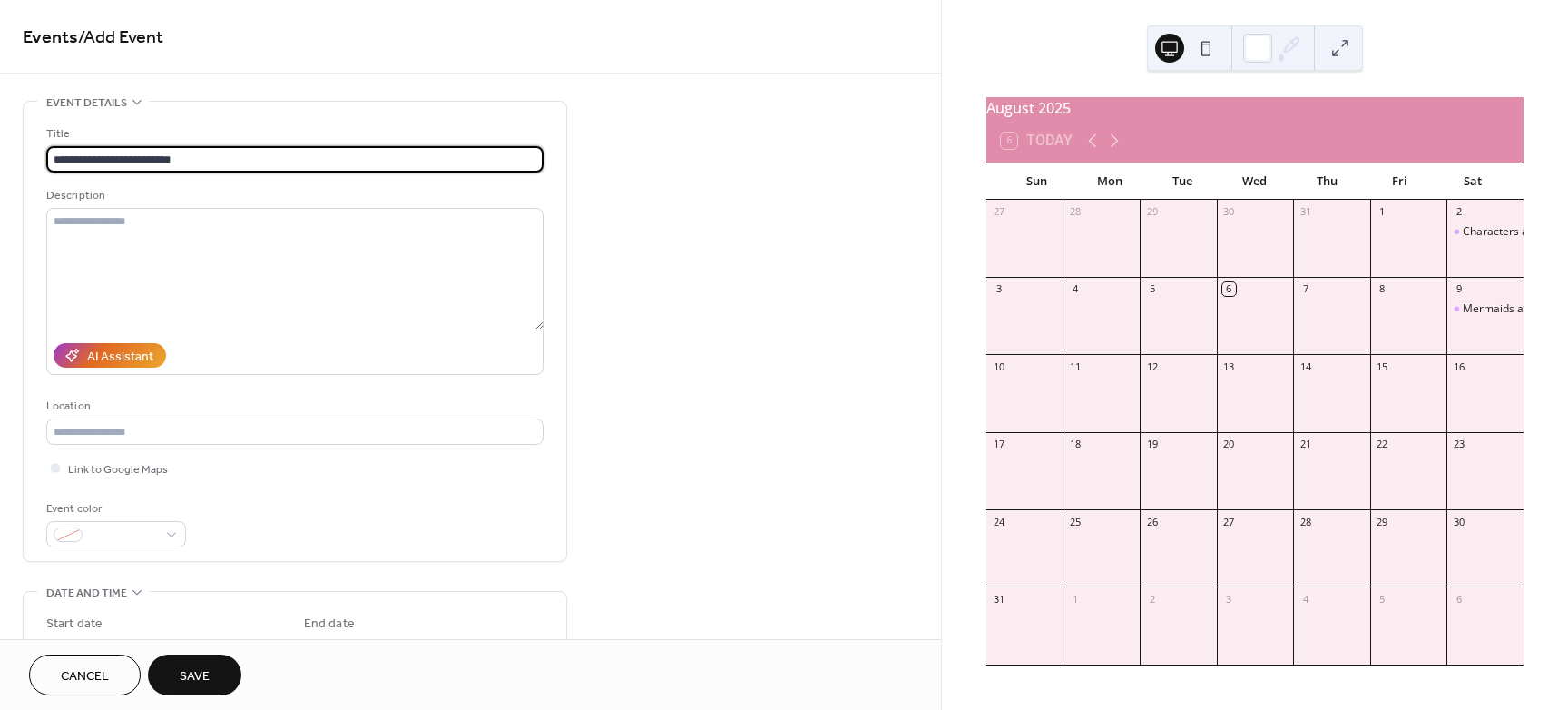 type on "**********" 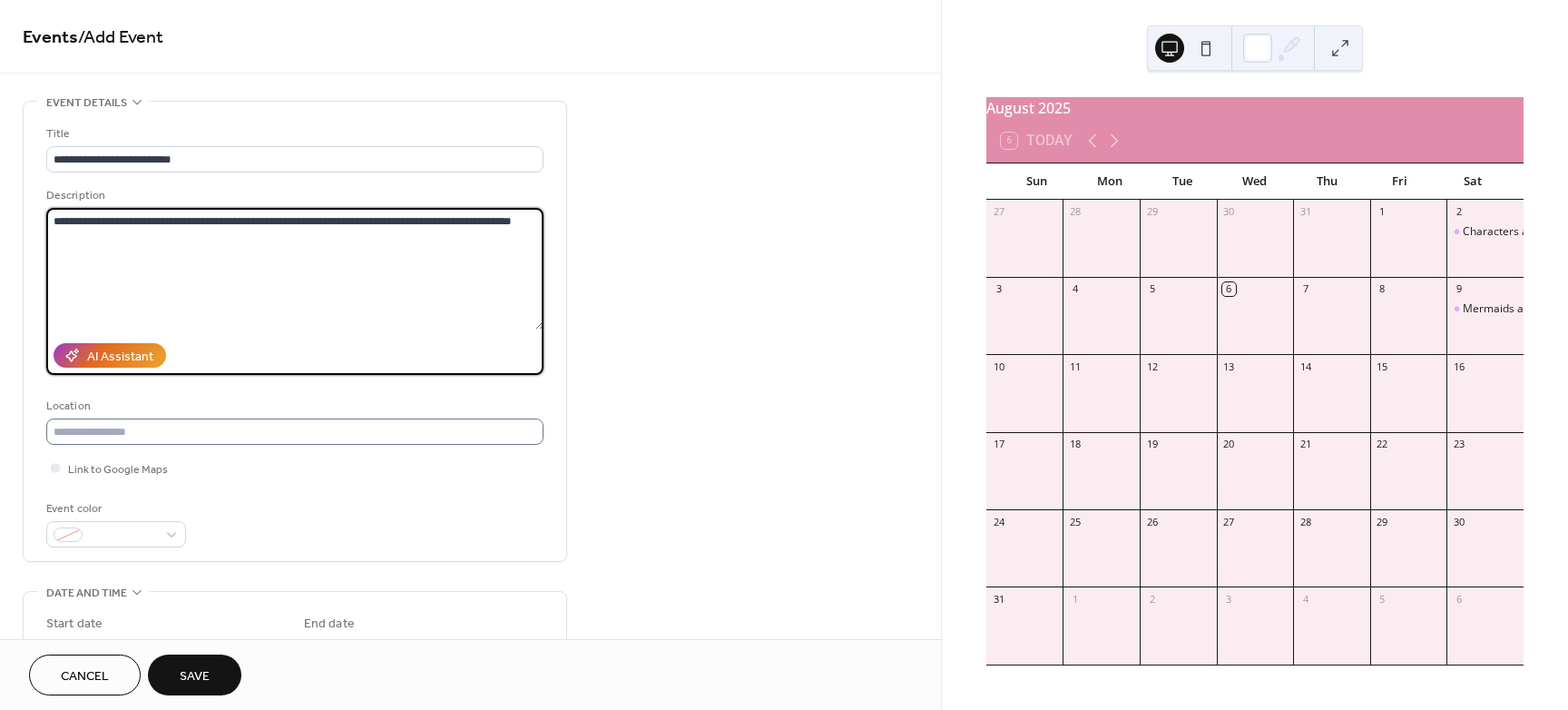 type on "**********" 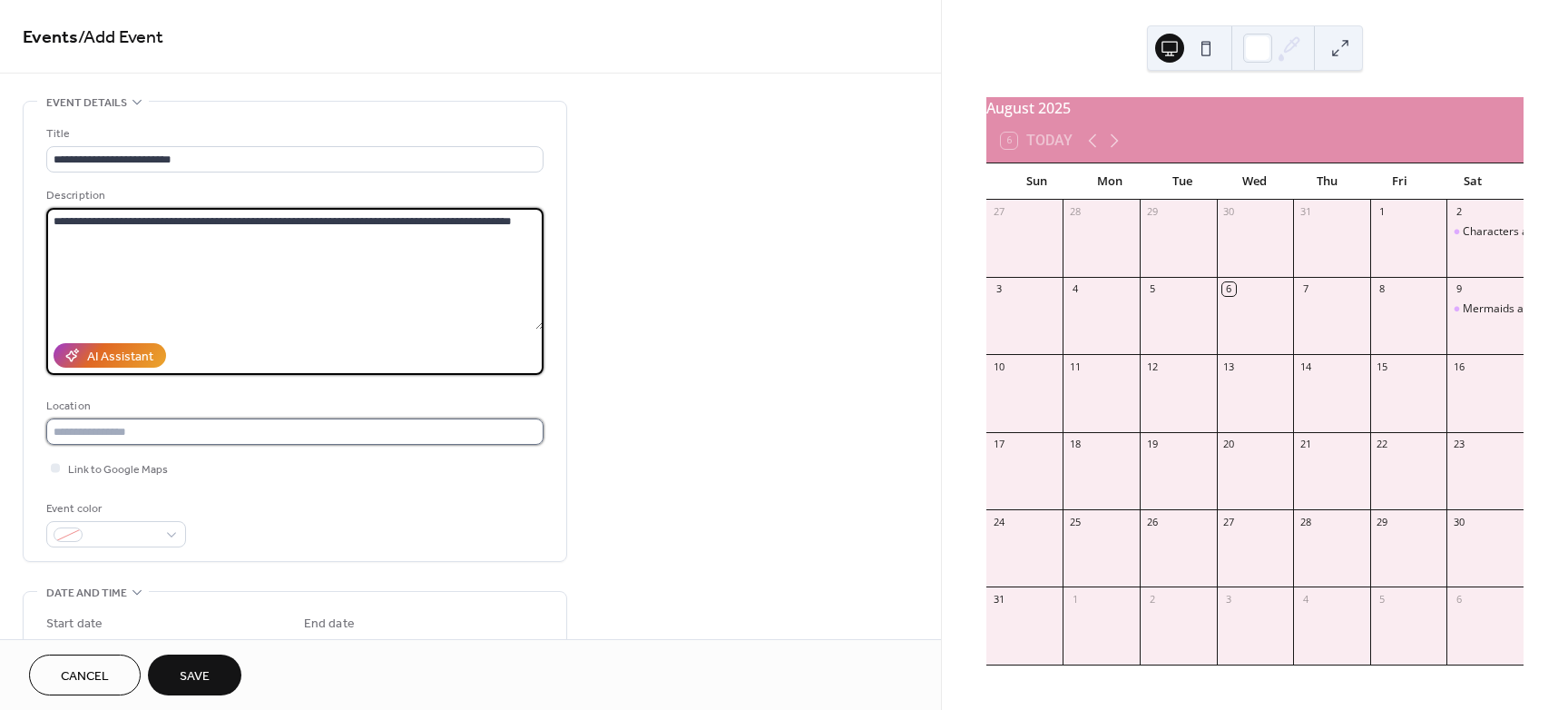 click at bounding box center (295, 431) 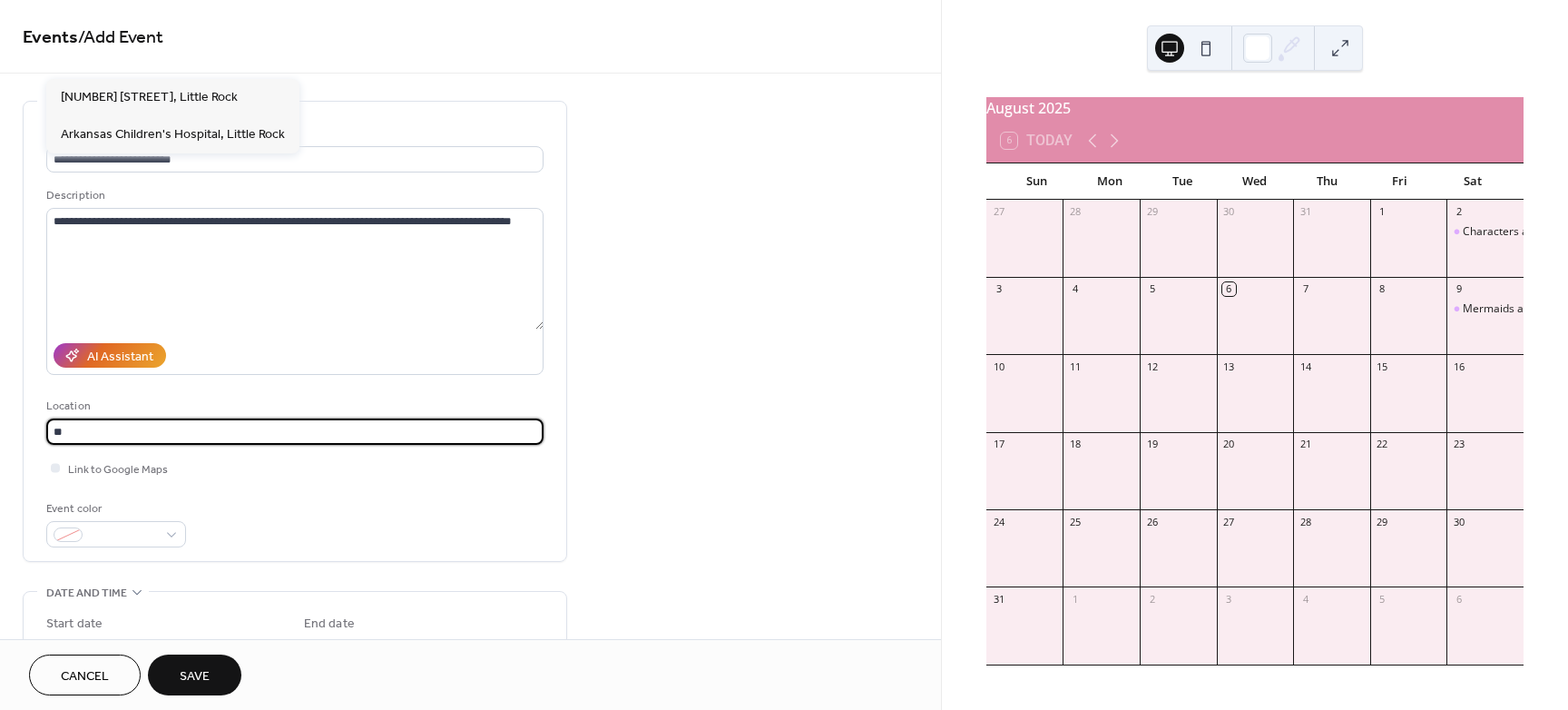 type on "*" 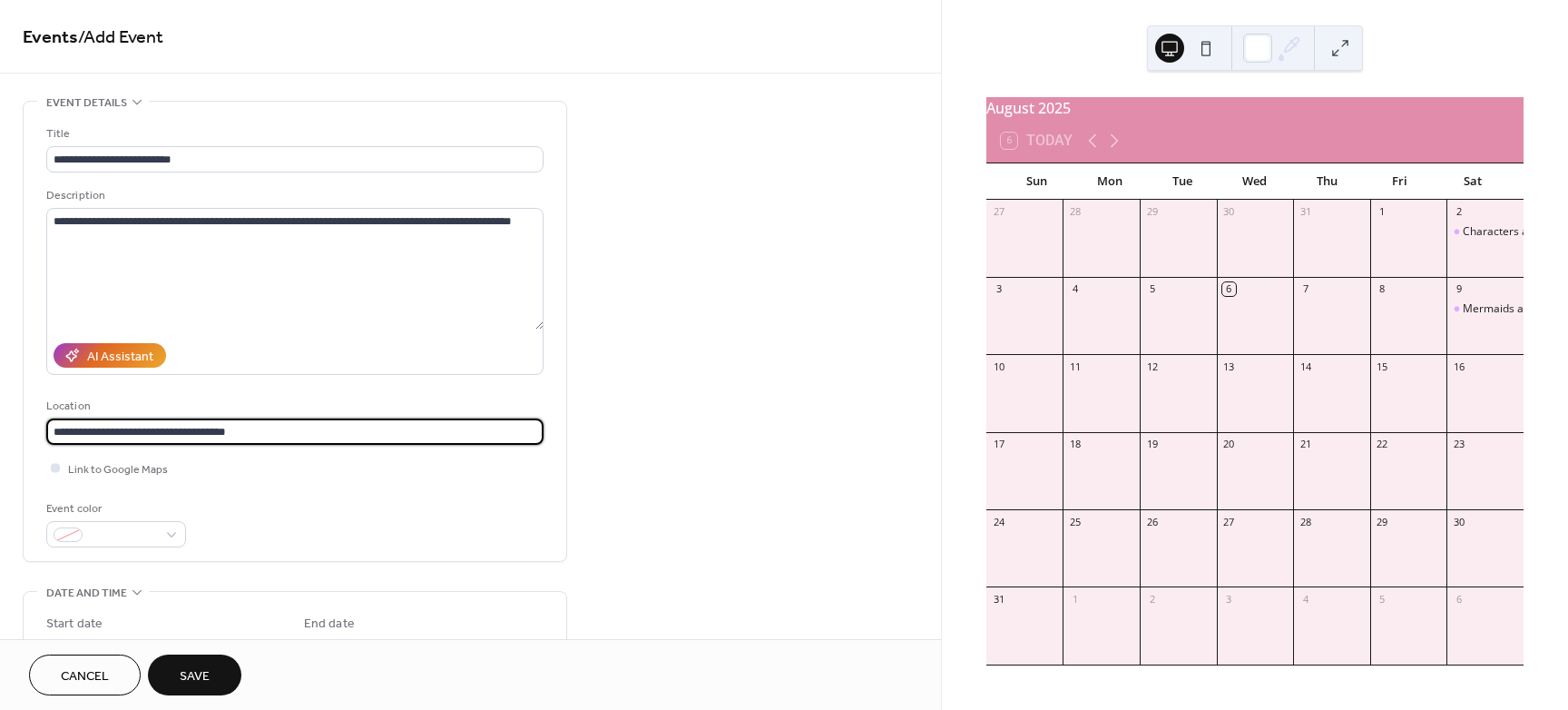 type on "**********" 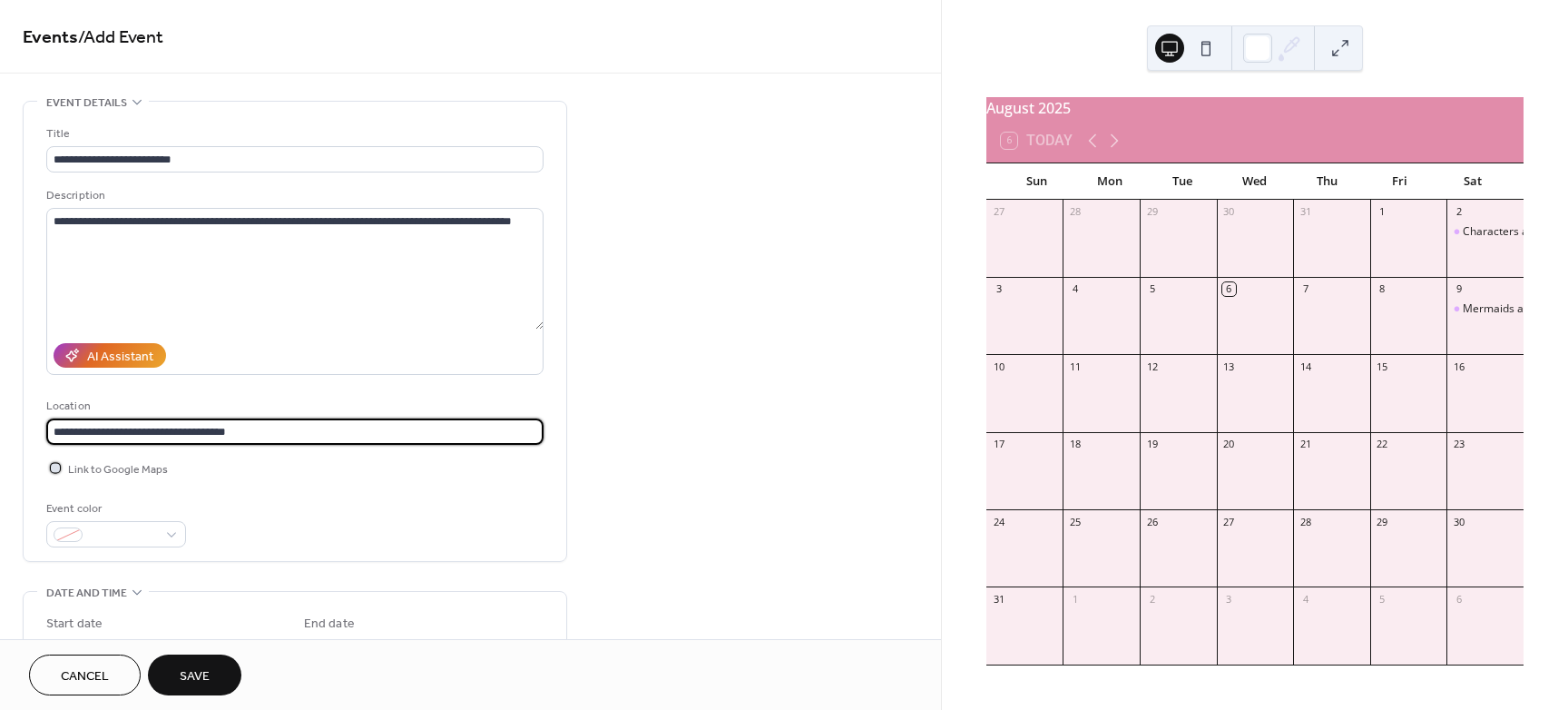click on "Link to Google Maps" at bounding box center (118, 469) 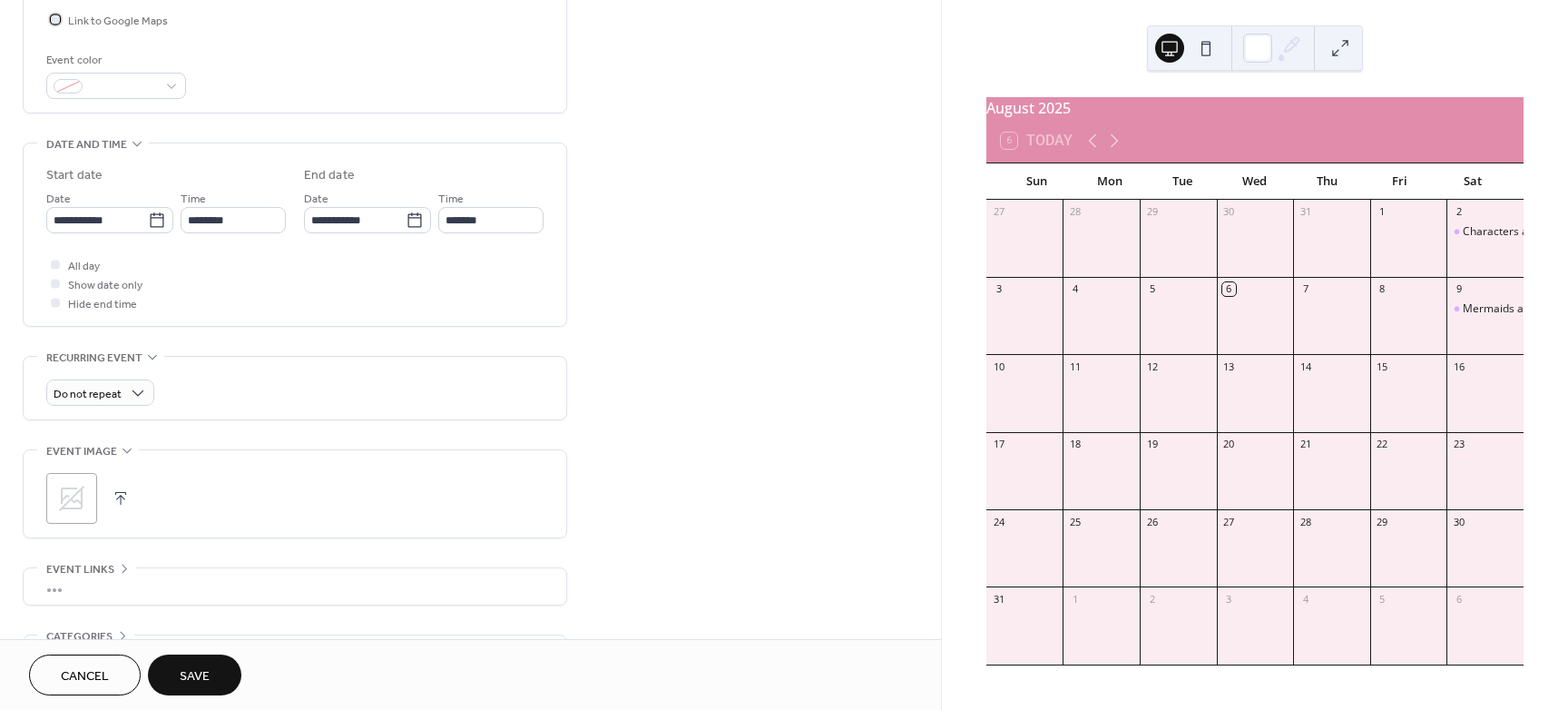 scroll, scrollTop: 454, scrollLeft: 0, axis: vertical 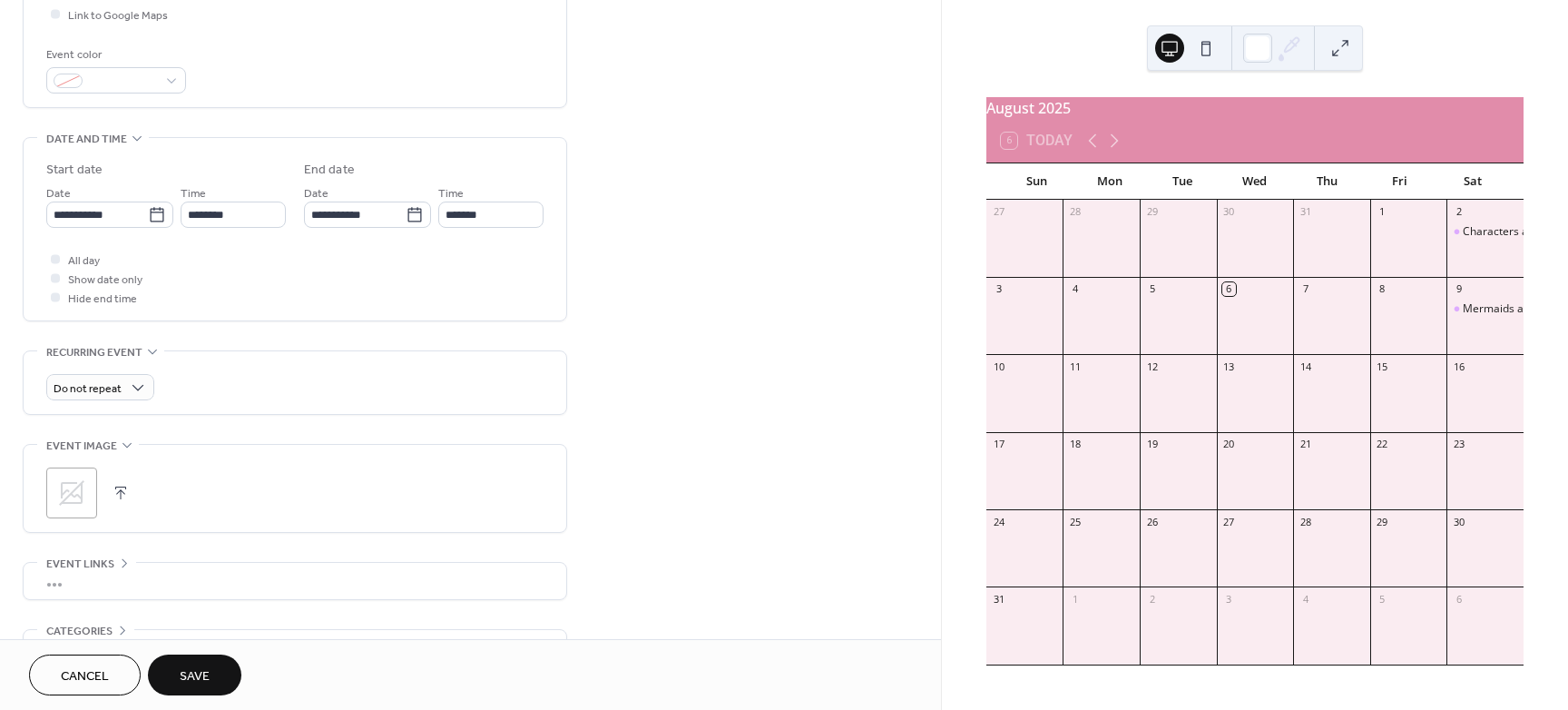 click at bounding box center [121, 493] 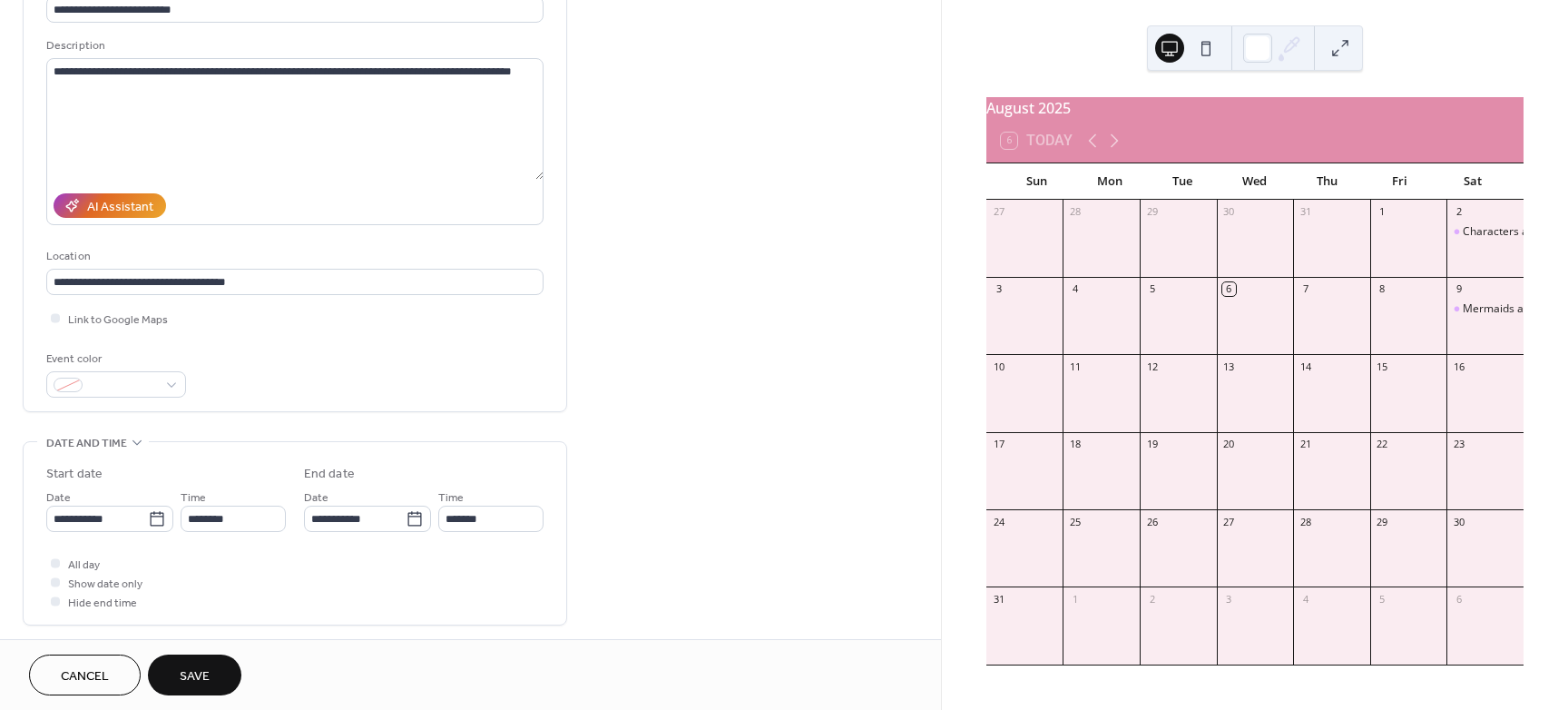 scroll, scrollTop: 0, scrollLeft: 0, axis: both 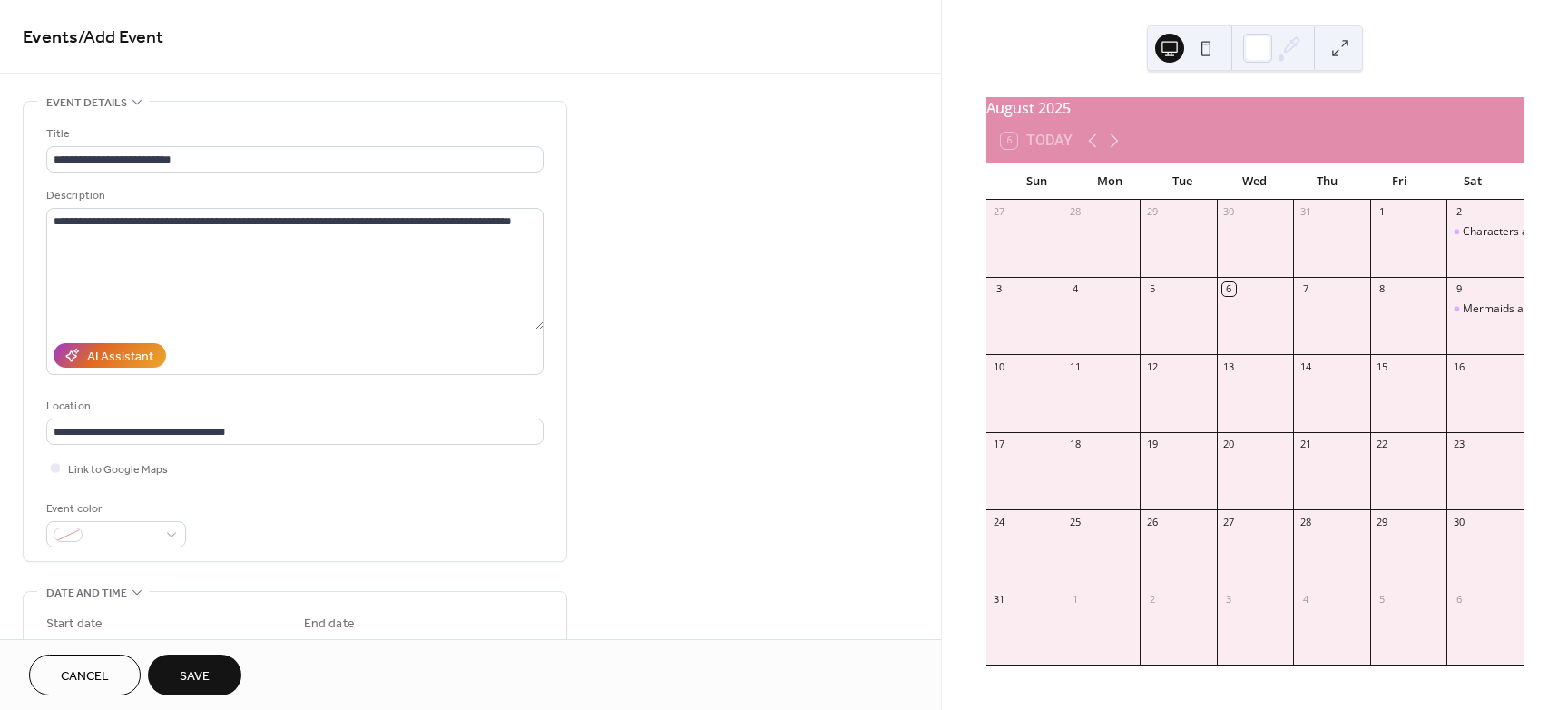 click on "Save" at bounding box center [194, 676] 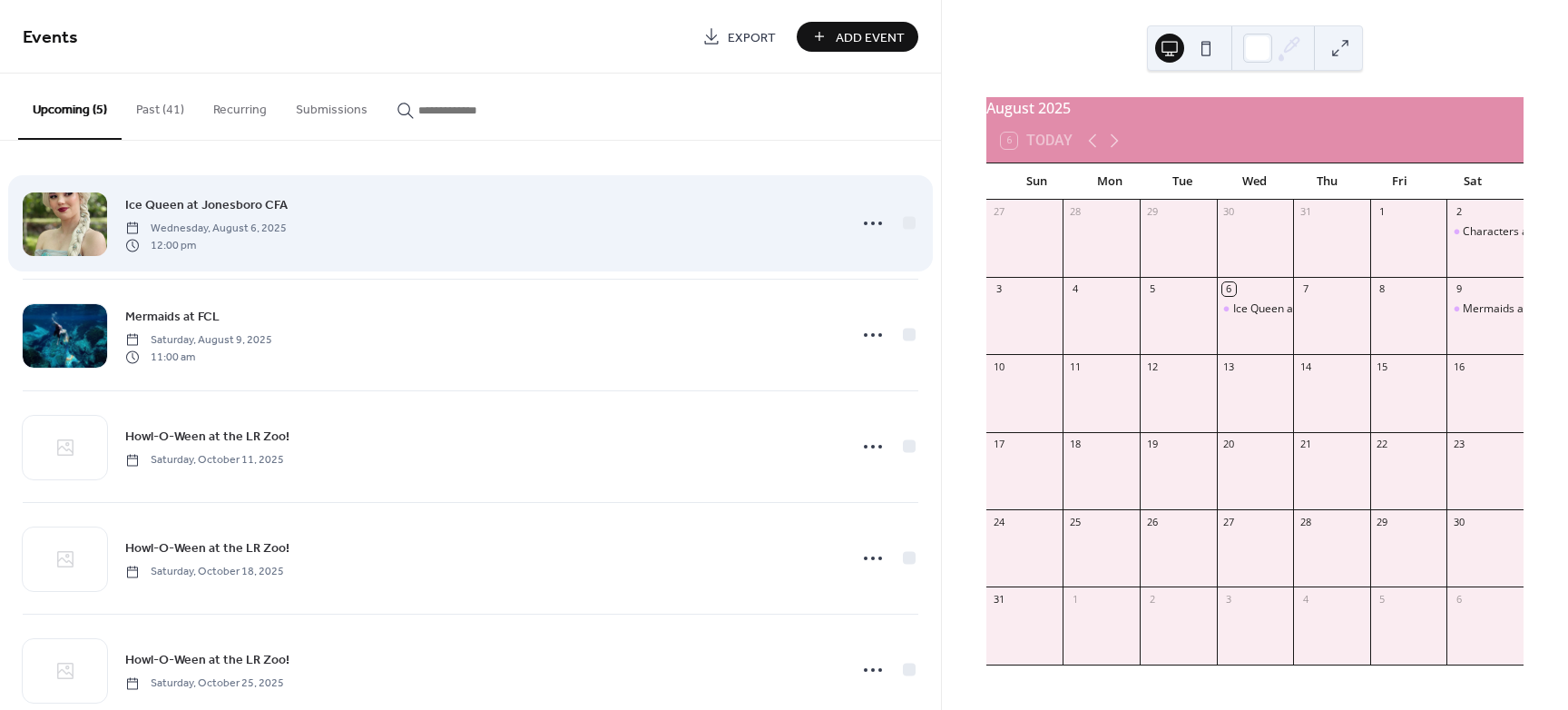 click at bounding box center [64, 224] 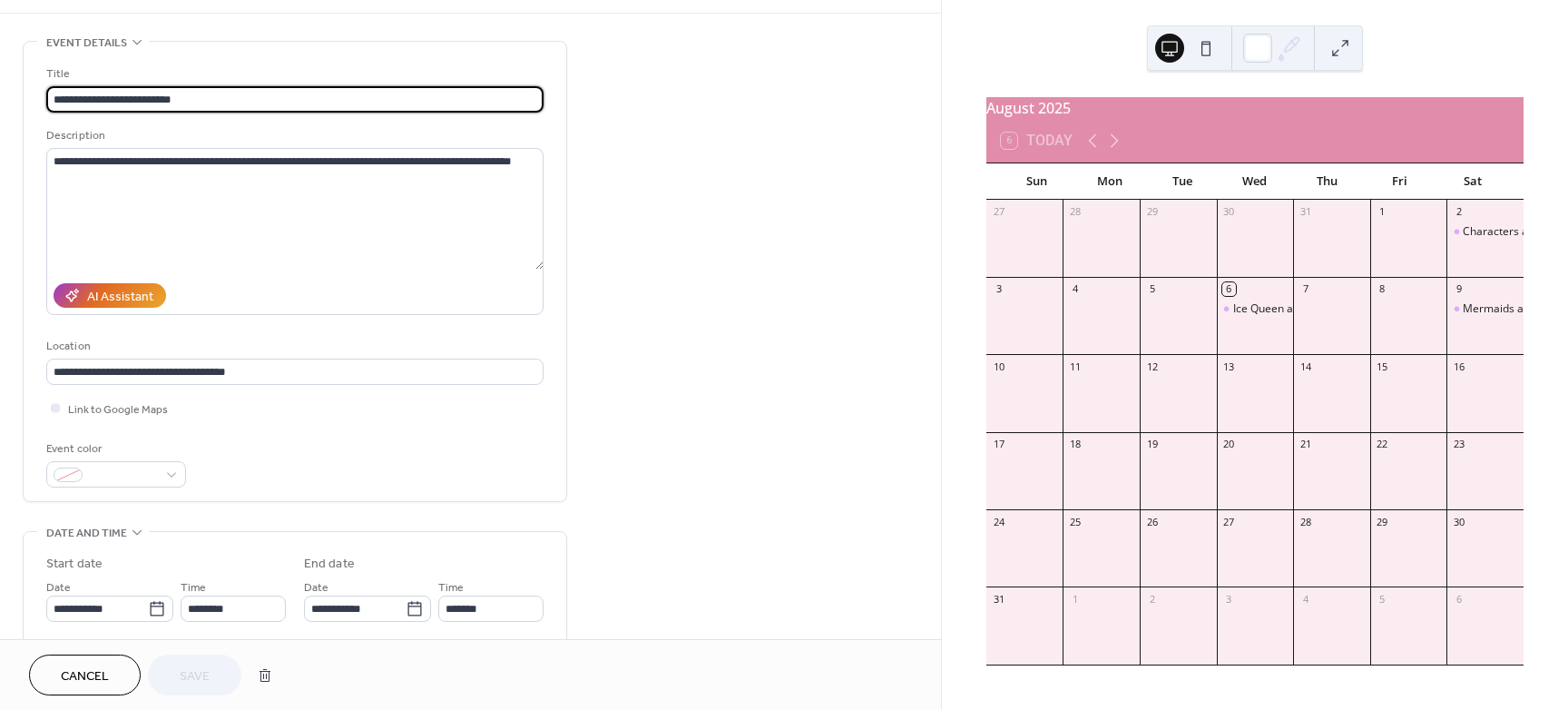 scroll, scrollTop: 113, scrollLeft: 0, axis: vertical 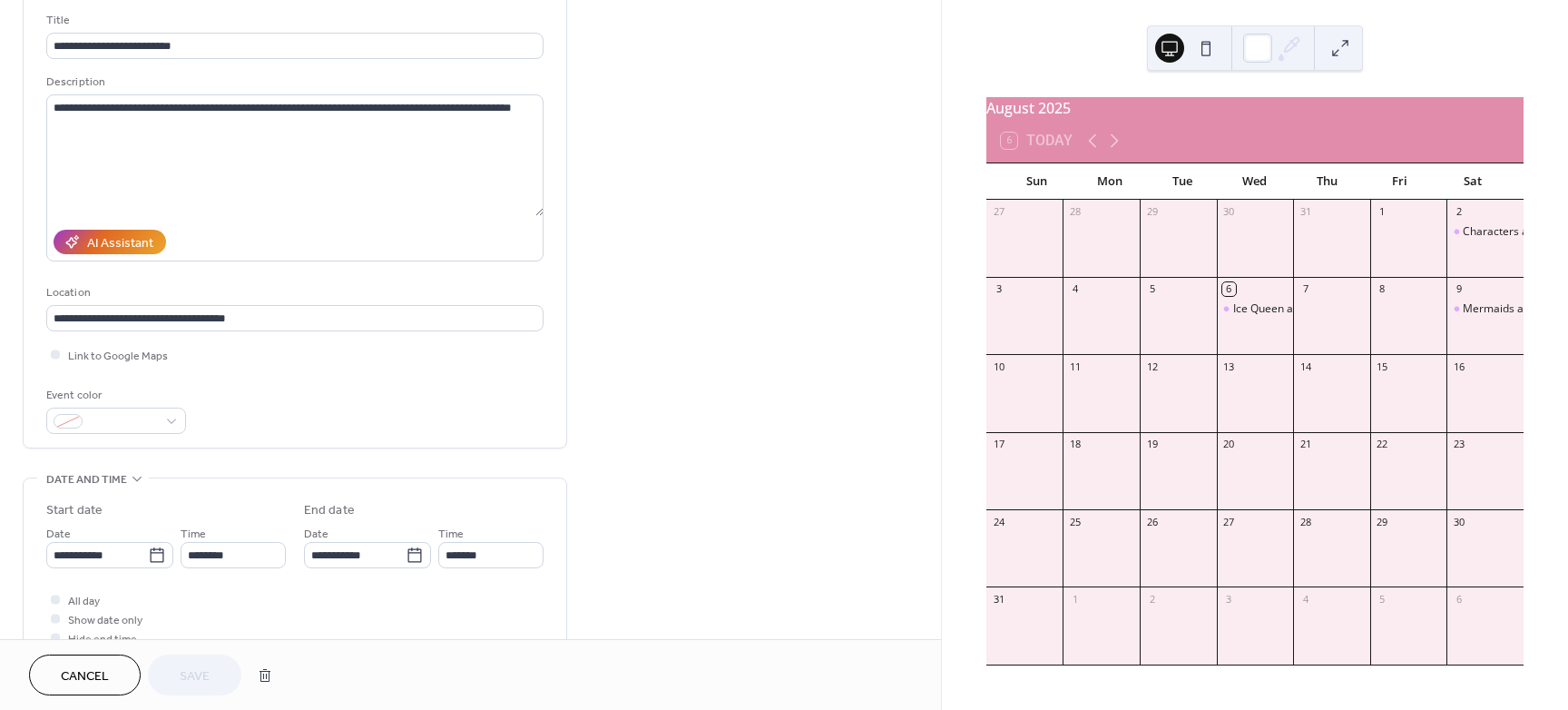 click on "Cancel" at bounding box center [84, 676] 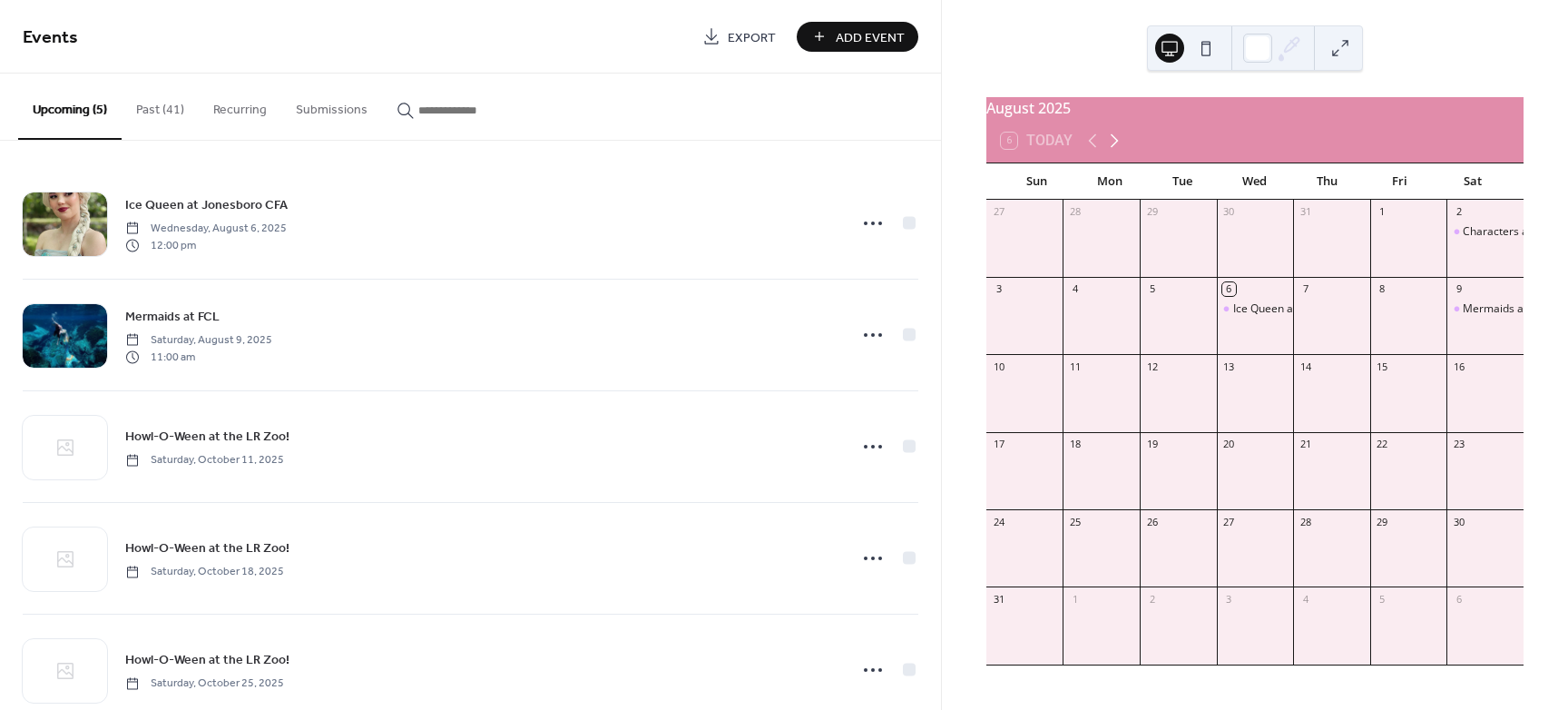 click 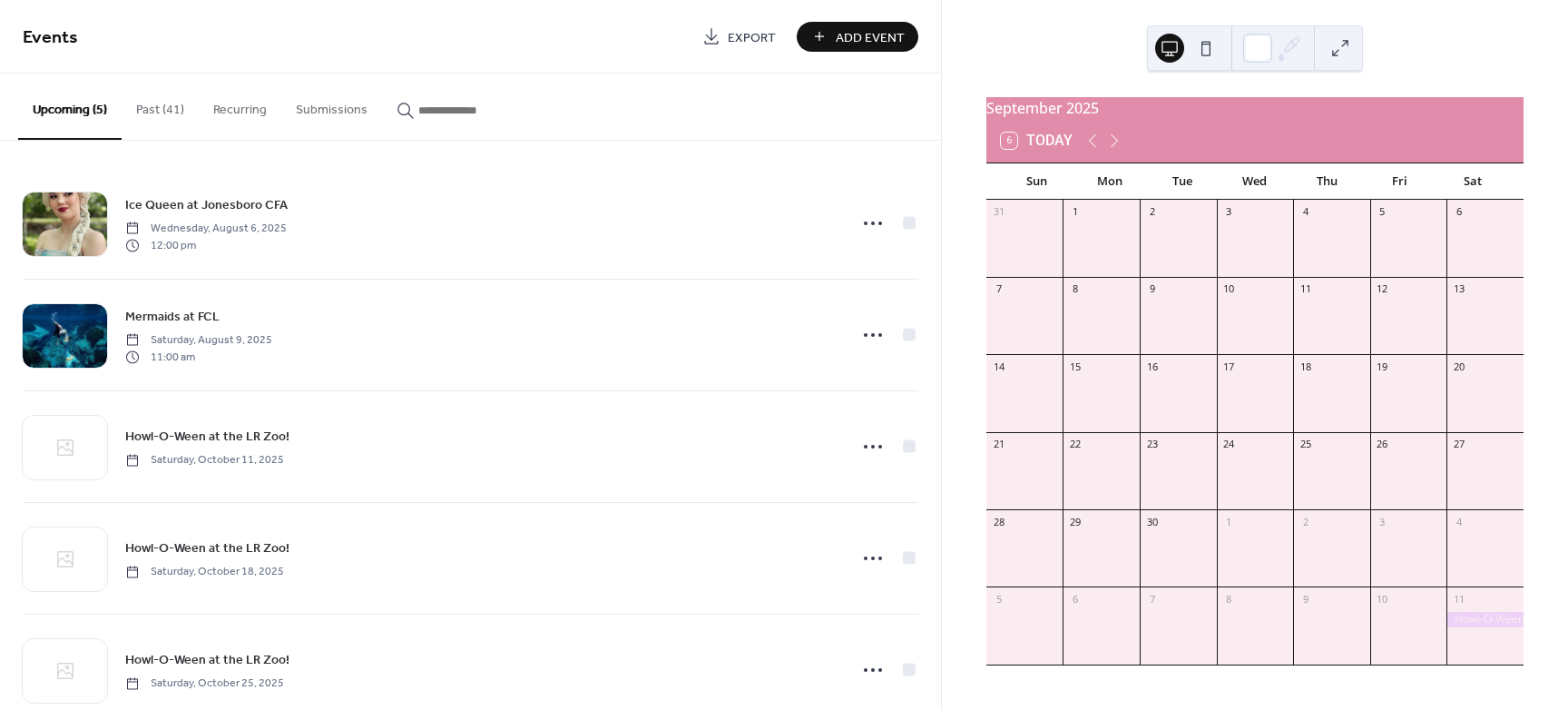 click at bounding box center [1485, 619] 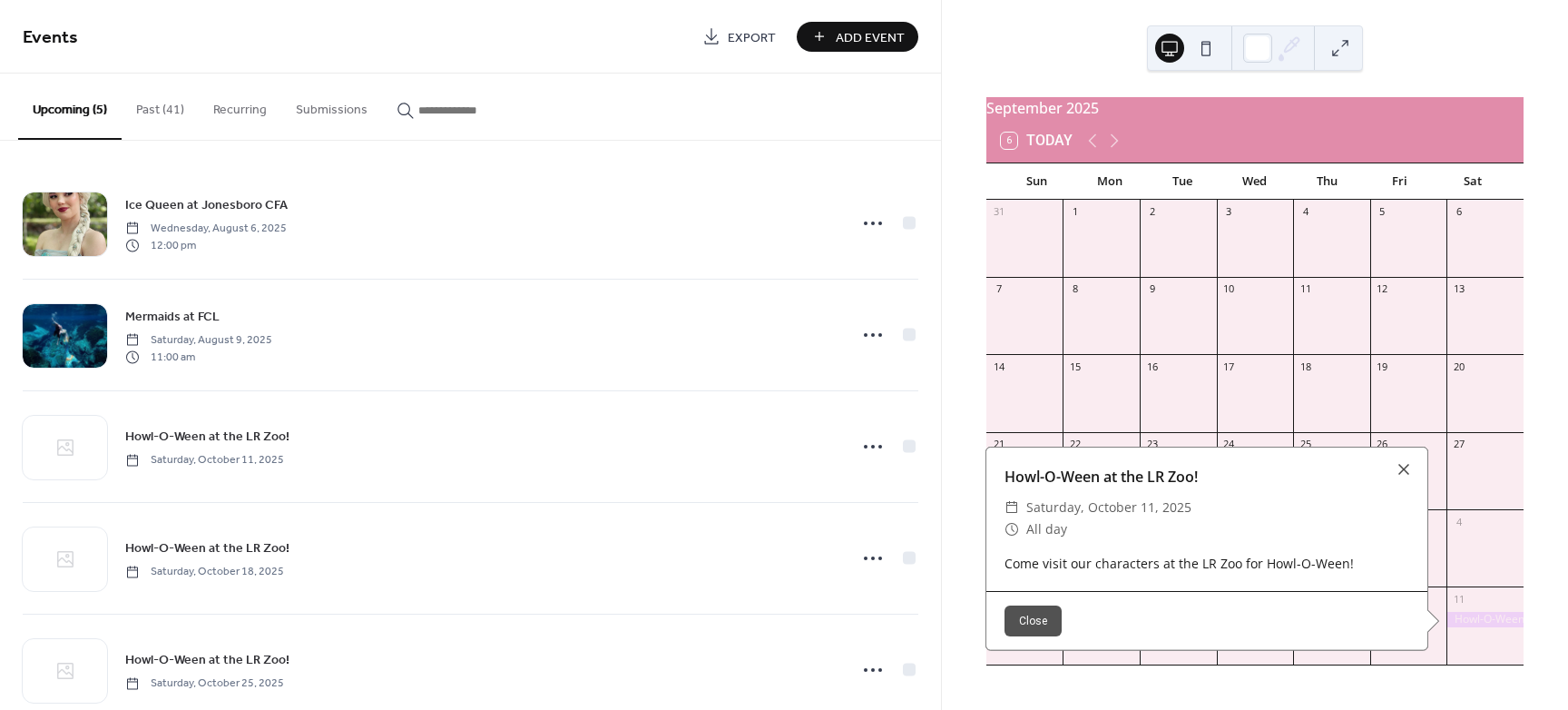 click on "20" at bounding box center (1485, 366) 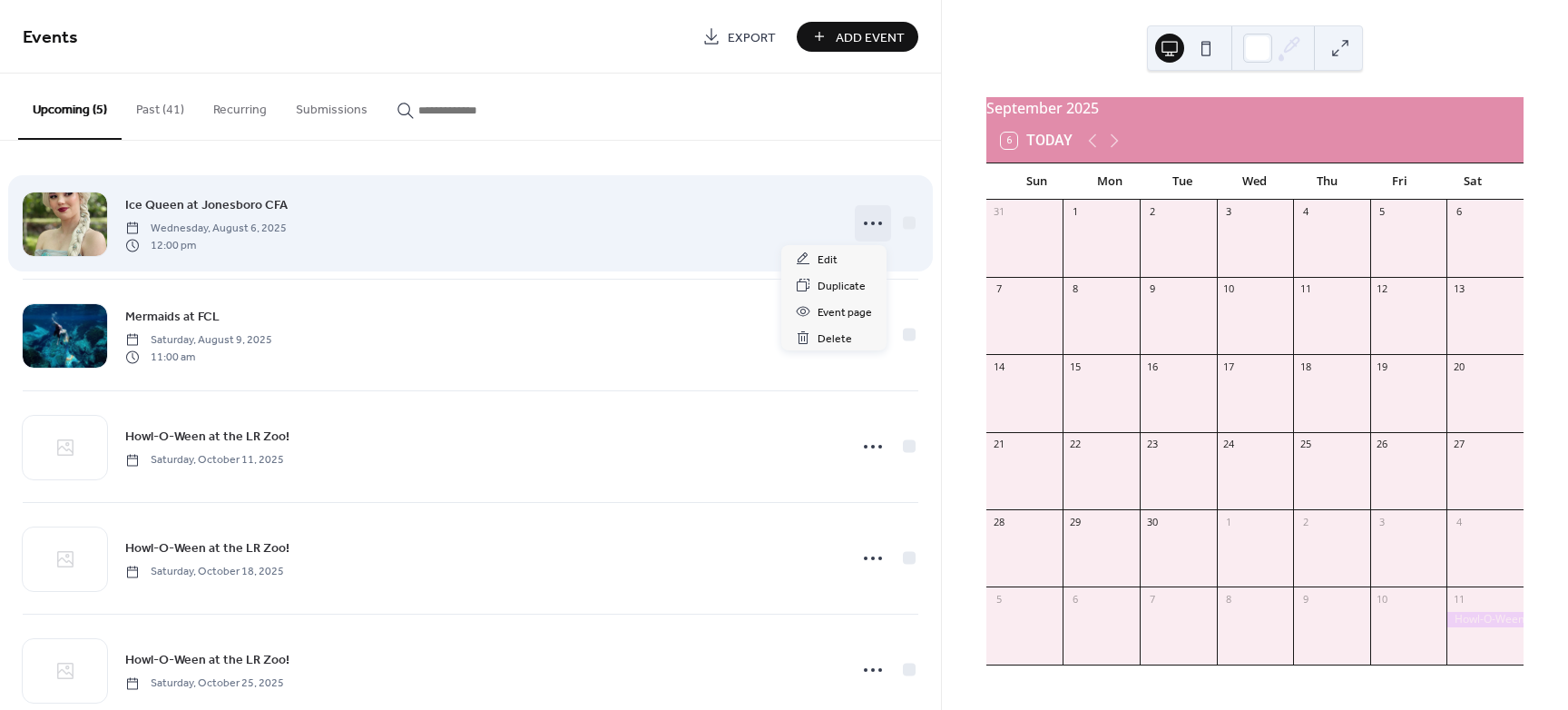 click 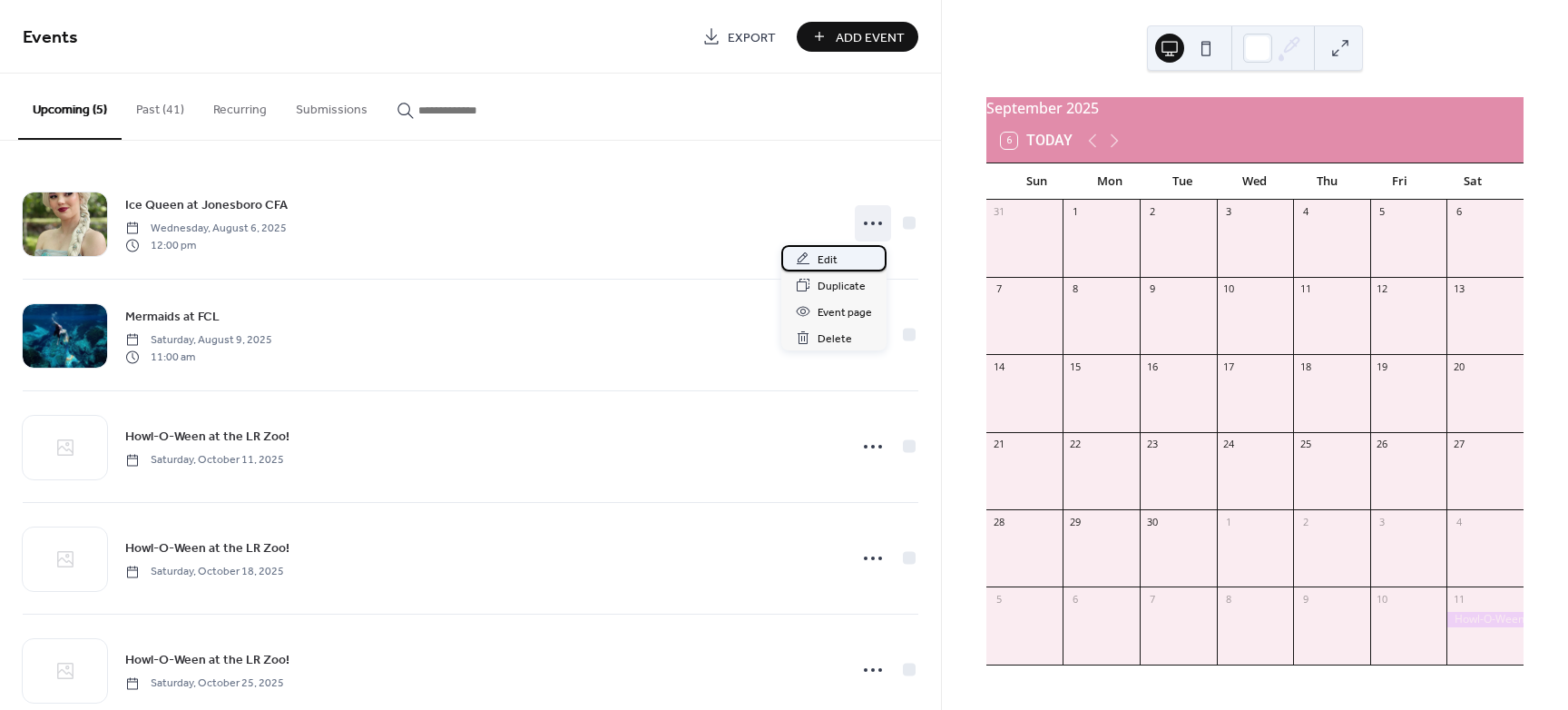 click on "Edit" at bounding box center (834, 258) 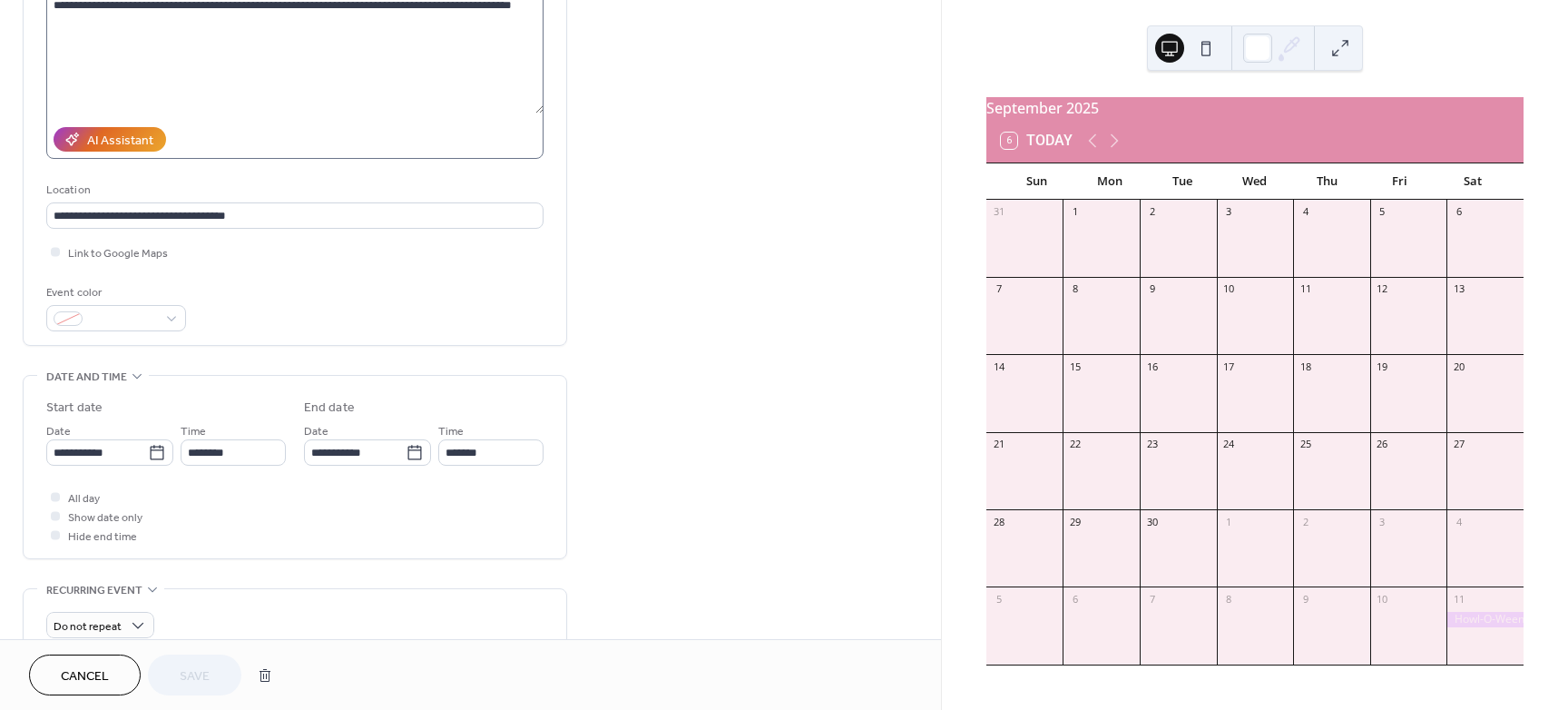 scroll, scrollTop: 227, scrollLeft: 0, axis: vertical 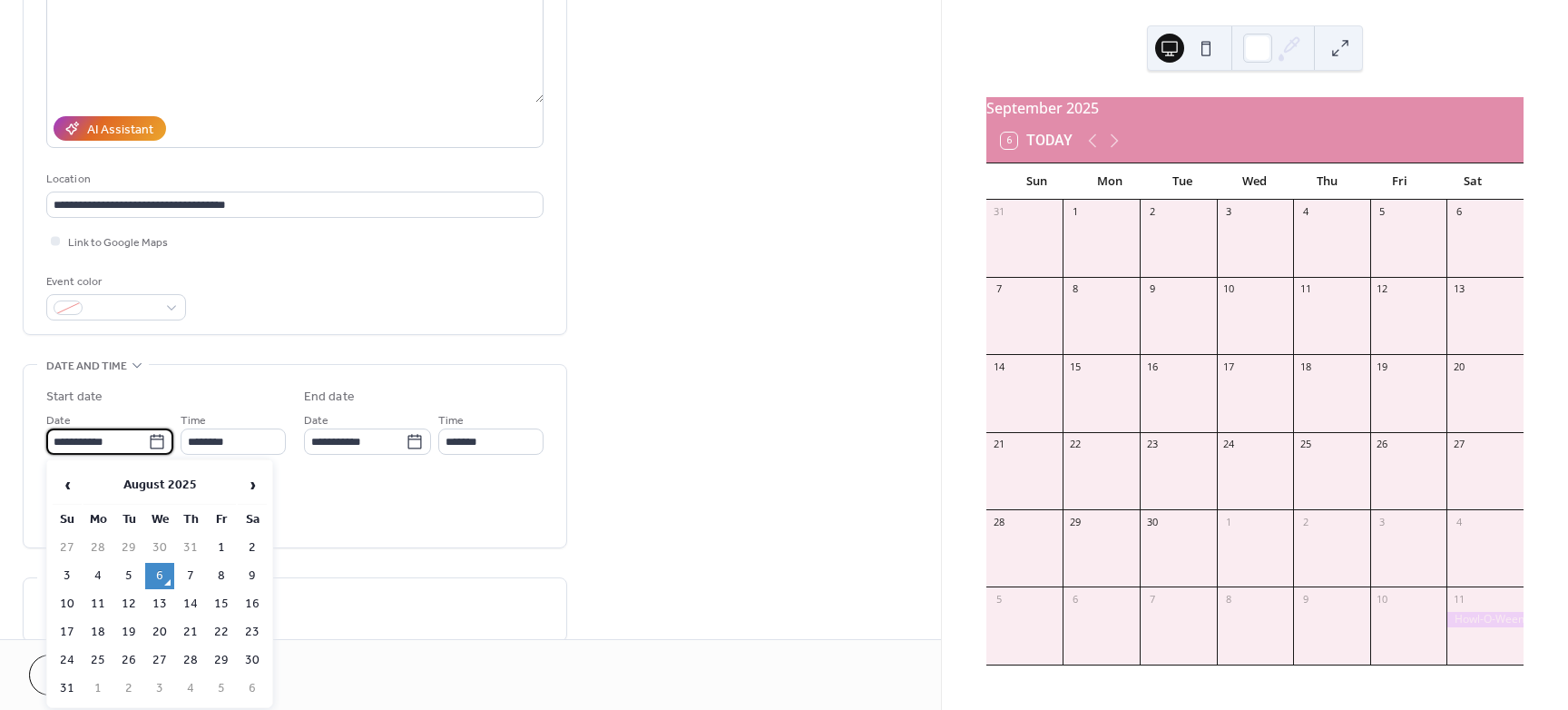 click on "**********" at bounding box center (97, 441) 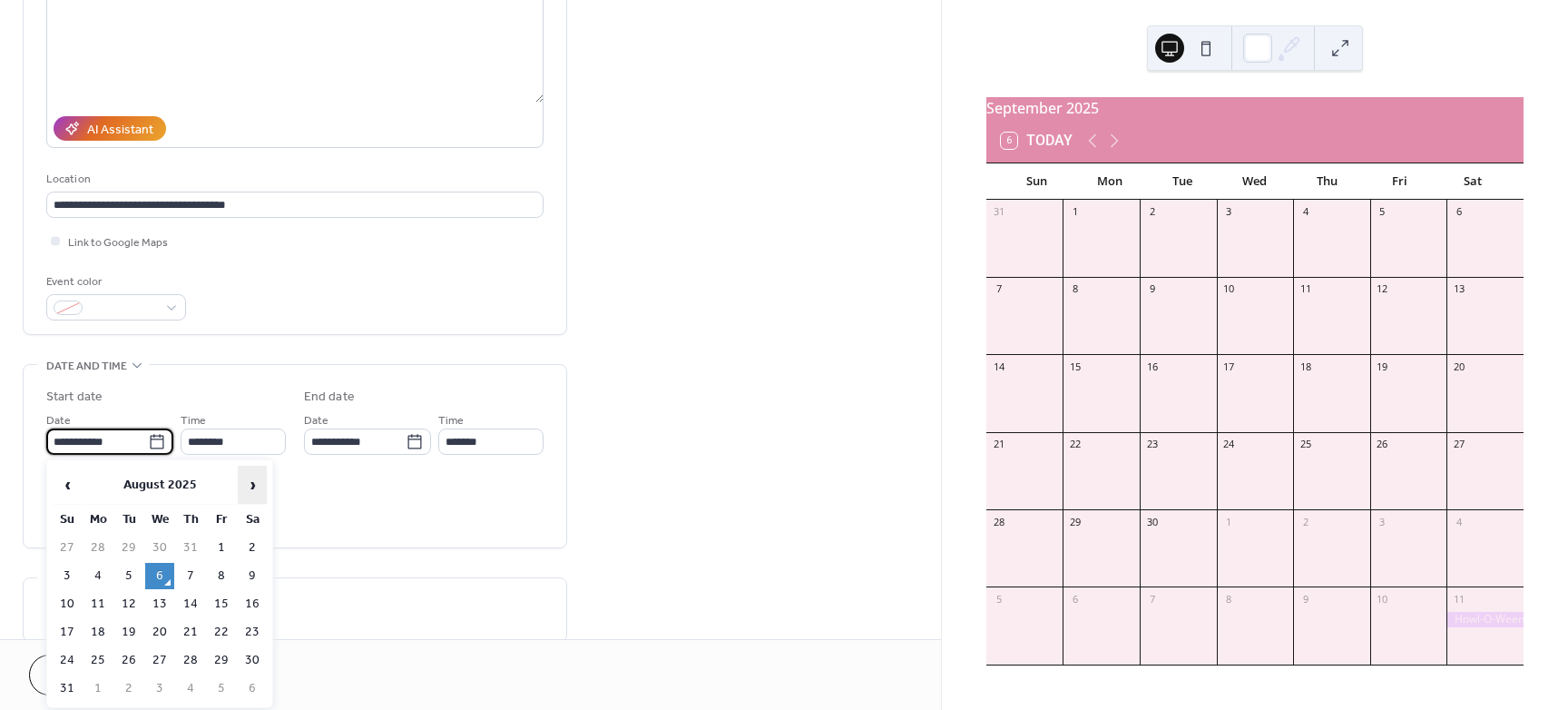 click on "›" at bounding box center (252, 485) 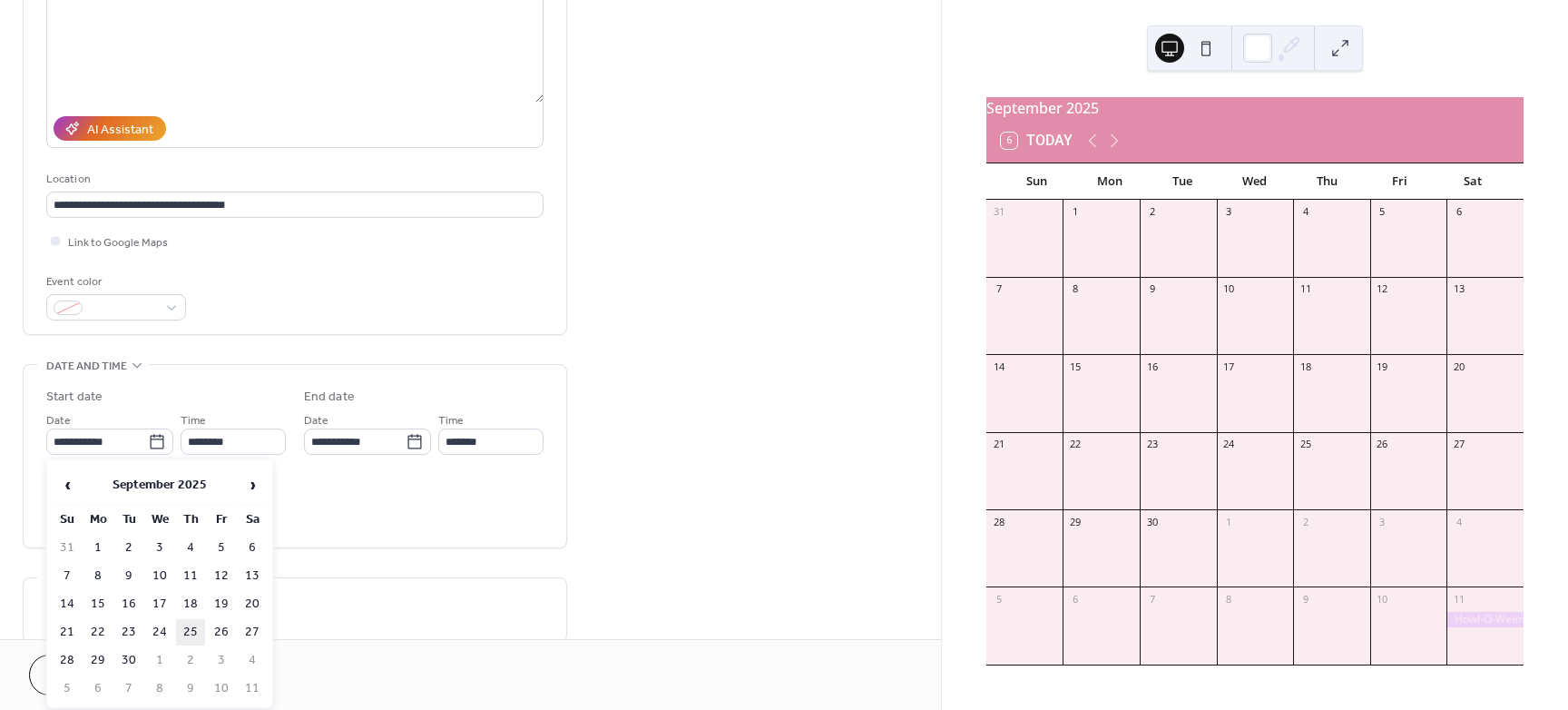 click on "25" at bounding box center (191, 632) 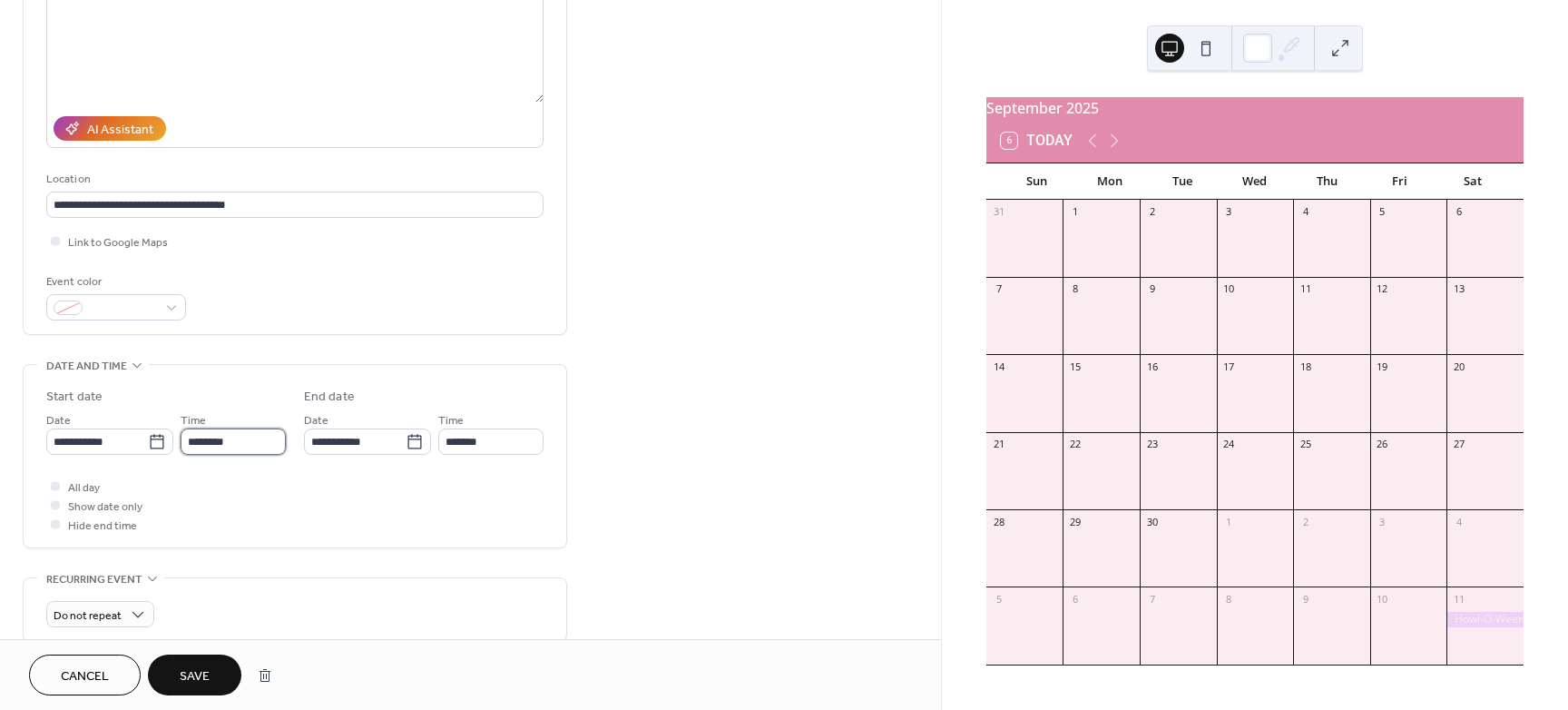 click on "********" at bounding box center (233, 441) 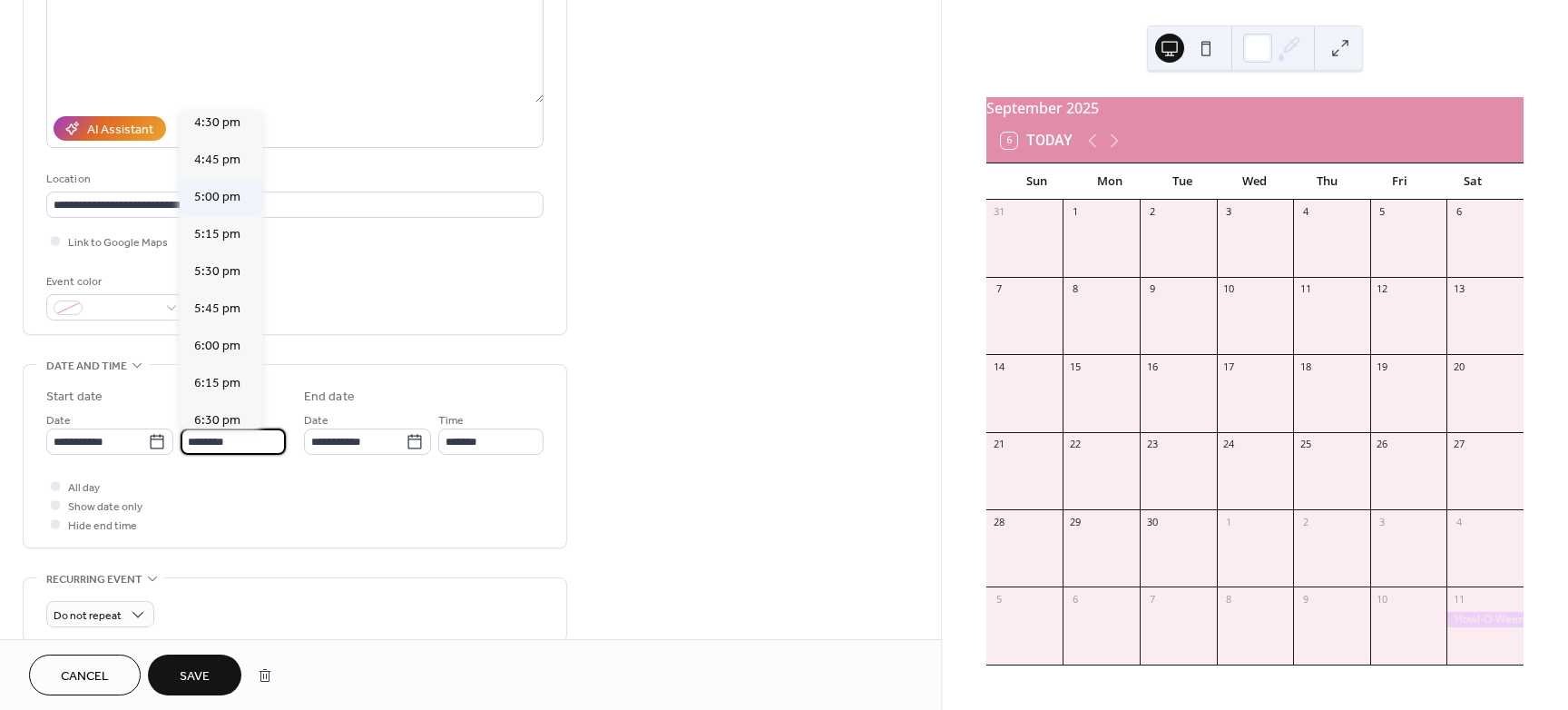 scroll, scrollTop: 2468, scrollLeft: 0, axis: vertical 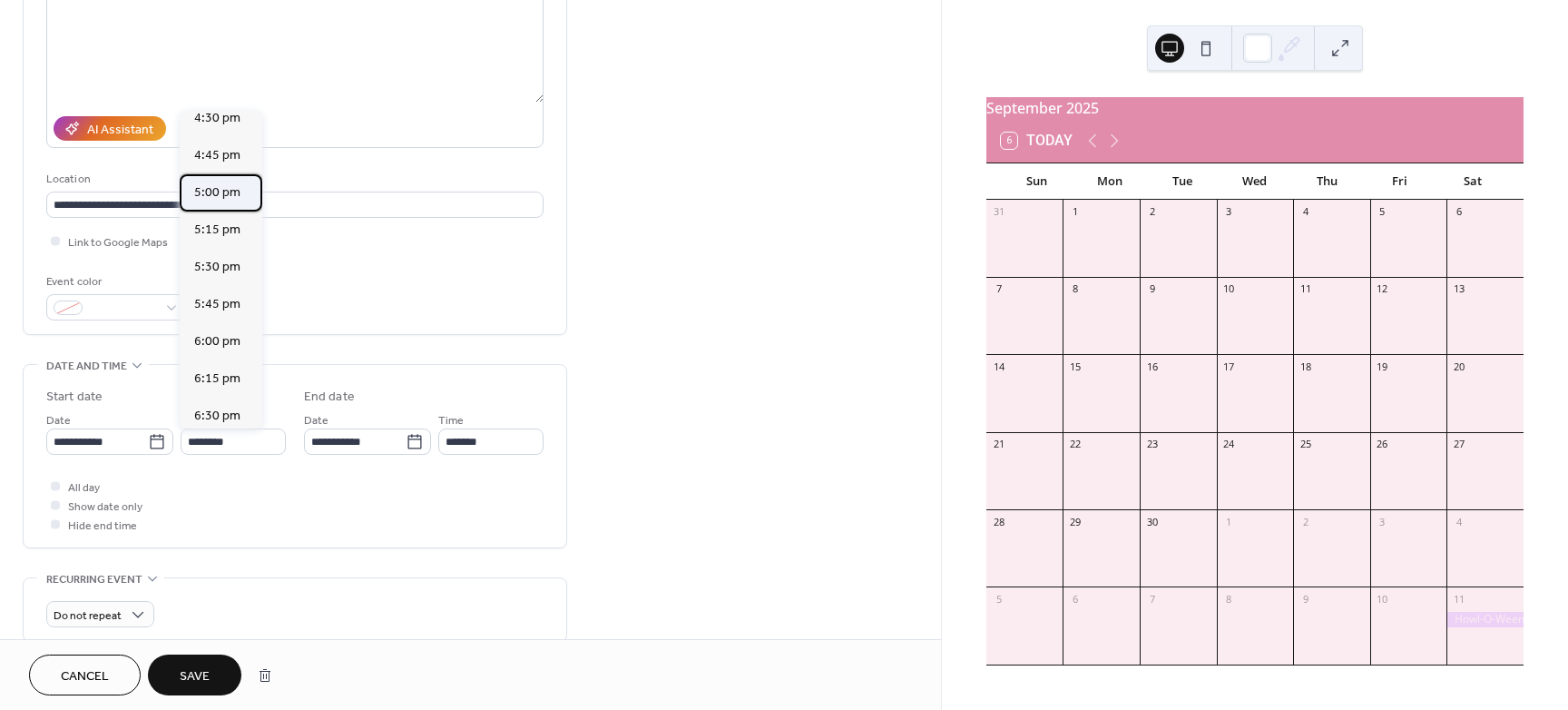 click on "5:00 pm" at bounding box center (217, 192) 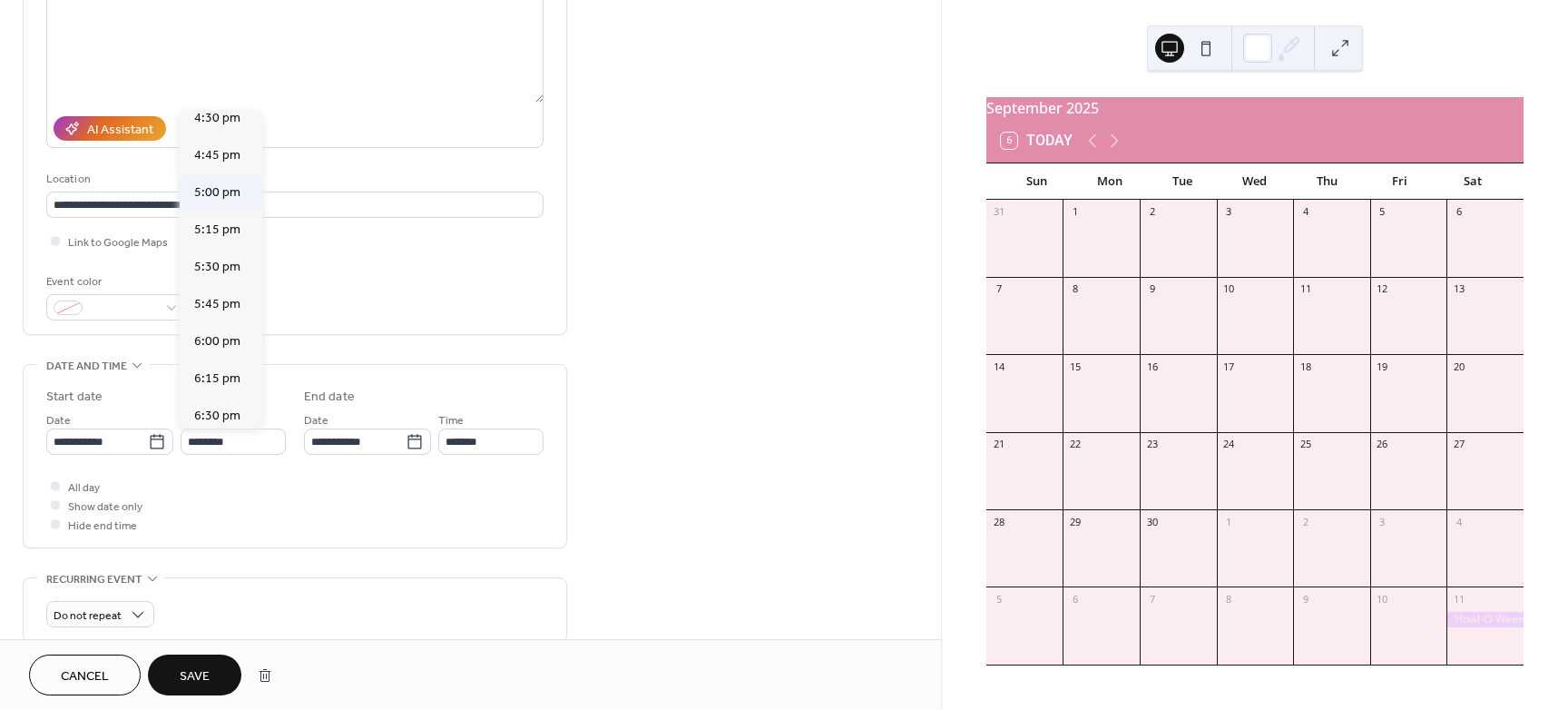 type on "*******" 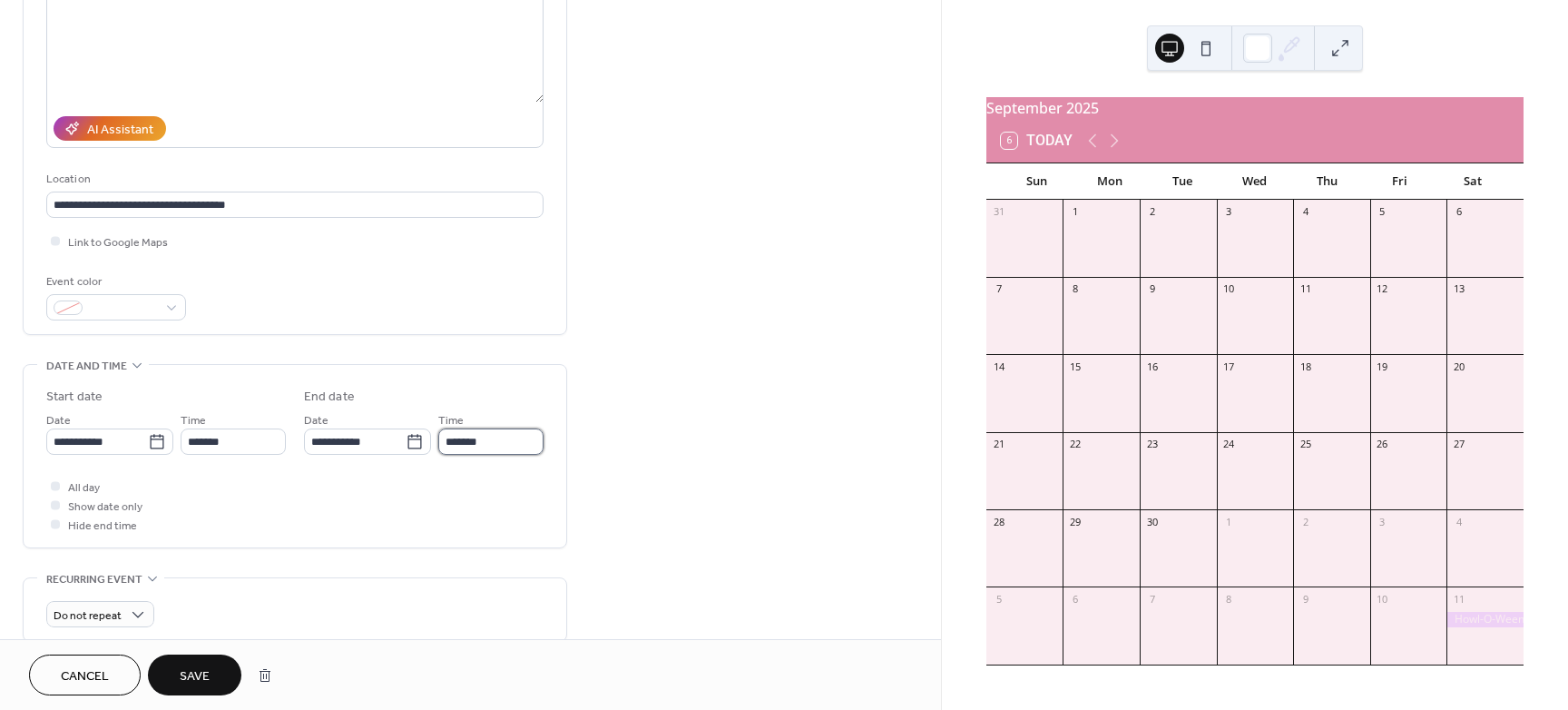 click on "*******" at bounding box center [491, 441] 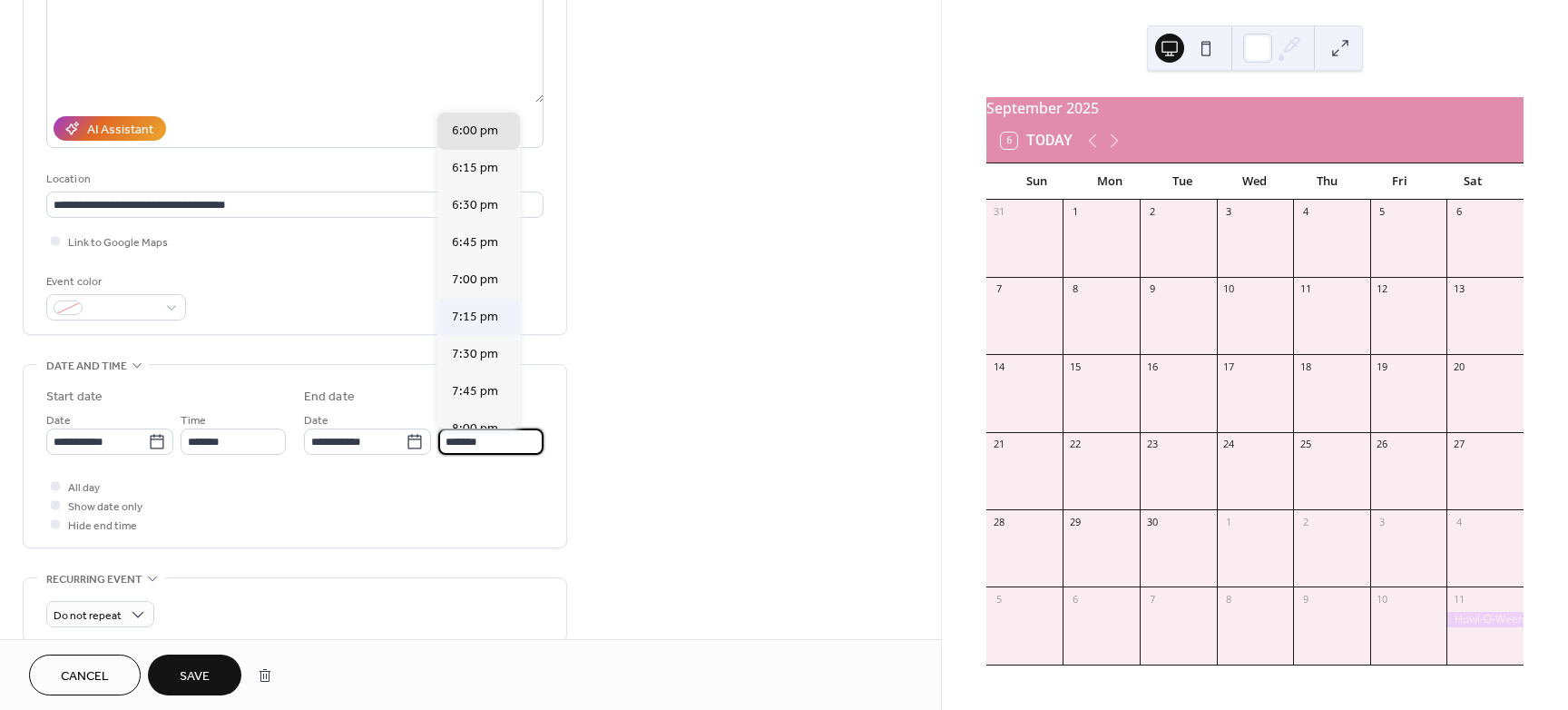 scroll, scrollTop: 113, scrollLeft: 0, axis: vertical 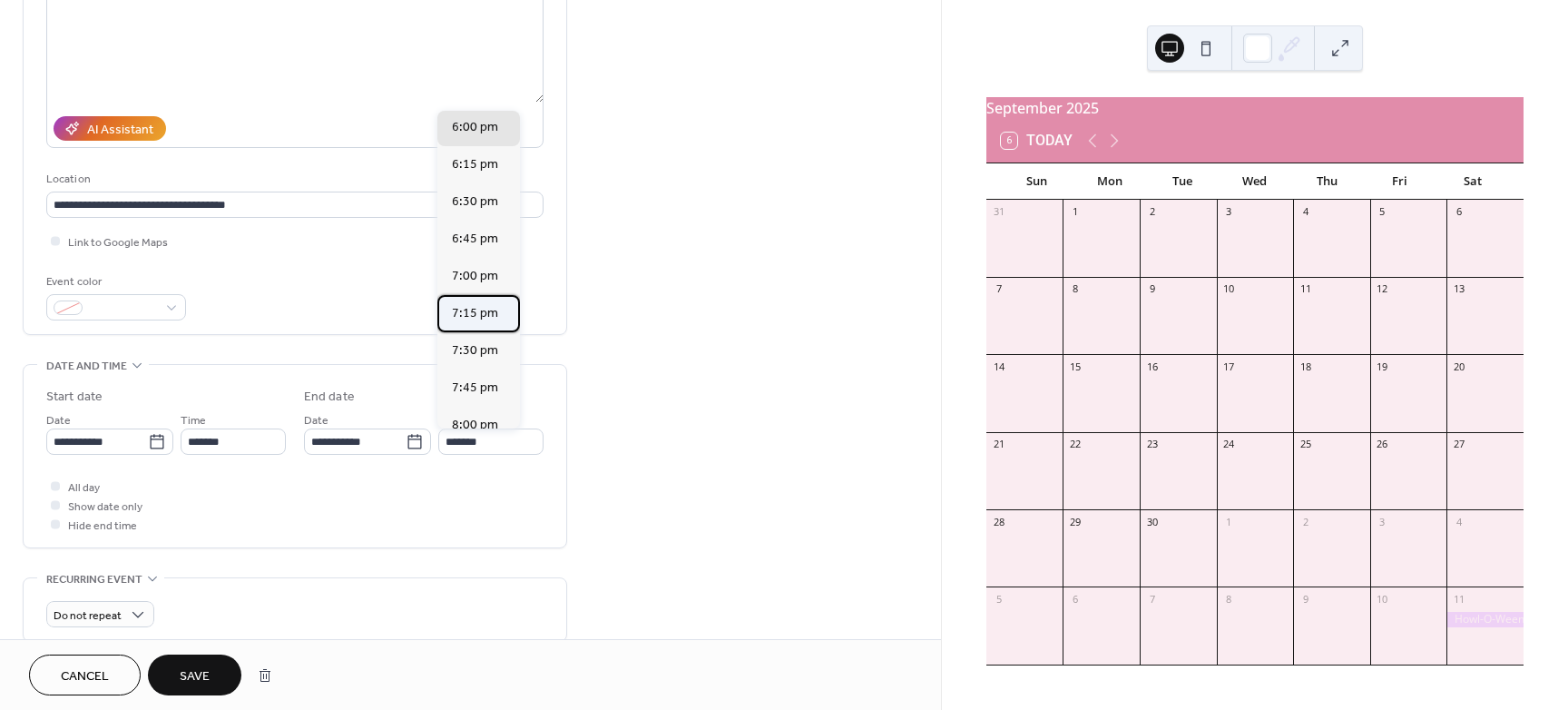 click on "7:15 pm" at bounding box center (475, 313) 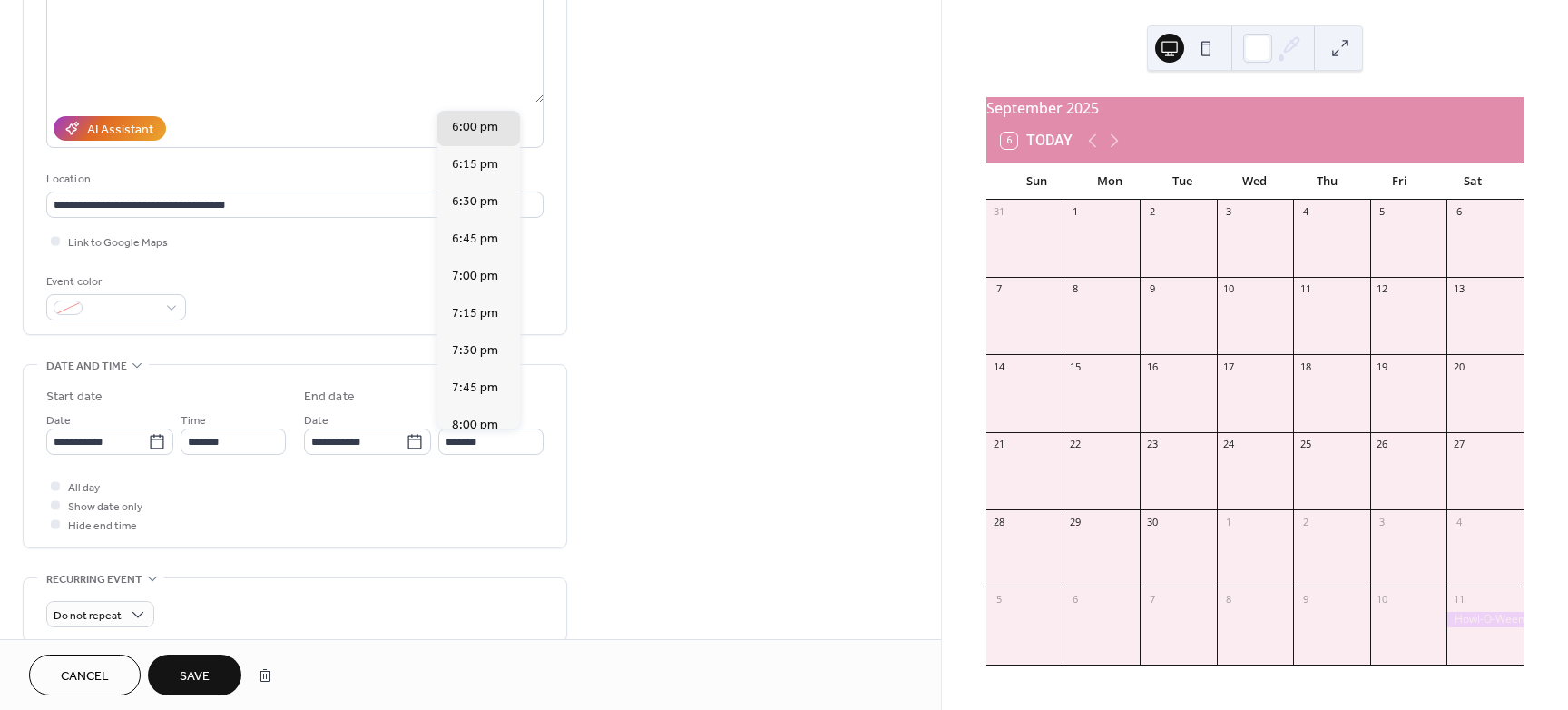 type on "*******" 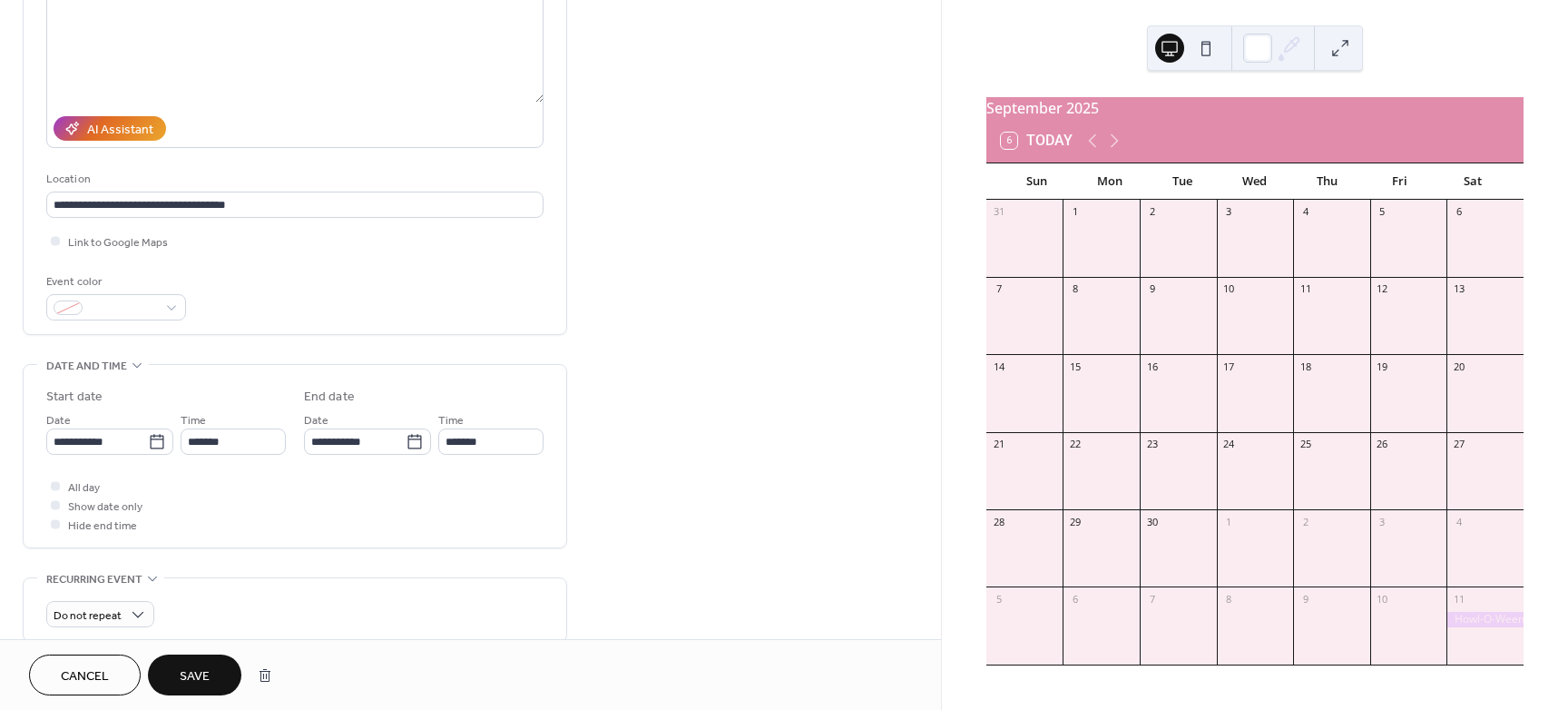 click on "Save" at bounding box center [194, 675] 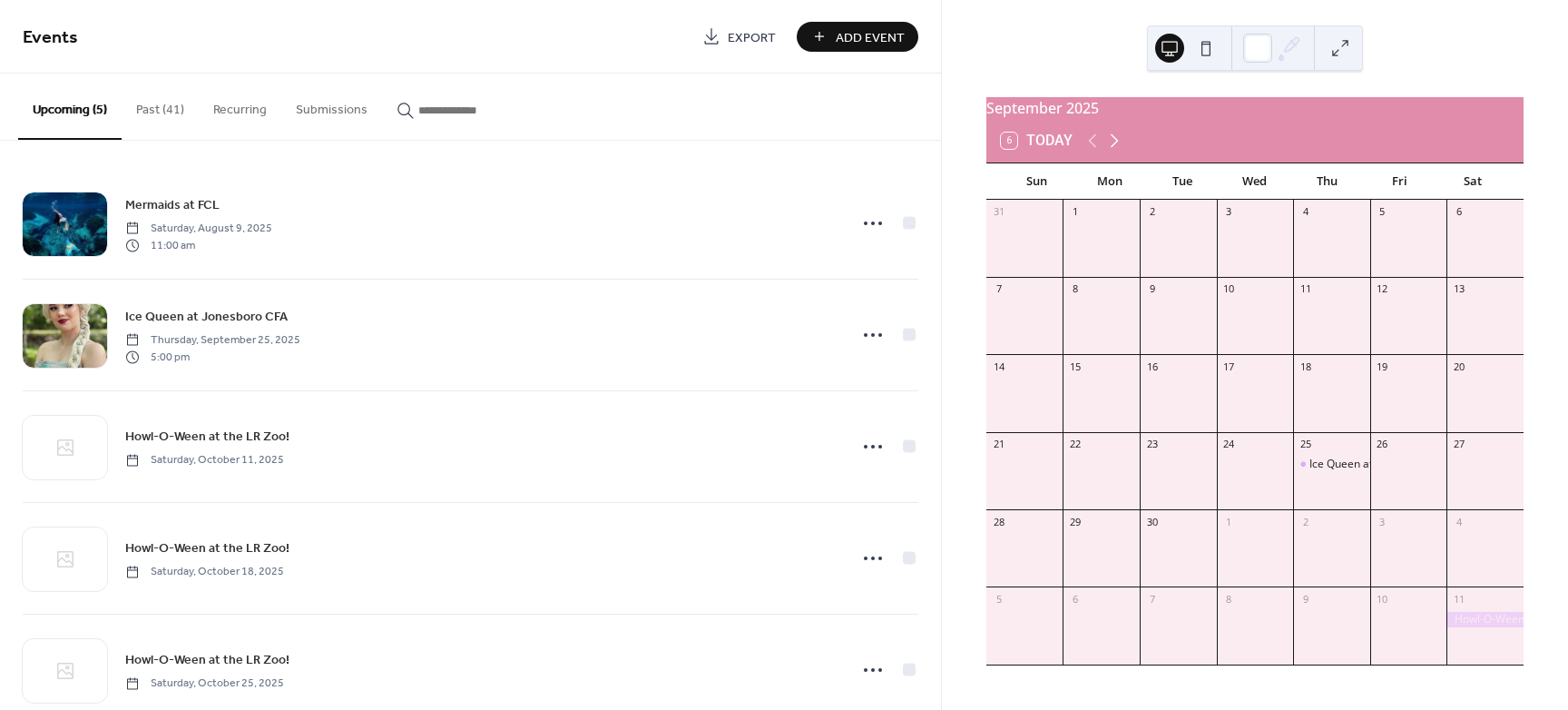 click 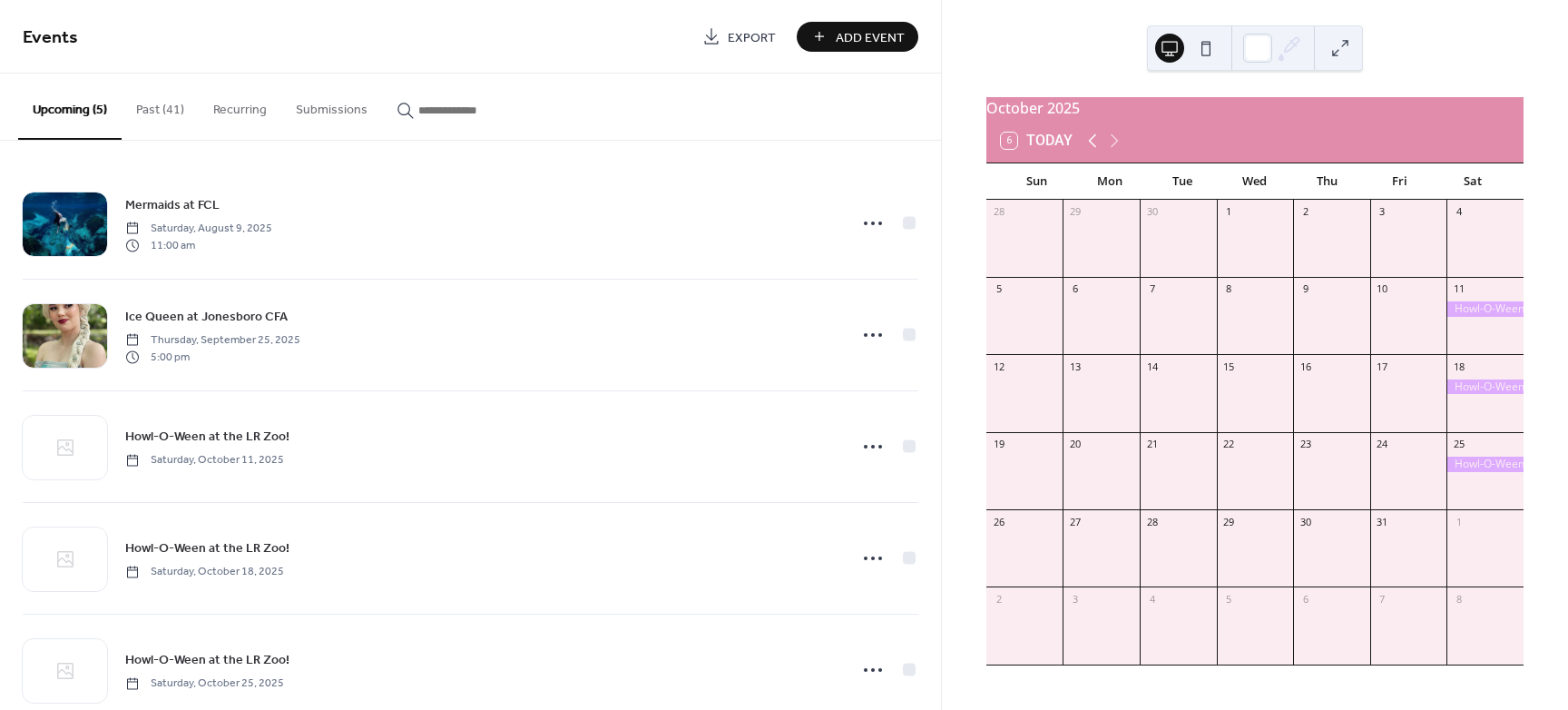 click 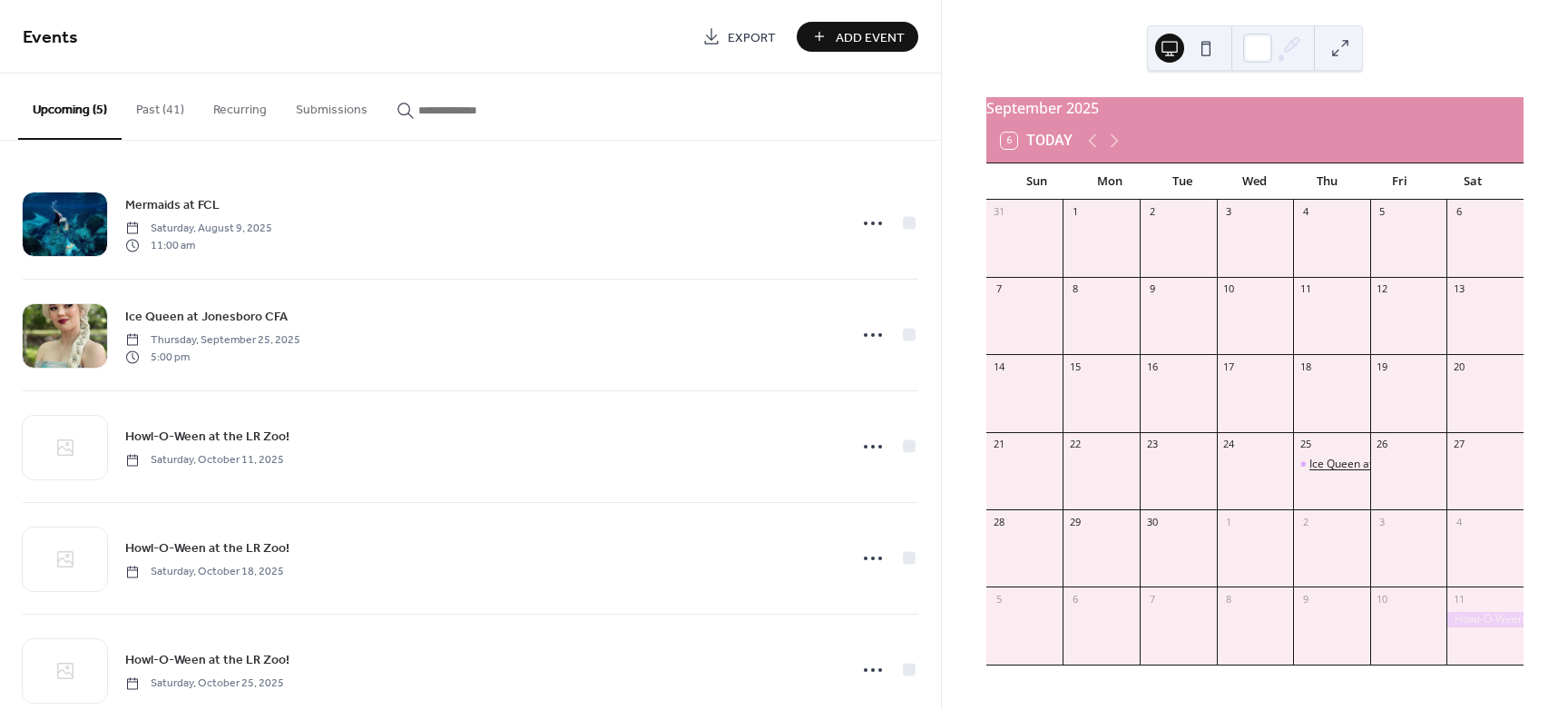 click on "Ice Queen at Jonesboro CFA" at bounding box center [1379, 464] 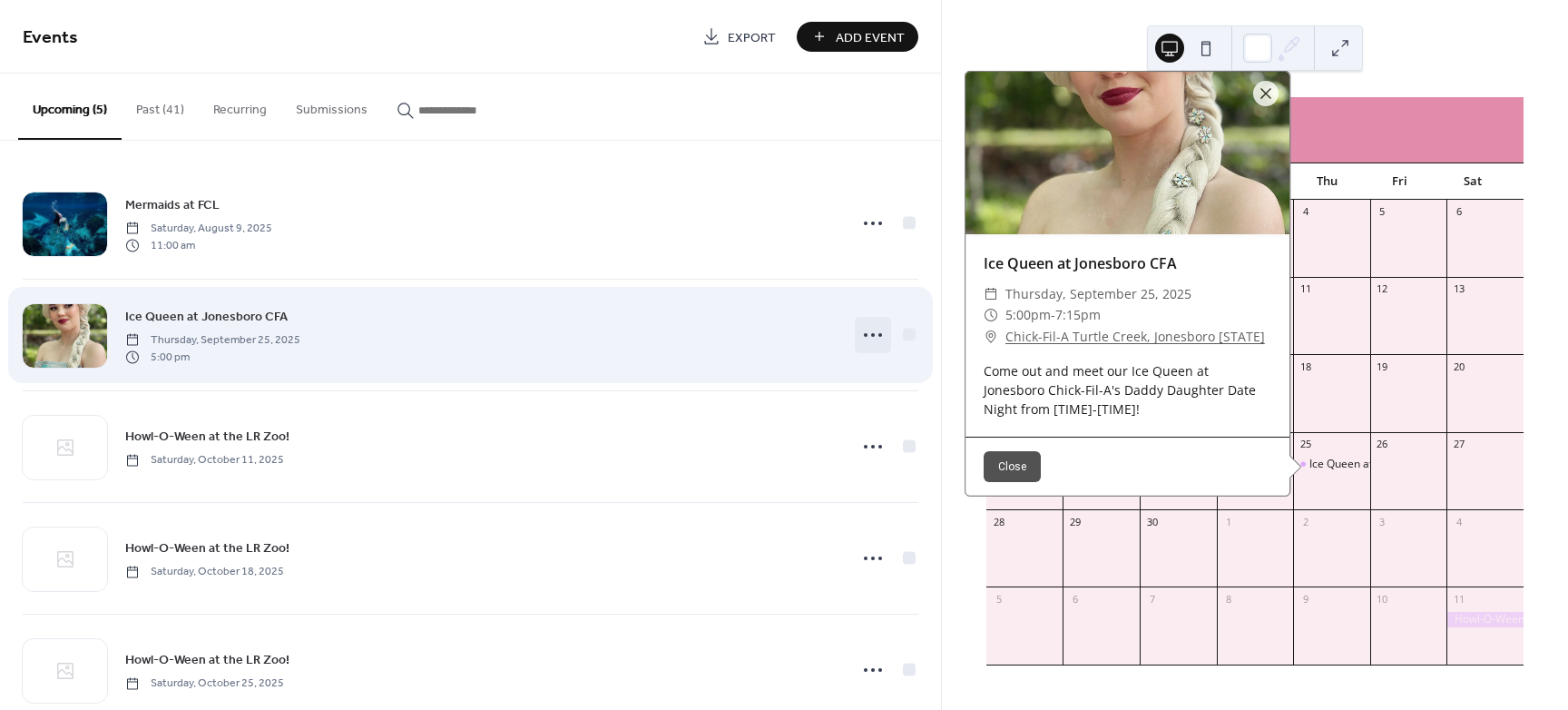 click 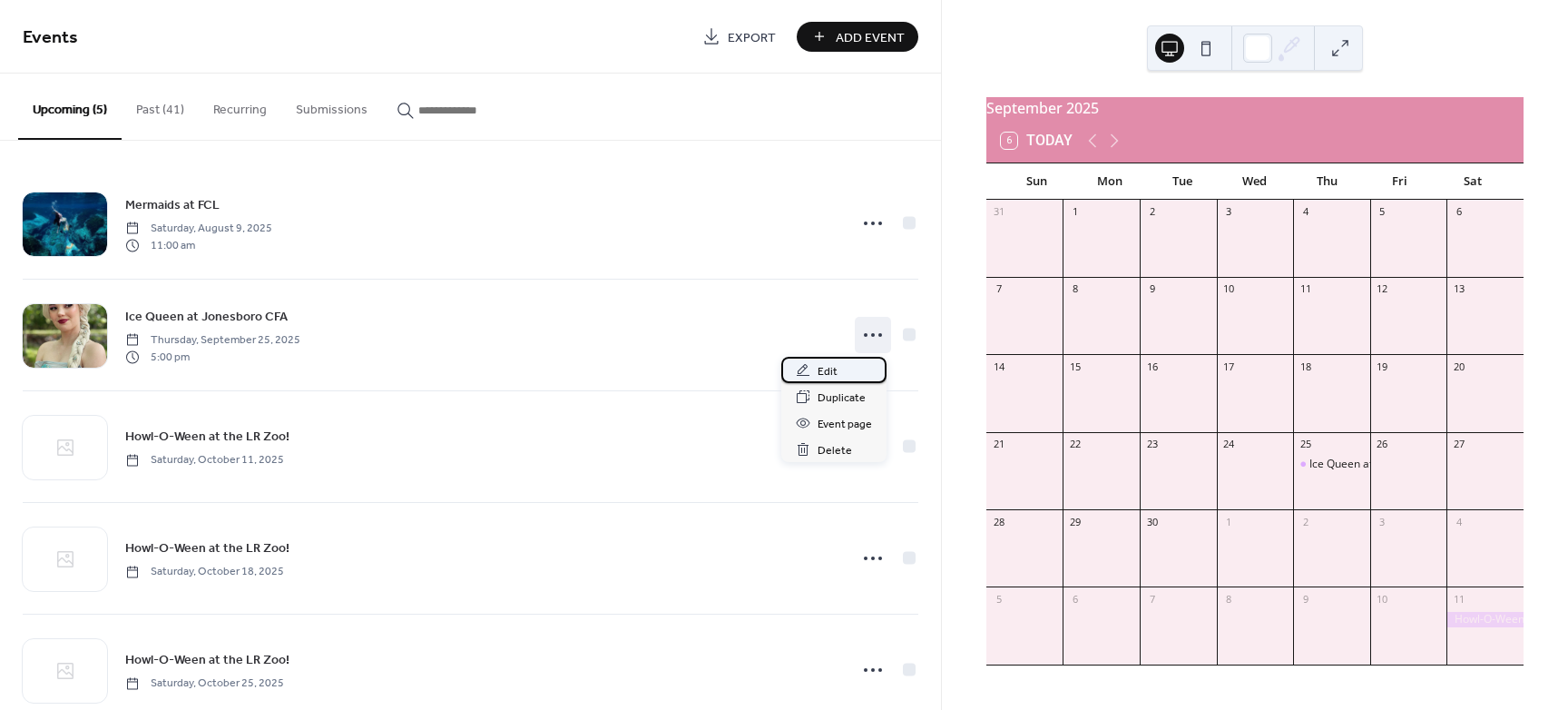 click on "Edit" at bounding box center [834, 370] 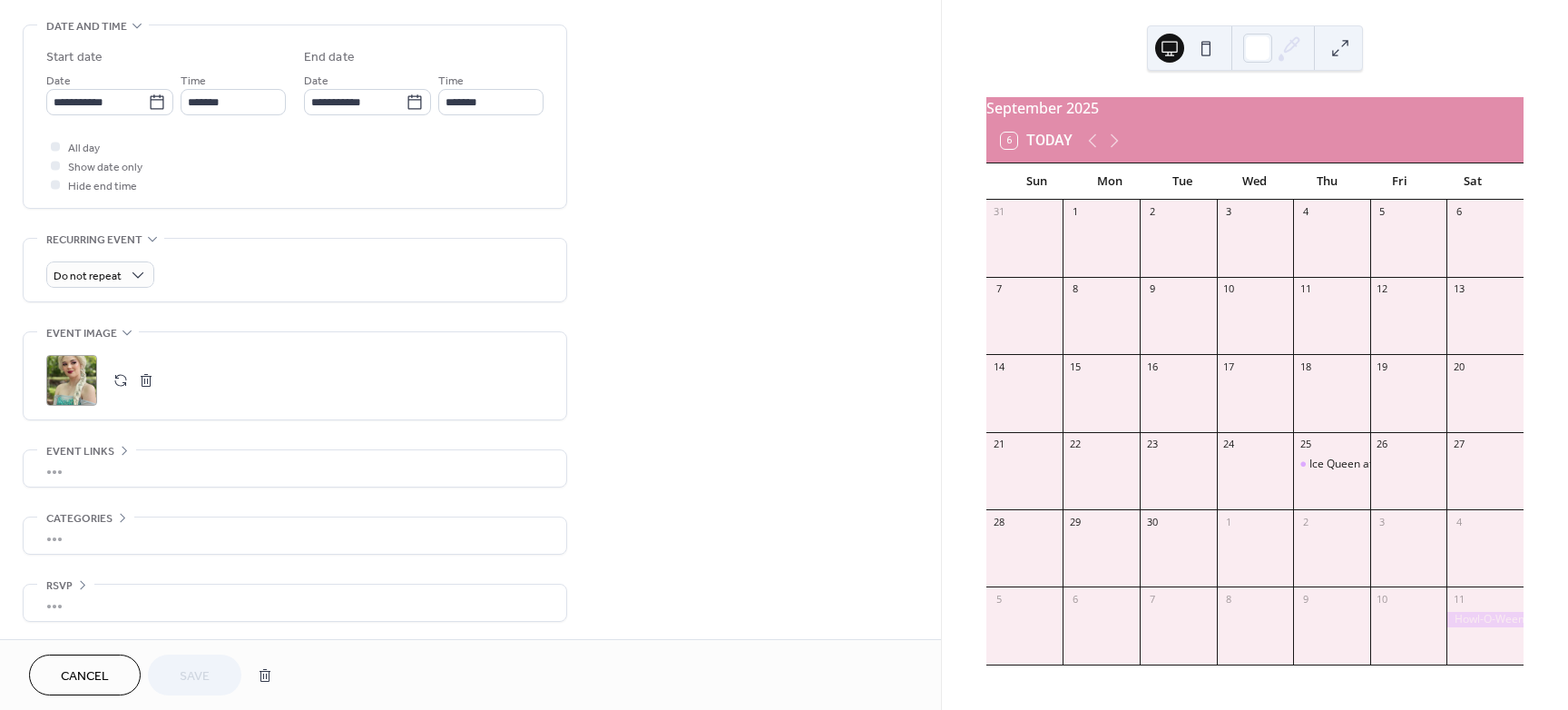 scroll, scrollTop: 567, scrollLeft: 0, axis: vertical 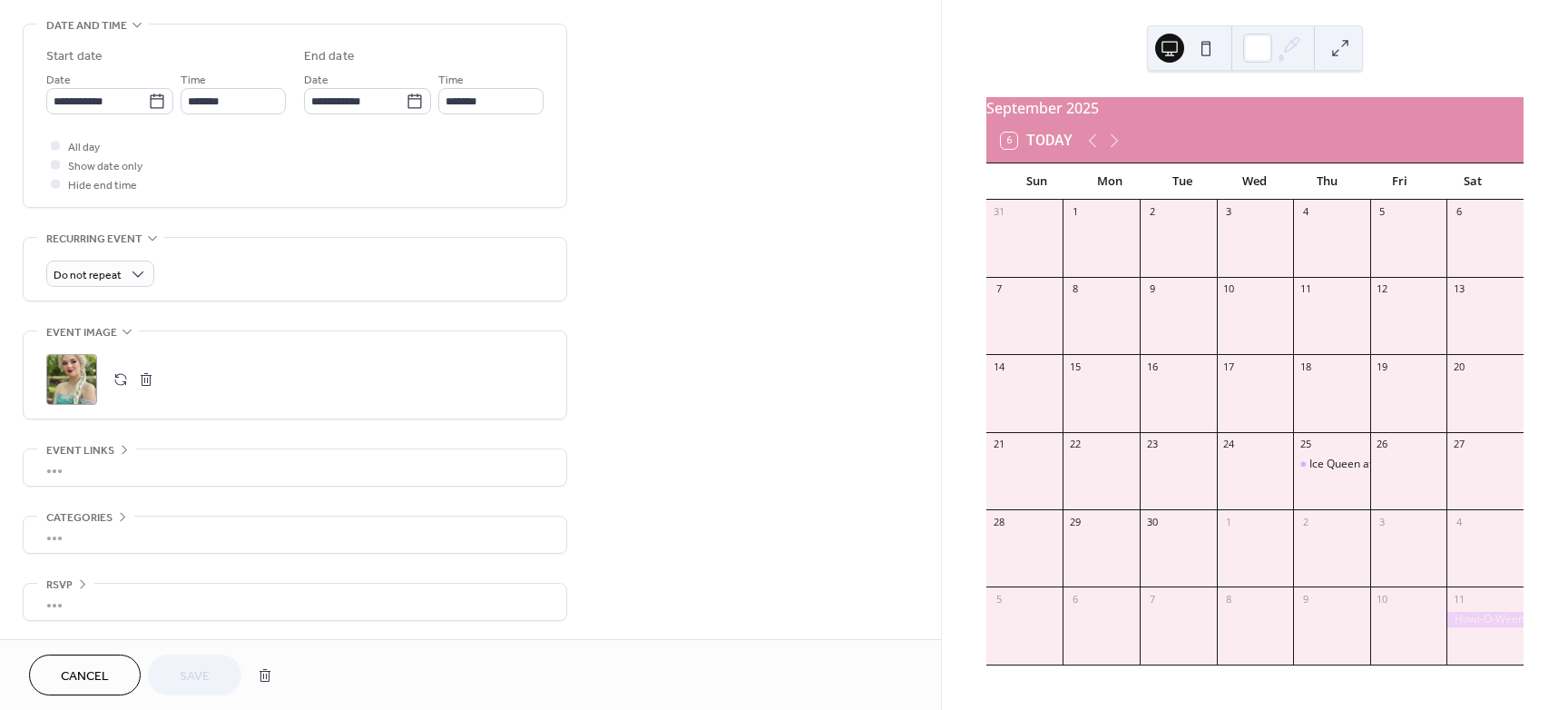 click at bounding box center [146, 380] 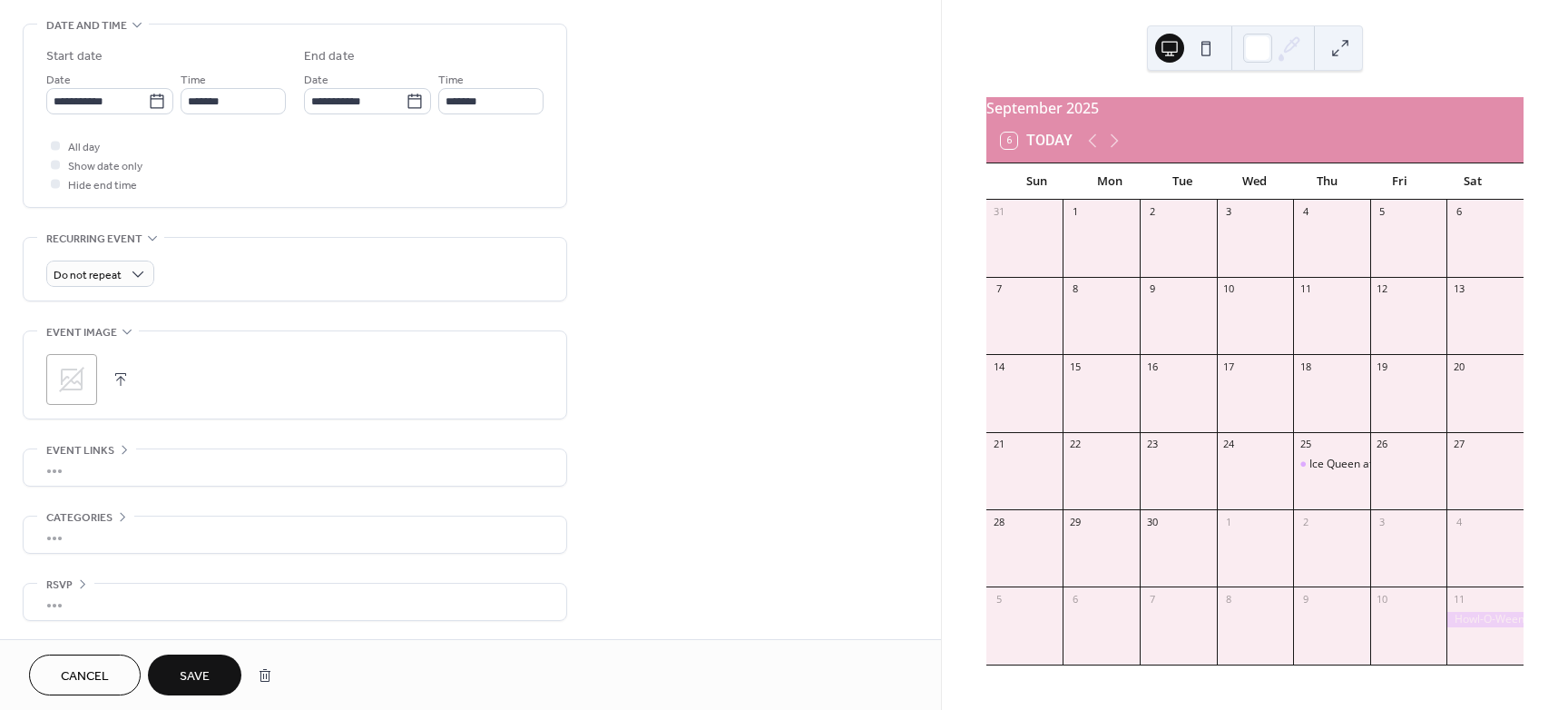 click 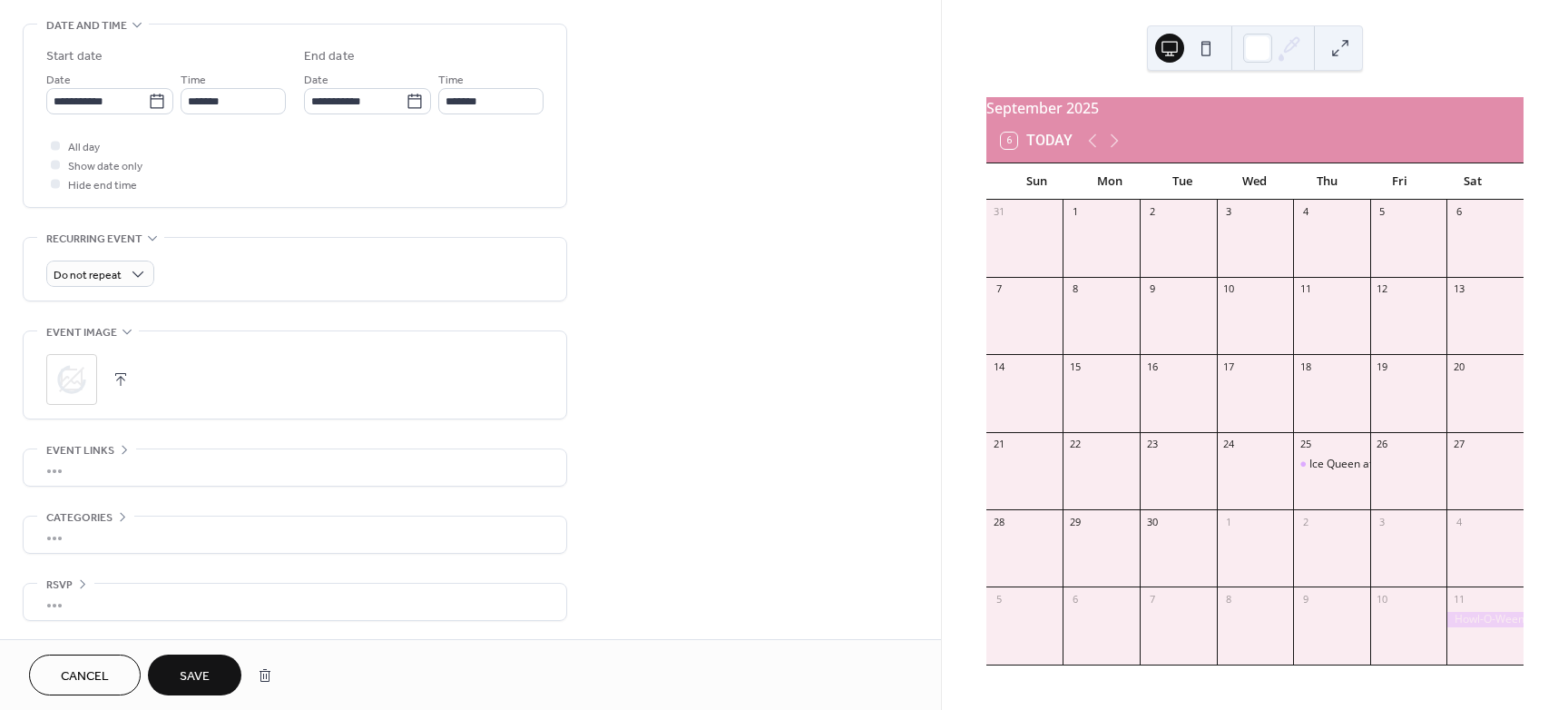 click on "Save" at bounding box center (194, 675) 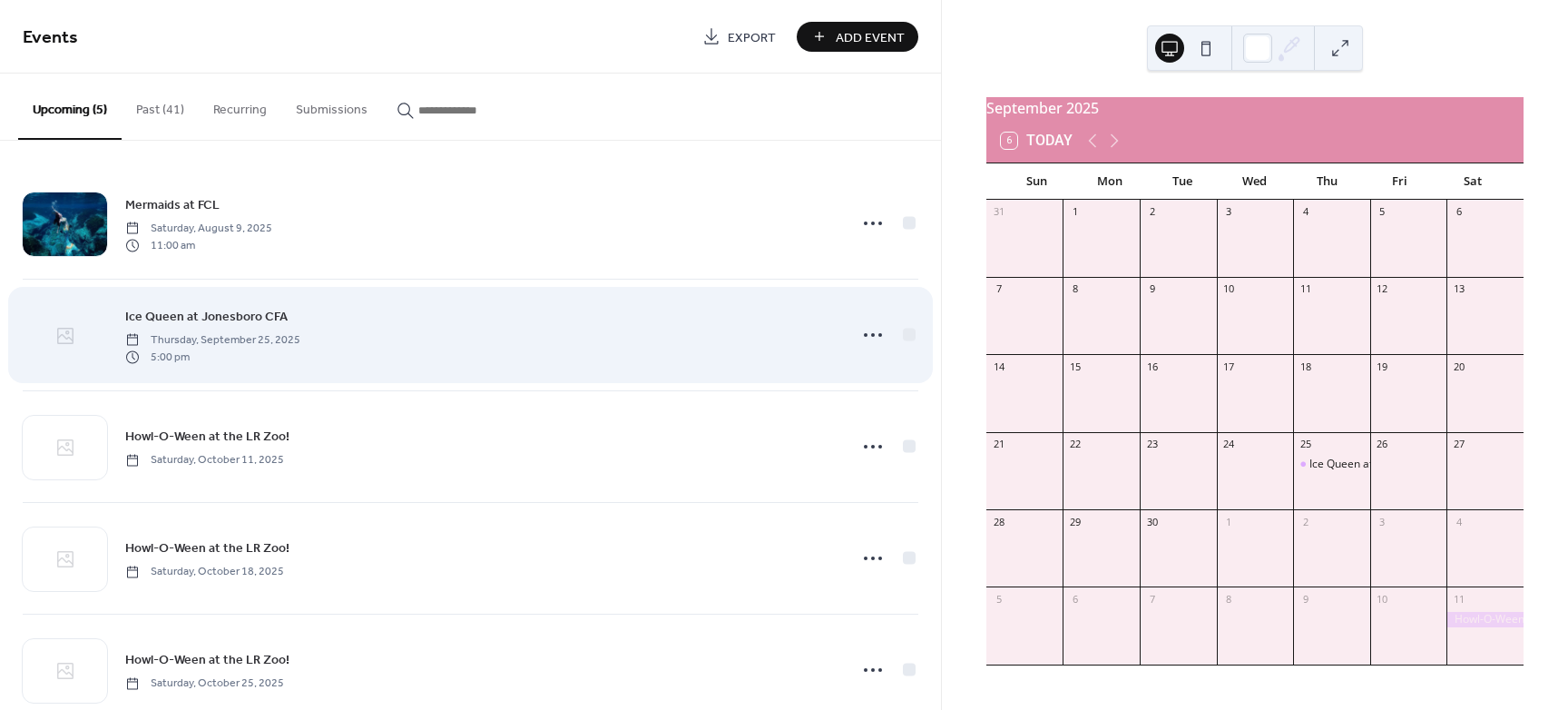 click 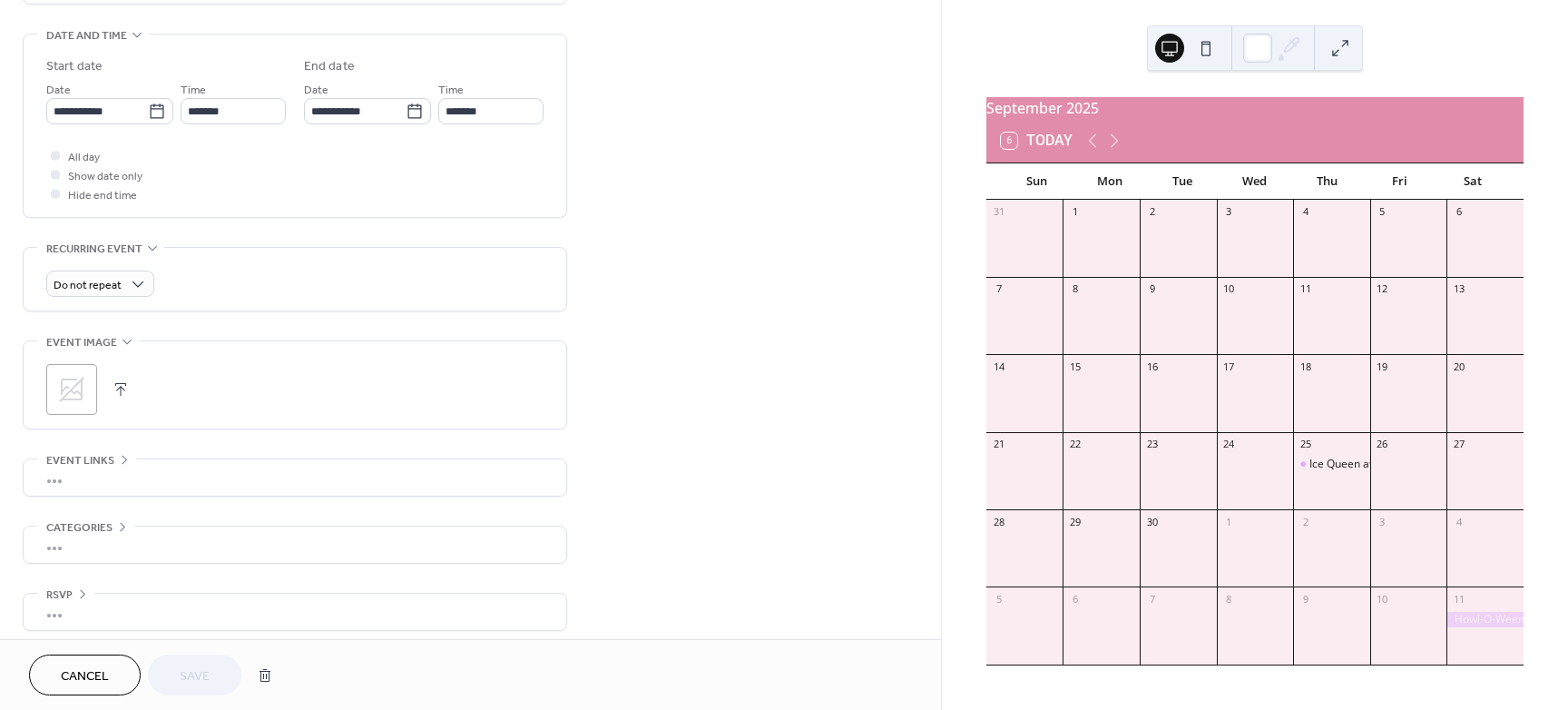 scroll, scrollTop: 567, scrollLeft: 0, axis: vertical 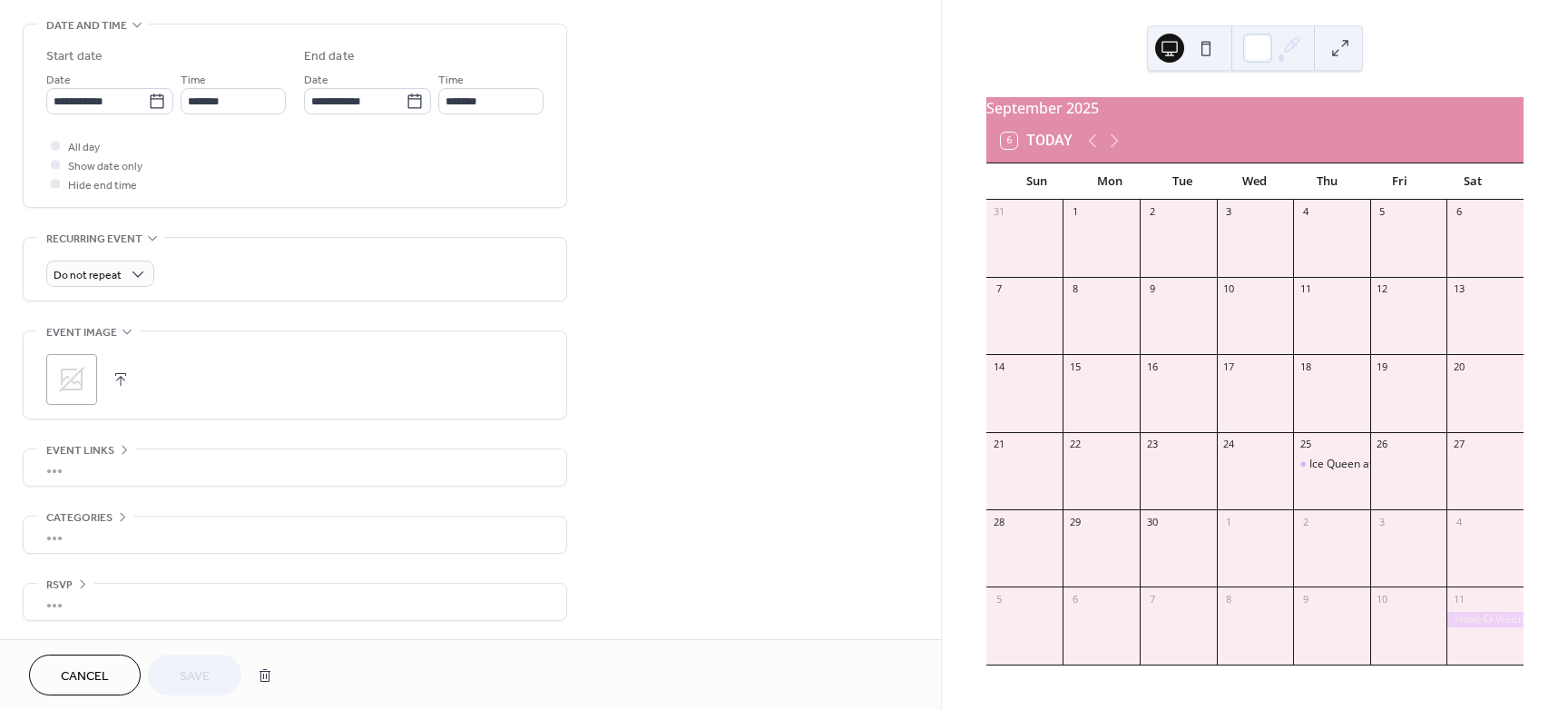 click at bounding box center [121, 380] 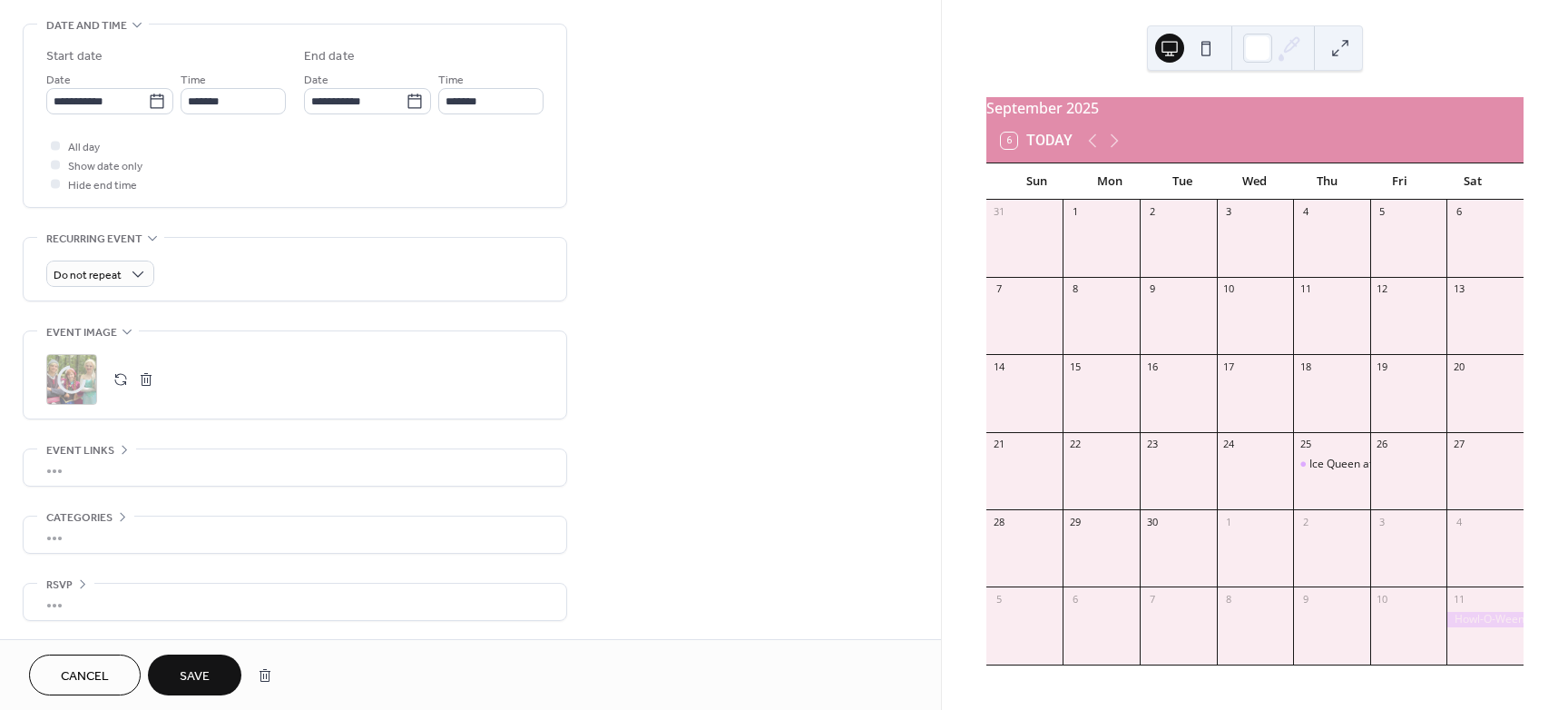 click on "Save" at bounding box center [194, 676] 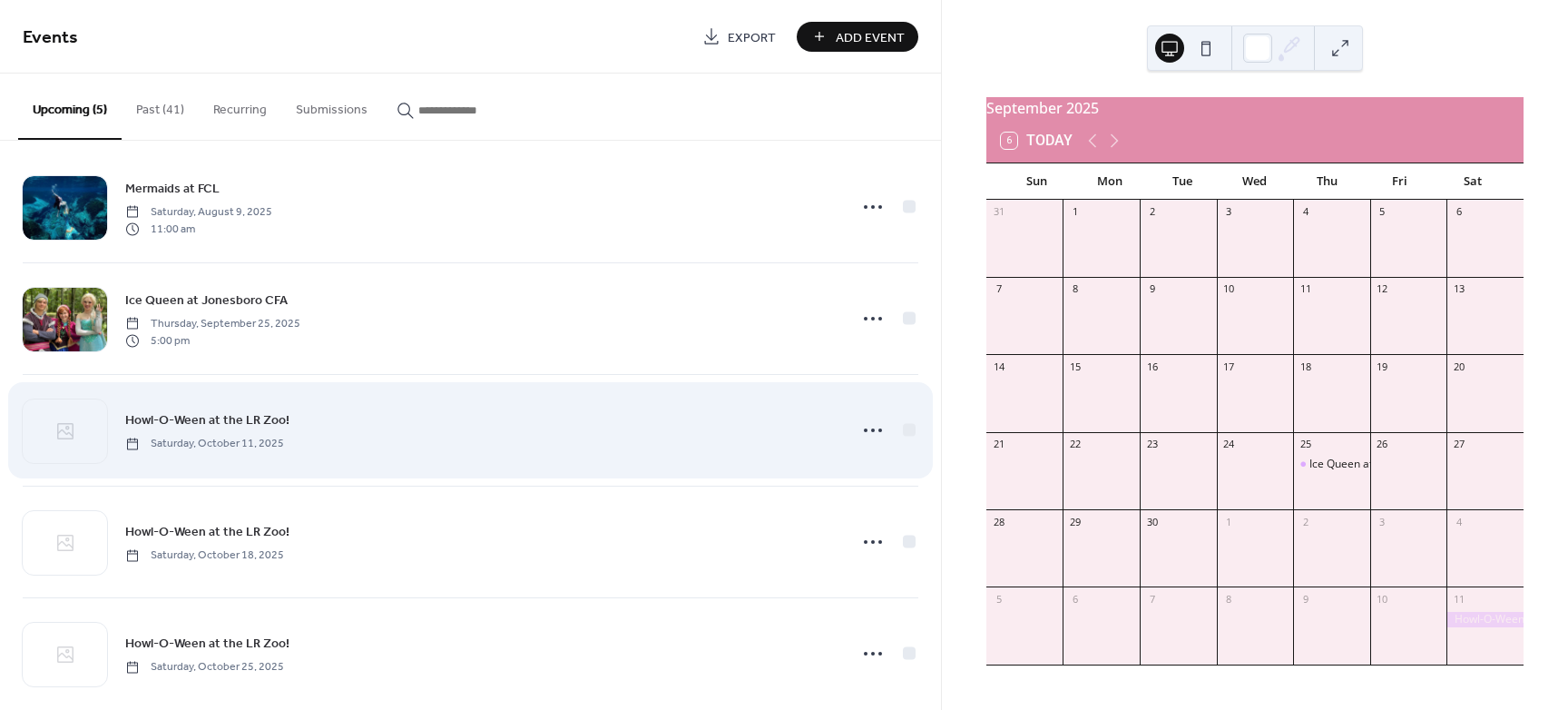 scroll, scrollTop: 43, scrollLeft: 0, axis: vertical 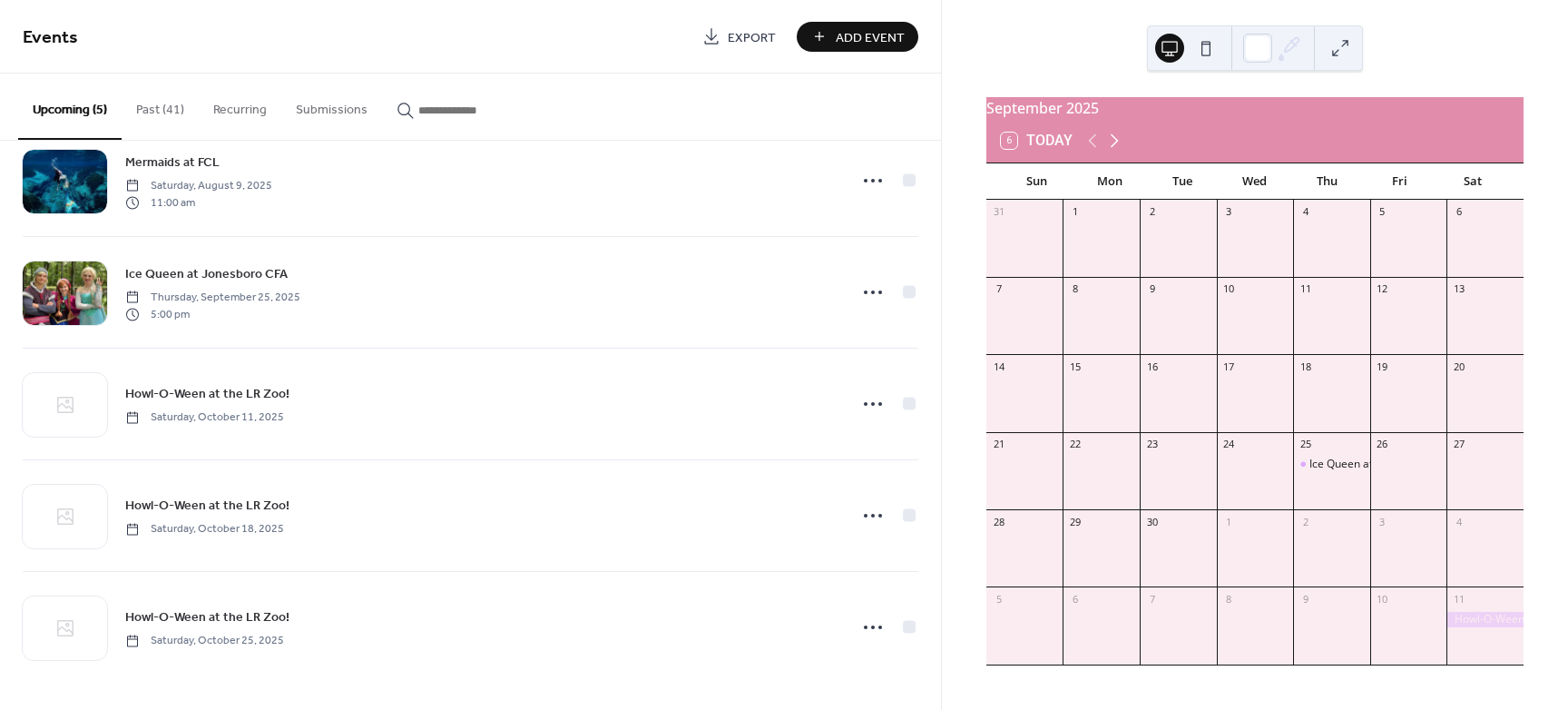 click 